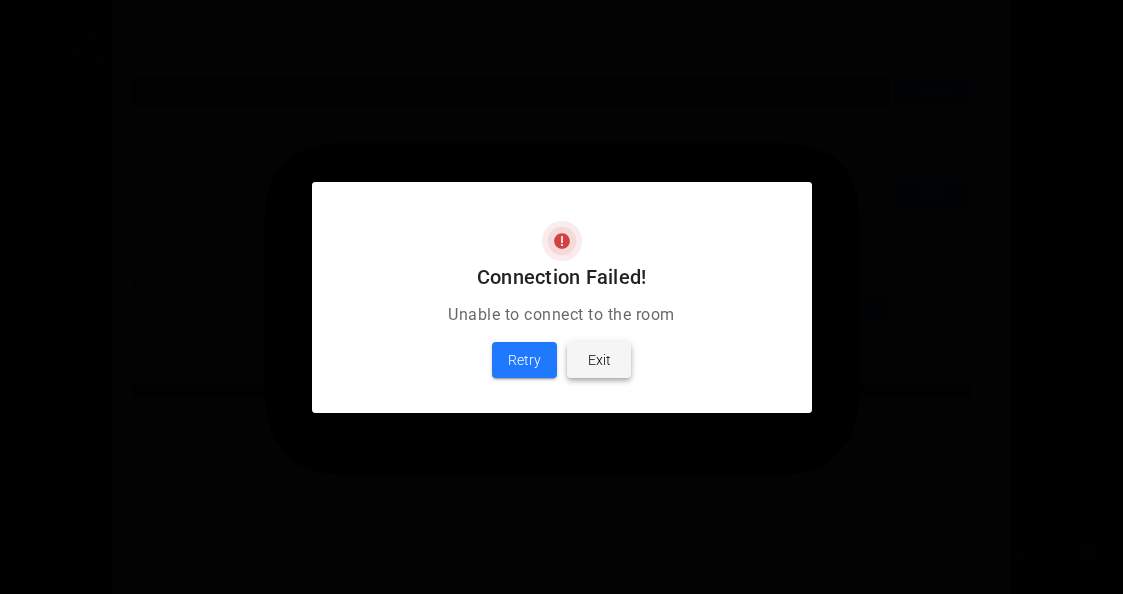scroll, scrollTop: 0, scrollLeft: 0, axis: both 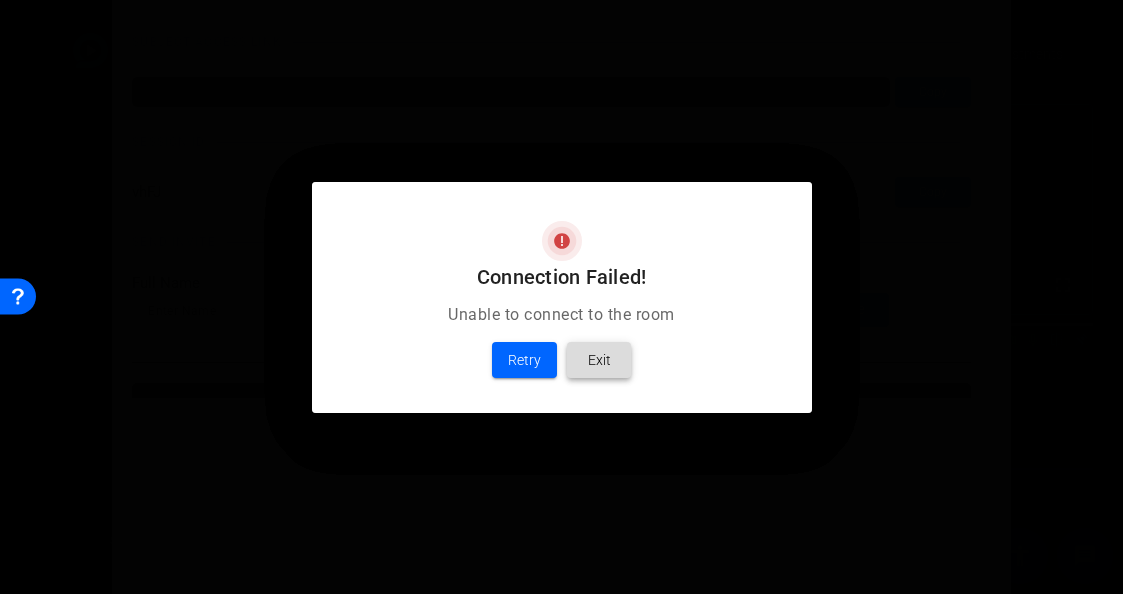 click on "Exit" at bounding box center [599, 360] 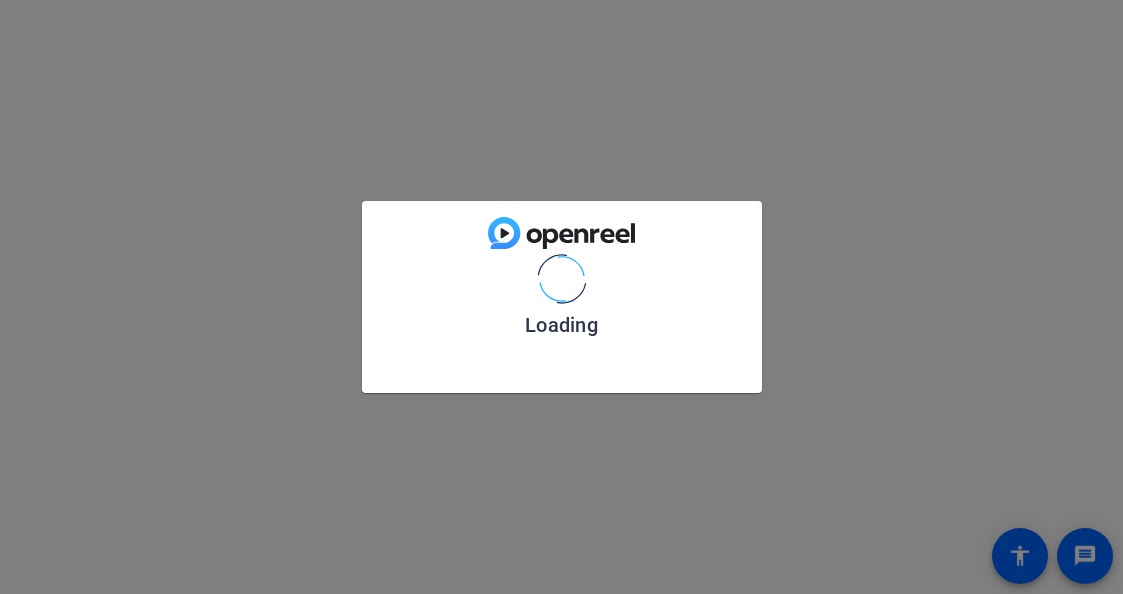 scroll, scrollTop: 0, scrollLeft: 0, axis: both 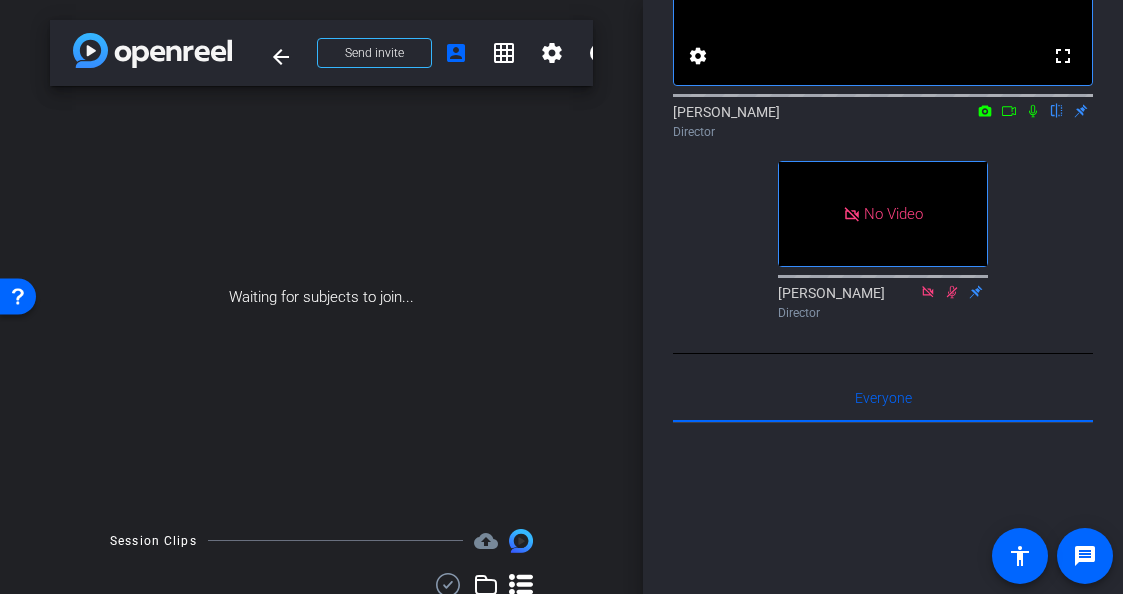 click 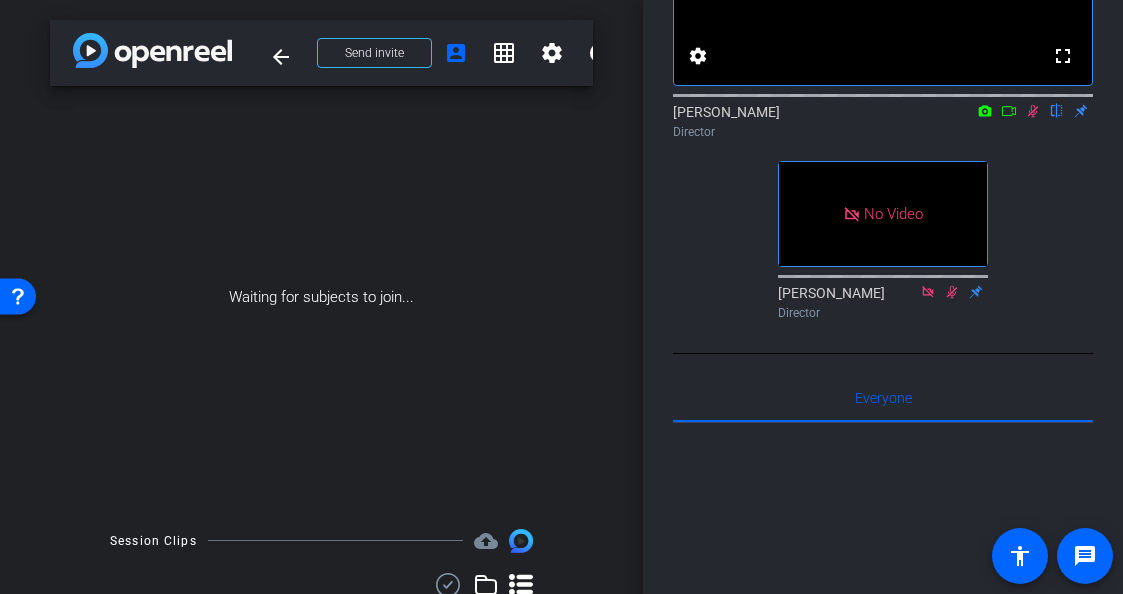 click 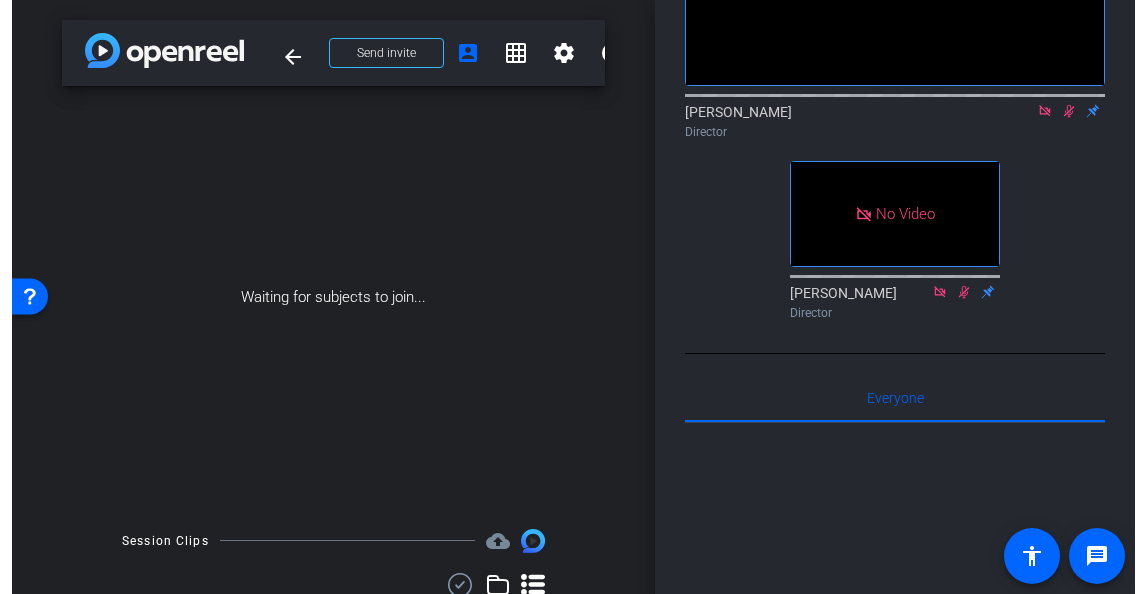 scroll, scrollTop: 0, scrollLeft: 0, axis: both 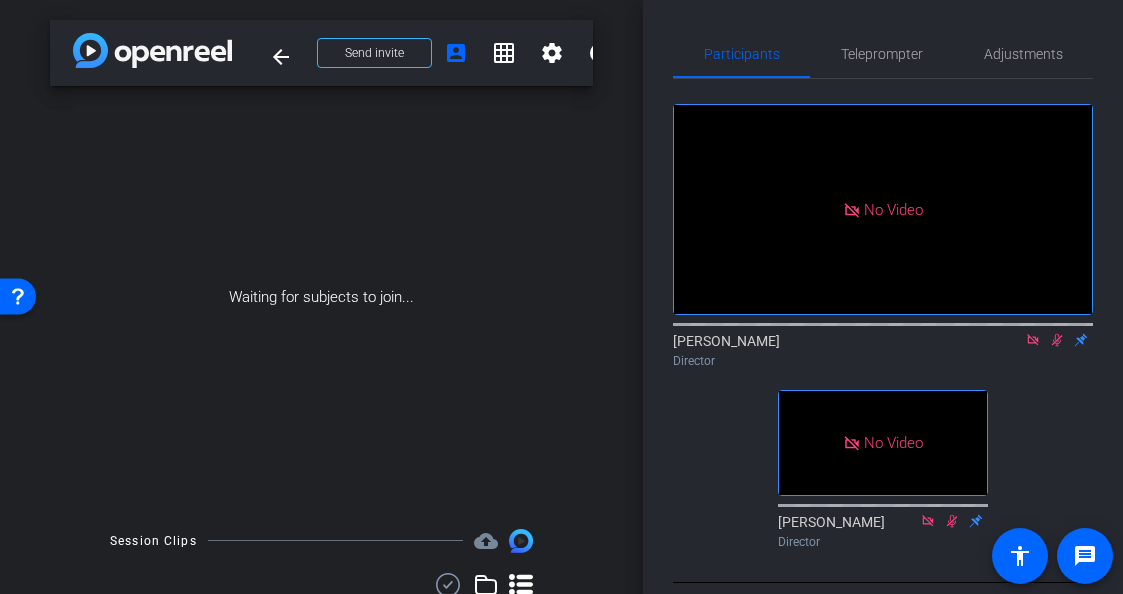 click 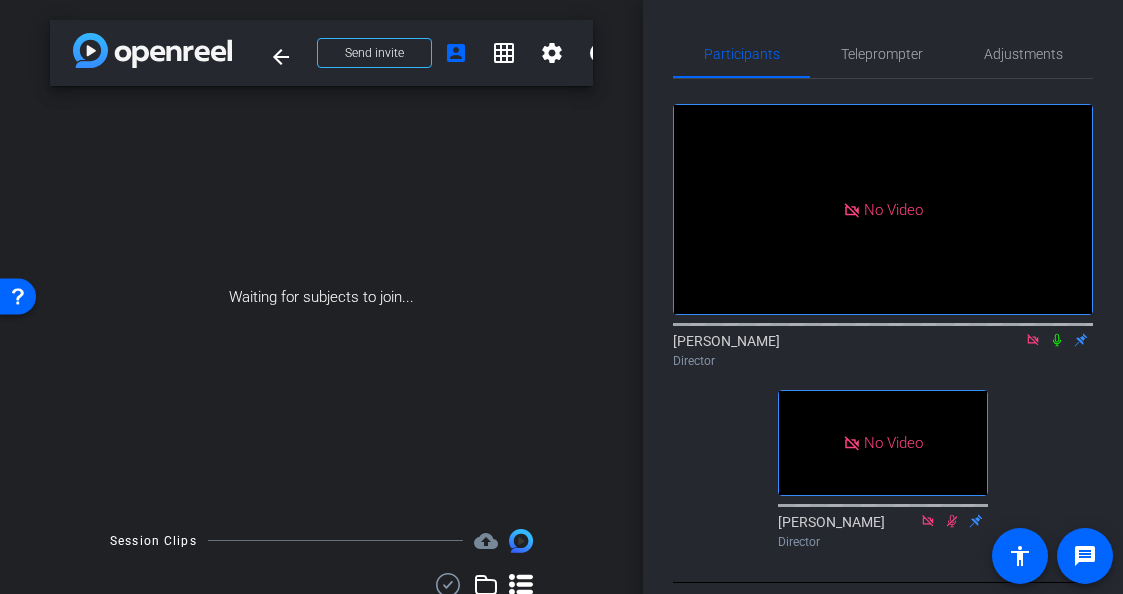 click 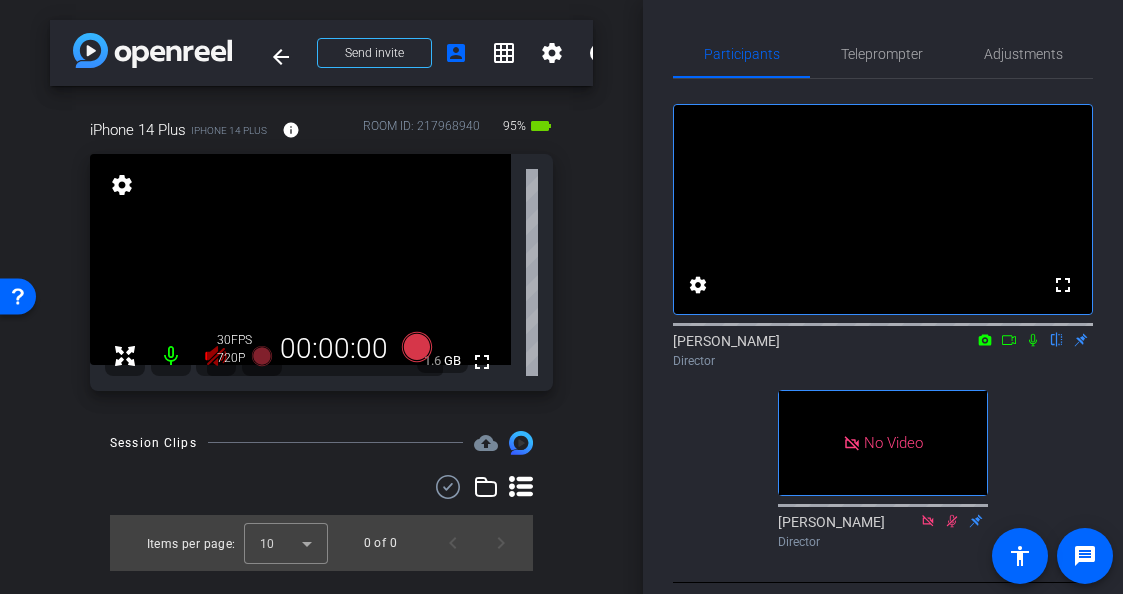 click 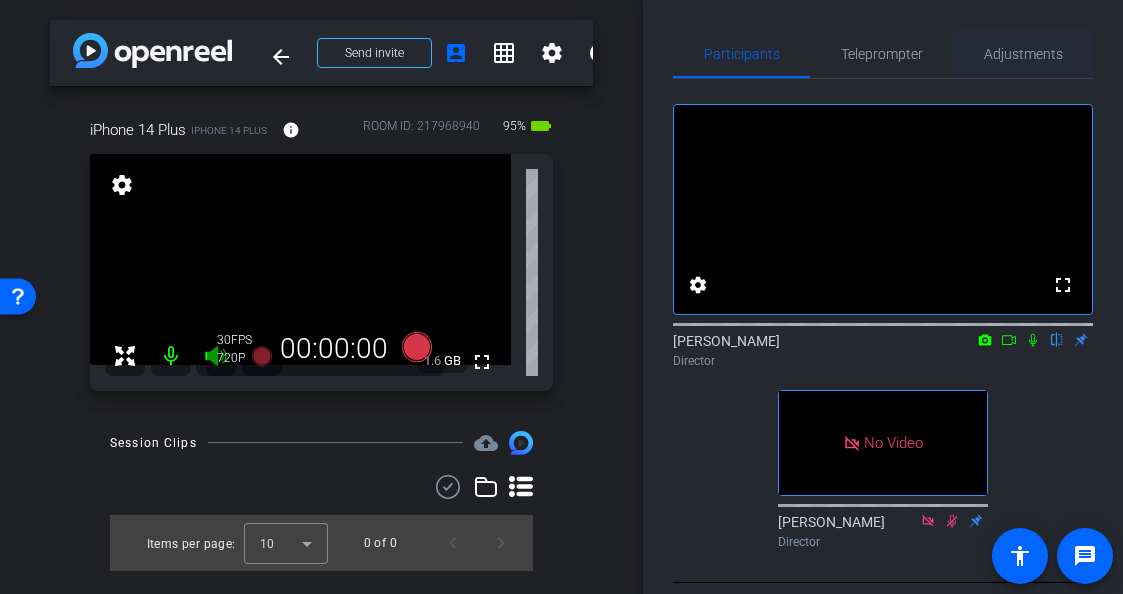 click on "Adjustments" at bounding box center [1023, 54] 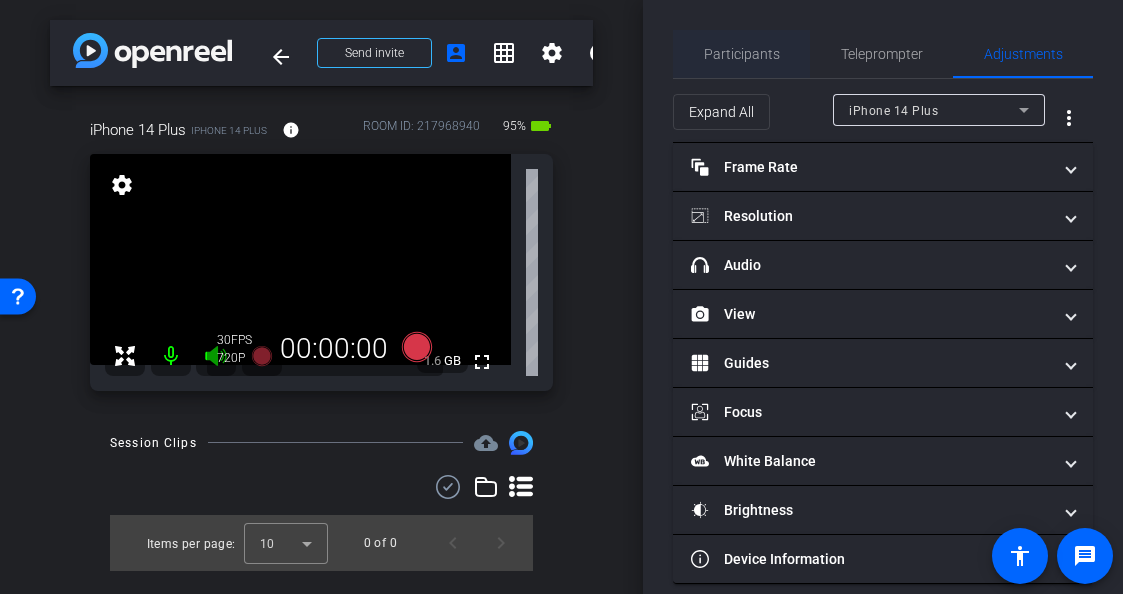 click on "Participants" at bounding box center (742, 54) 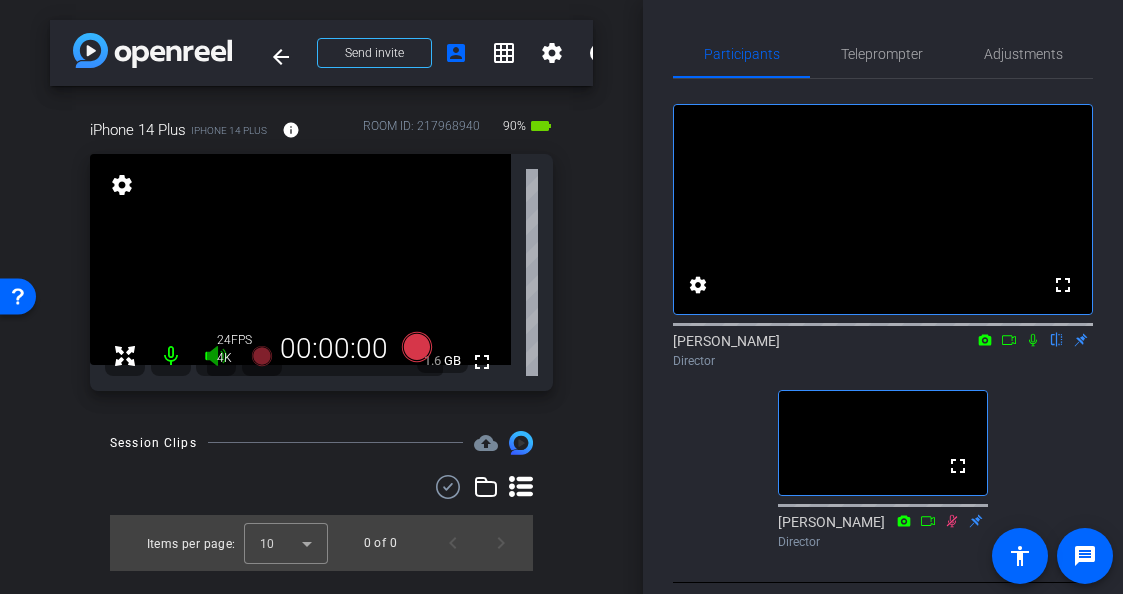click on "1.6 GB" at bounding box center [442, 361] 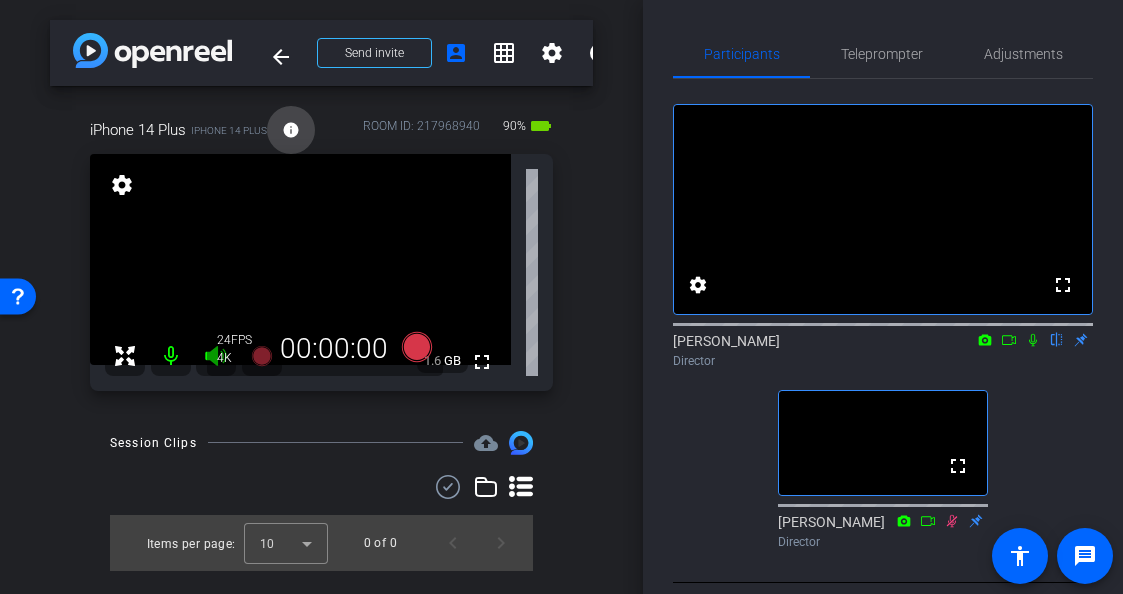 click on "info" at bounding box center [291, 130] 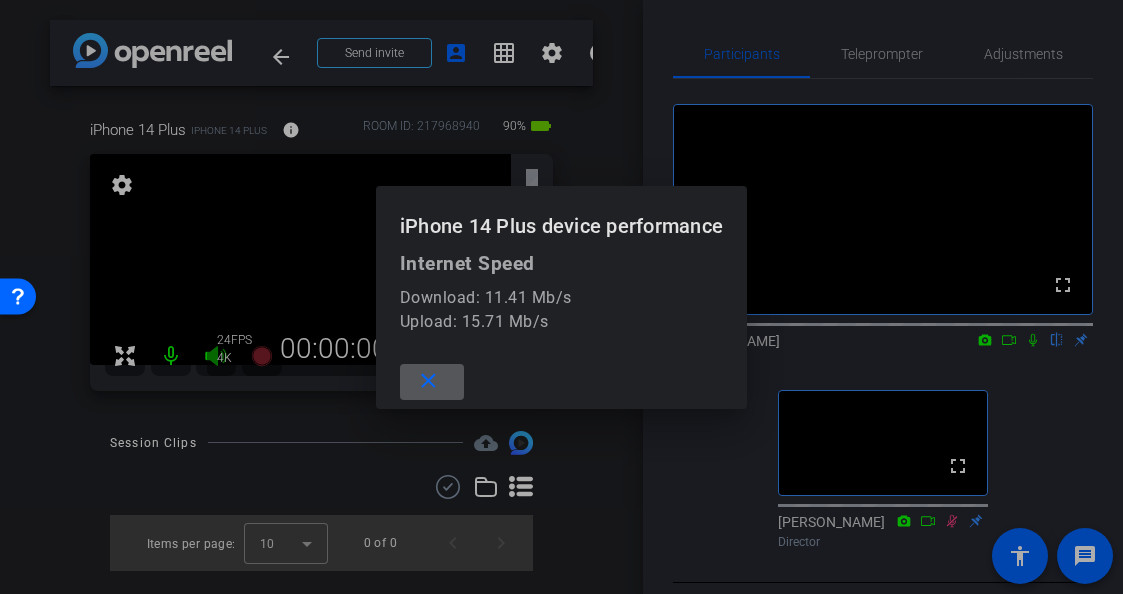 click at bounding box center [561, 297] 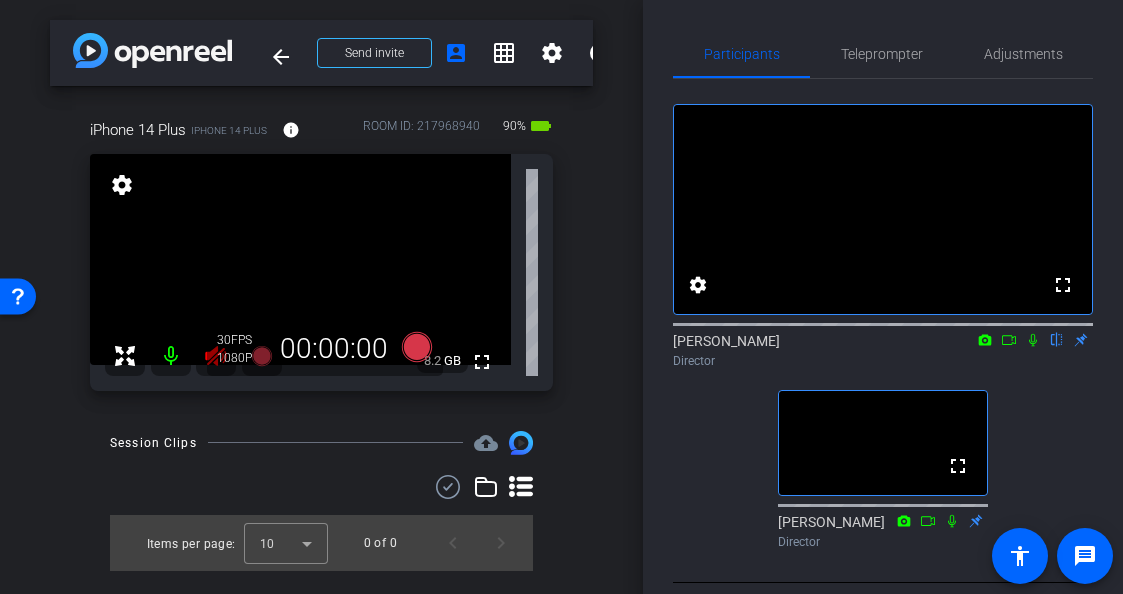 click on "30 FPS  1080P   00:00:00" 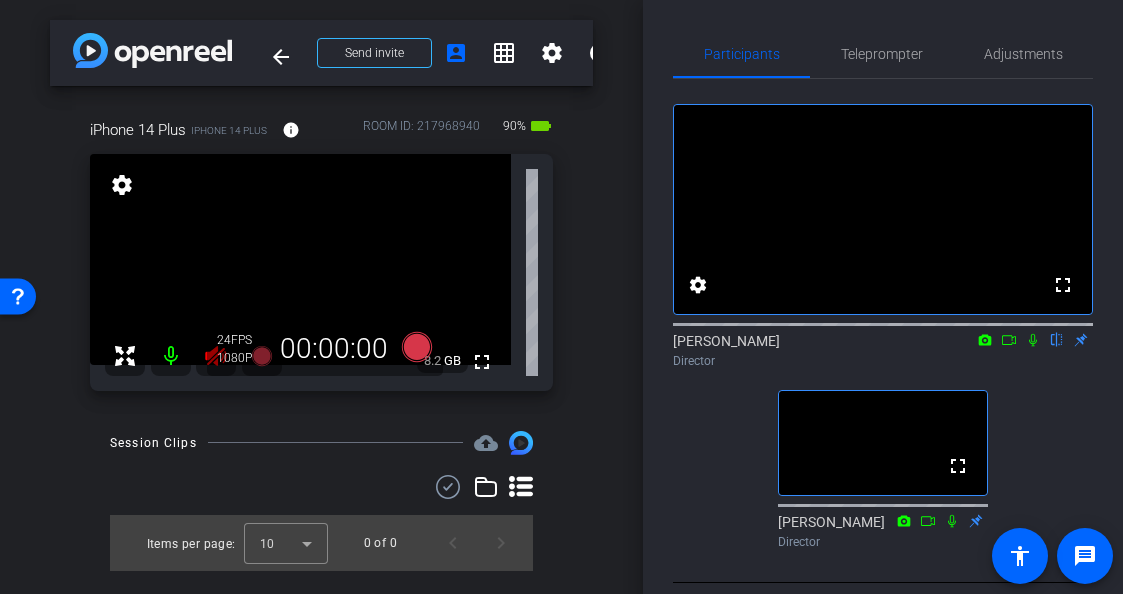 click on "24 FPS  1080P   00:00:00" 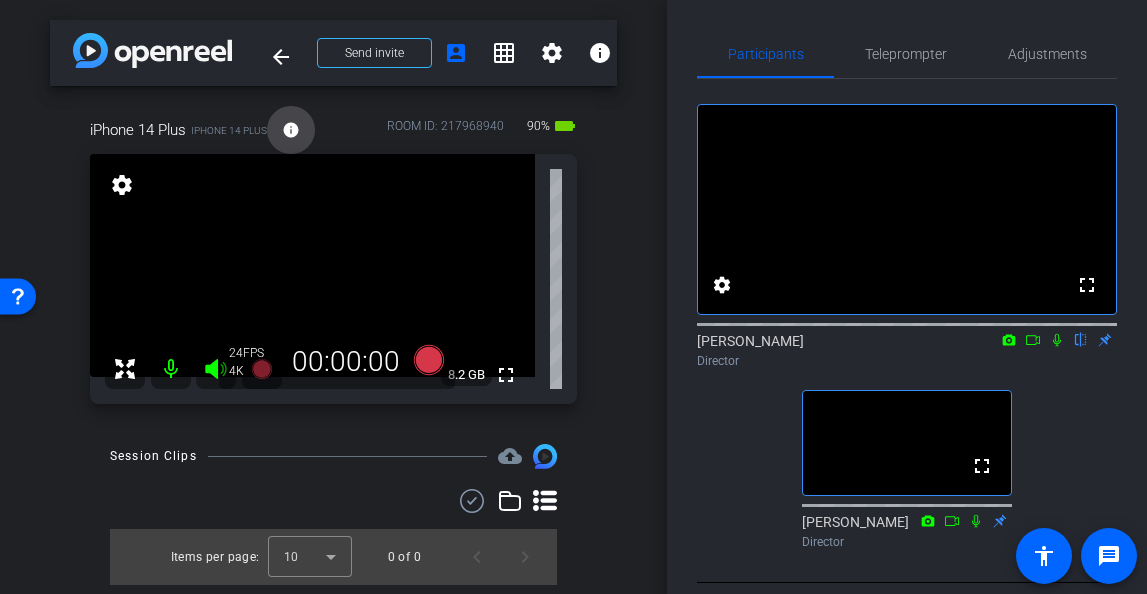 click on "info" at bounding box center (291, 130) 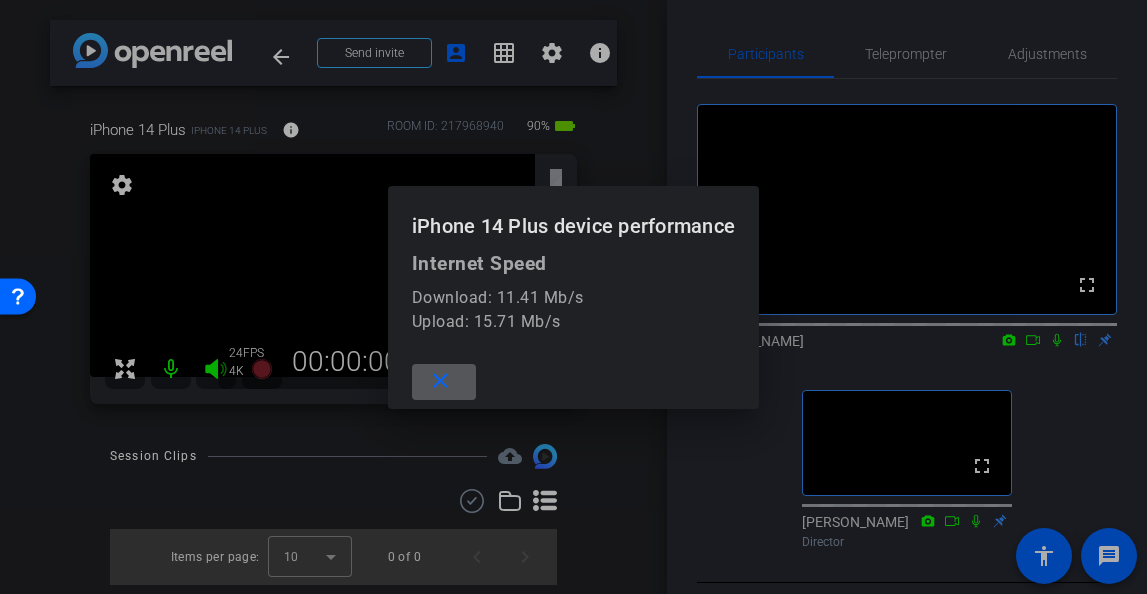 click at bounding box center (573, 297) 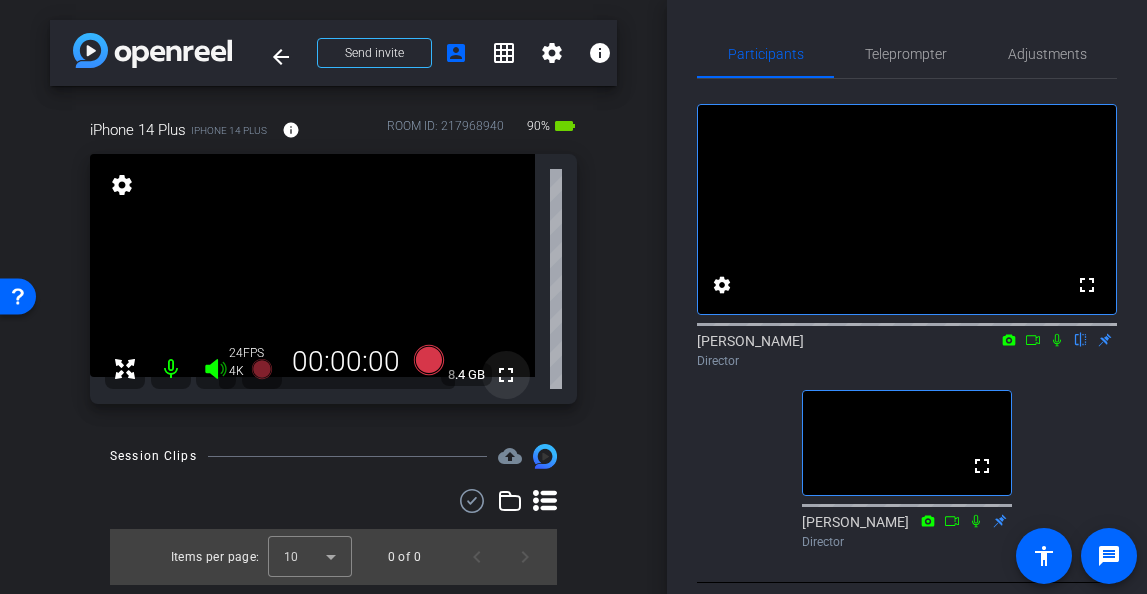click on "fullscreen" at bounding box center [506, 375] 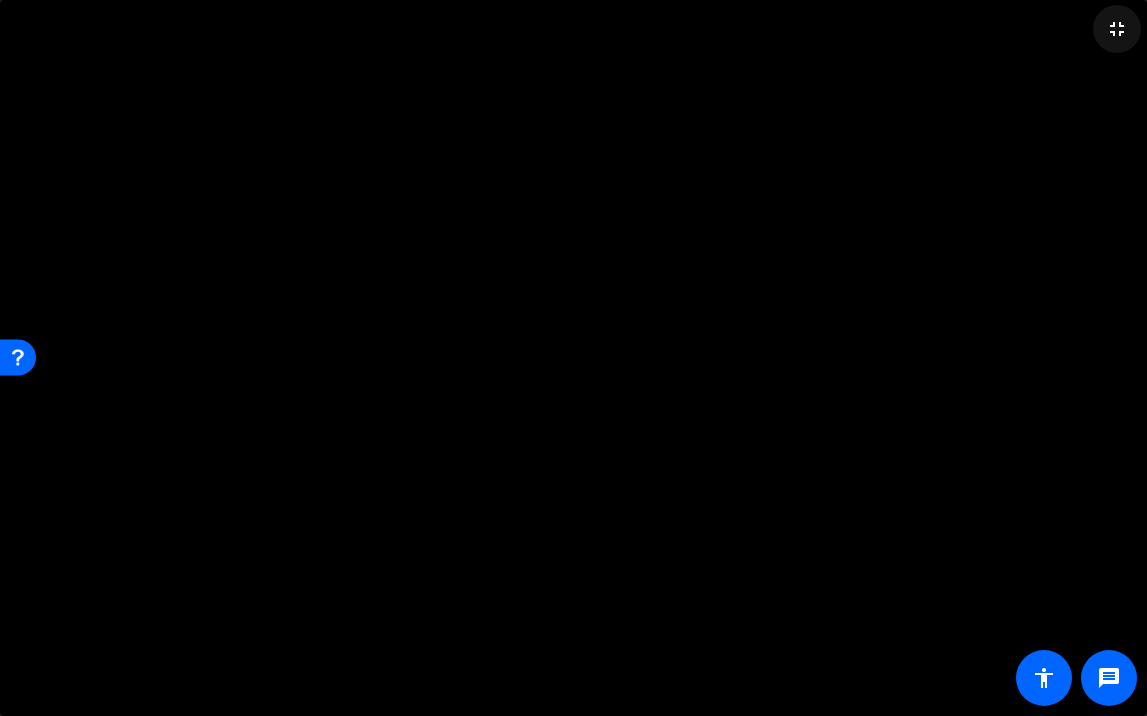 click on "fullscreen_exit" at bounding box center (1117, 29) 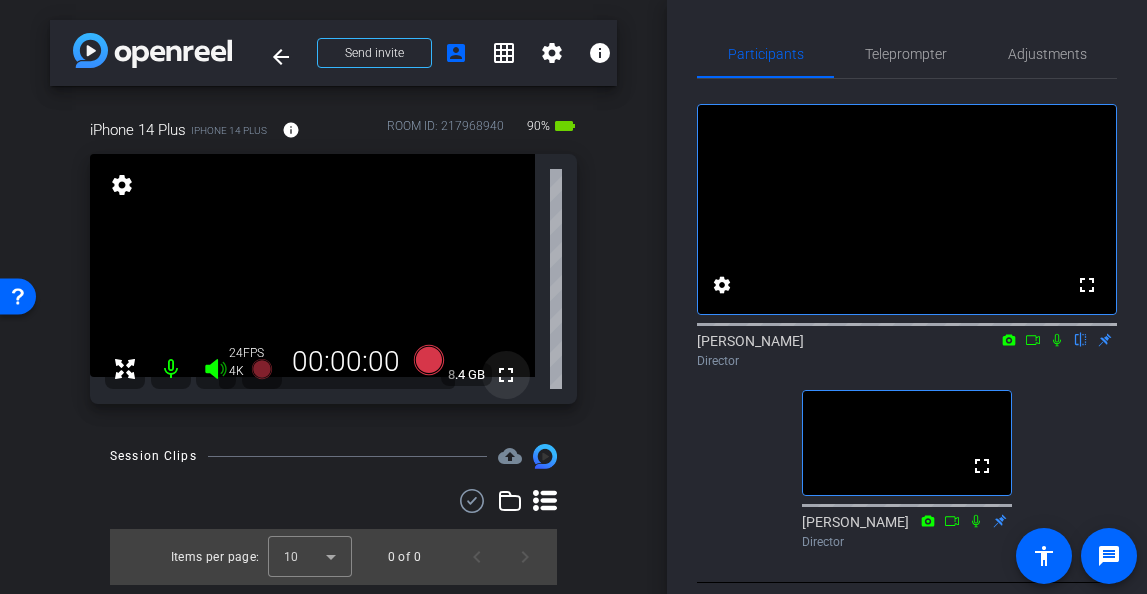 click on "fullscreen" at bounding box center [506, 375] 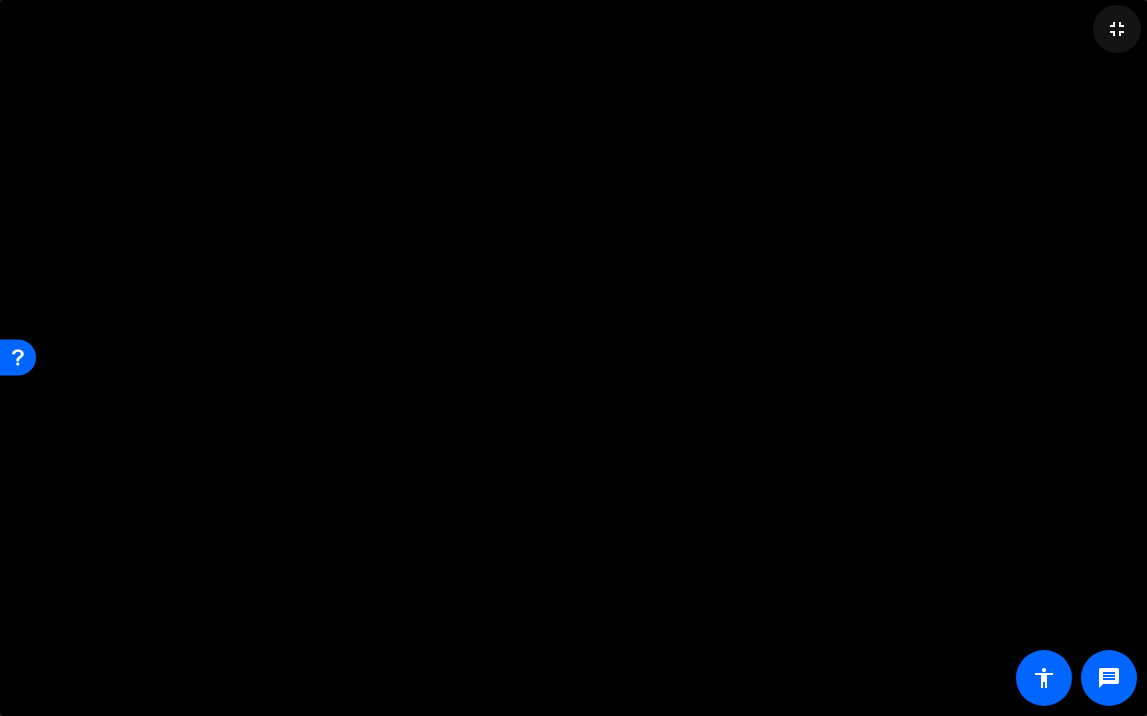 click on "fullscreen_exit" at bounding box center (1117, 29) 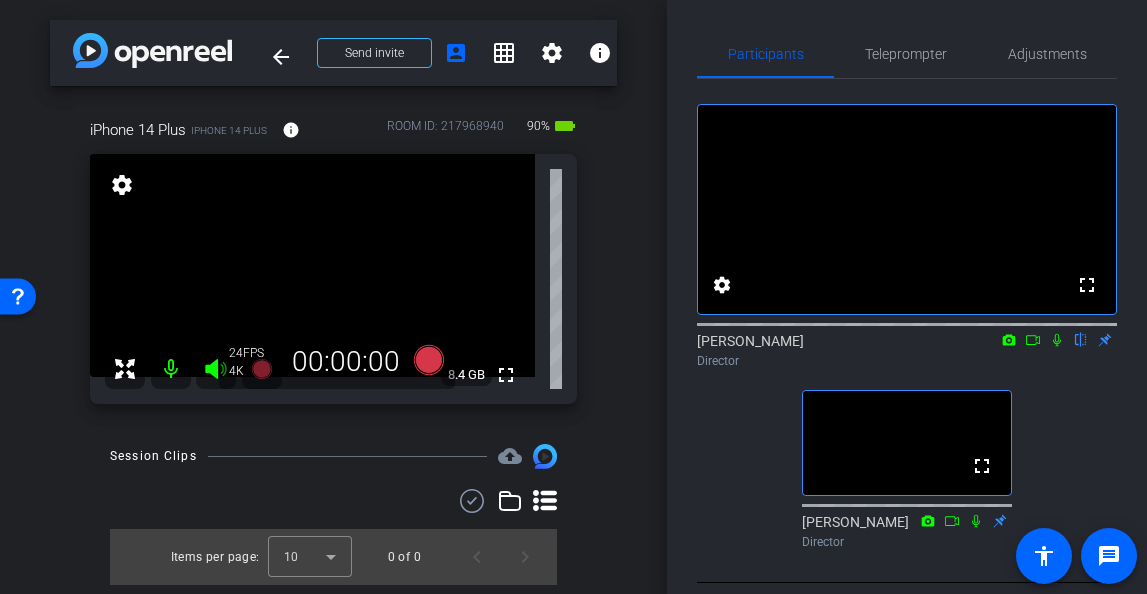 scroll, scrollTop: 0, scrollLeft: 0, axis: both 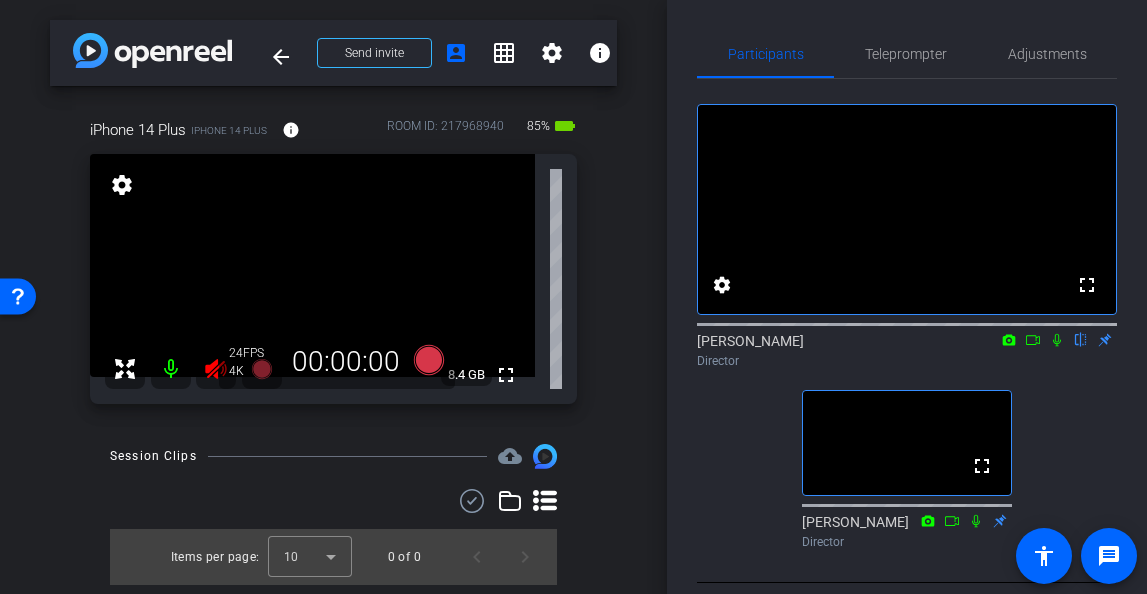 click 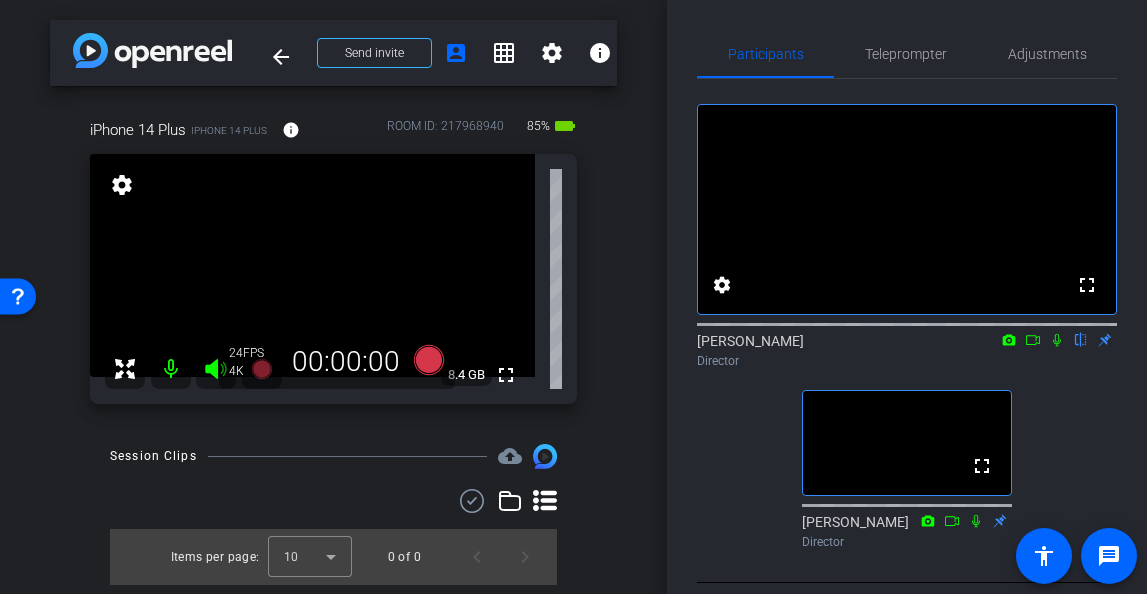 click 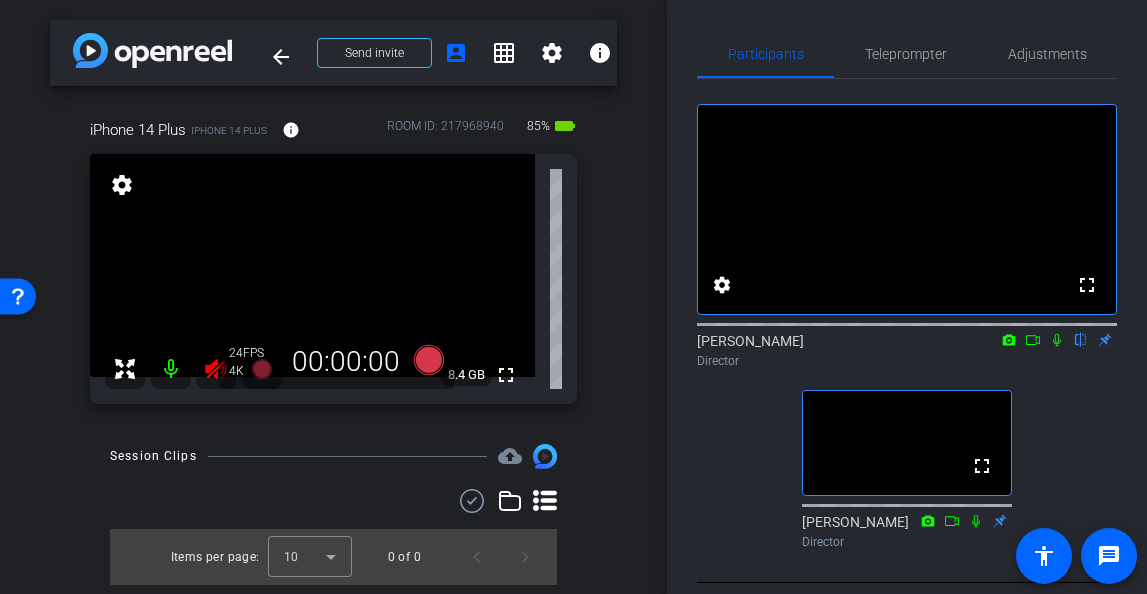 click at bounding box center (171, 369) 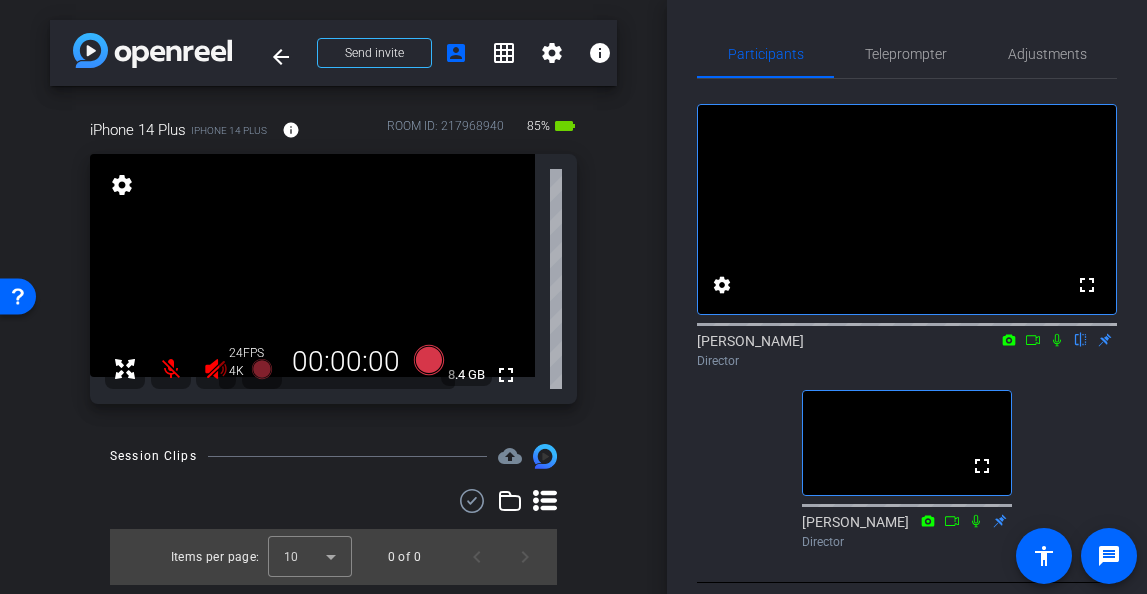 click 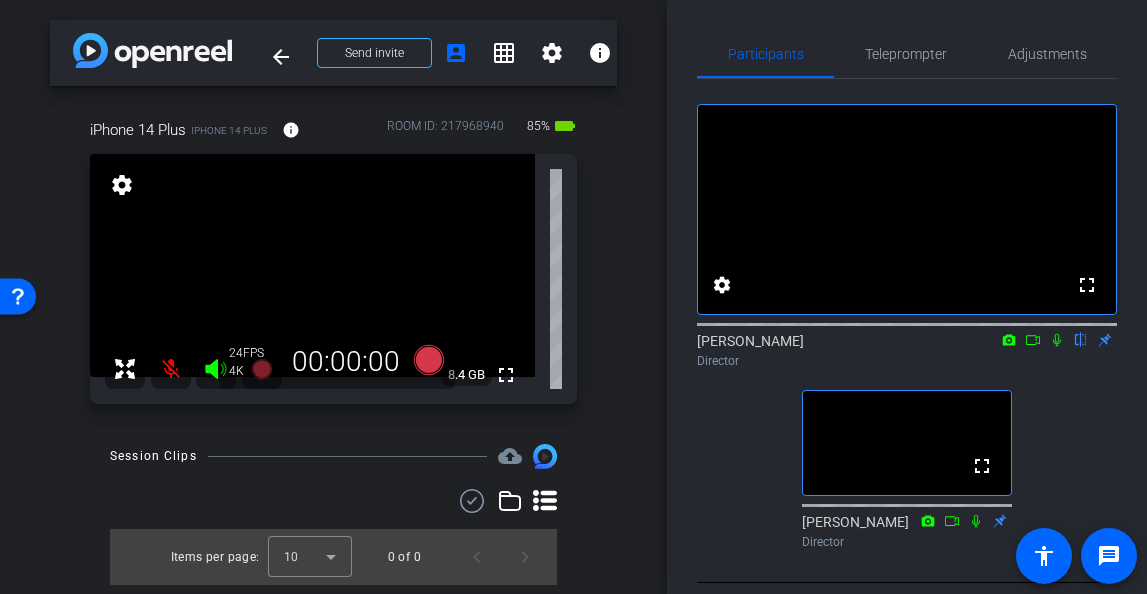 click at bounding box center [171, 369] 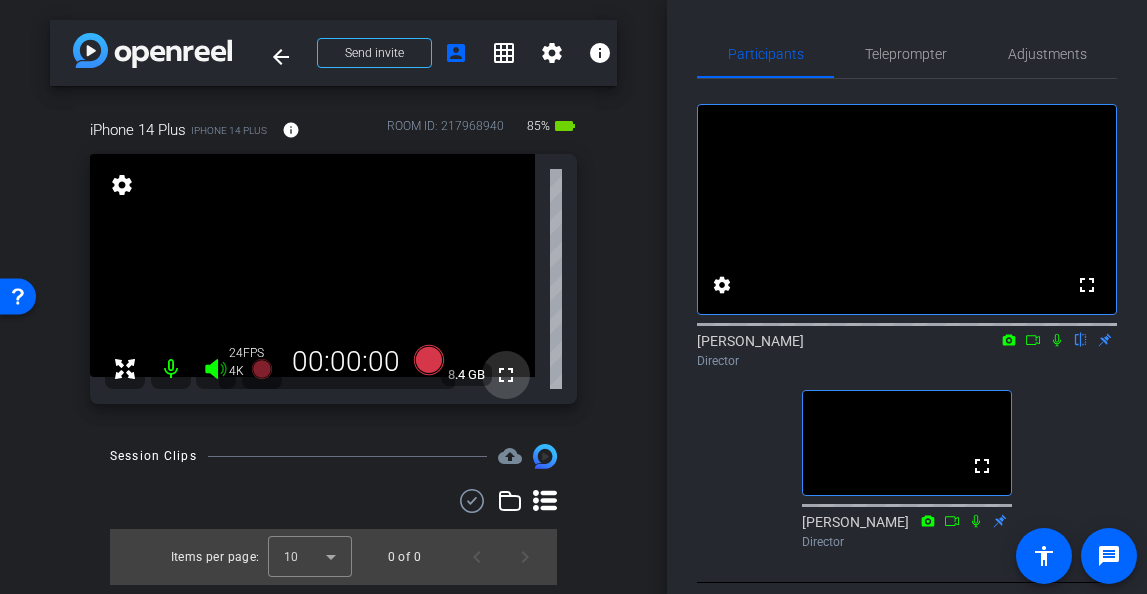 click on "fullscreen" at bounding box center [506, 375] 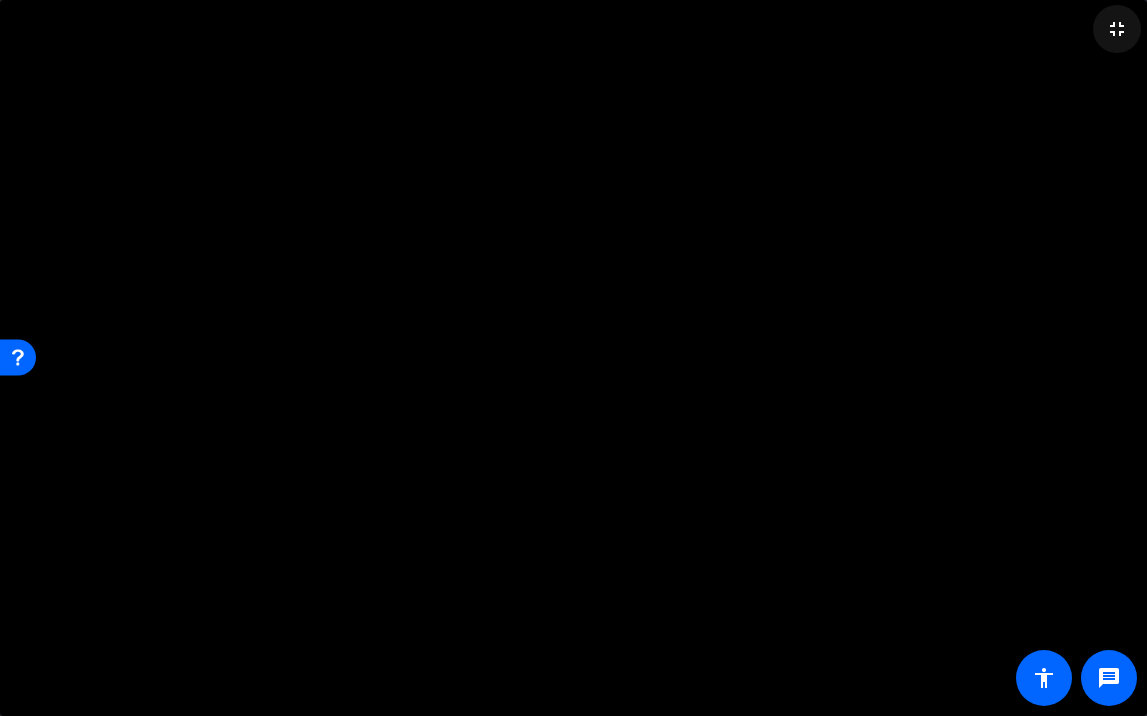 click on "fullscreen_exit" at bounding box center (1117, 29) 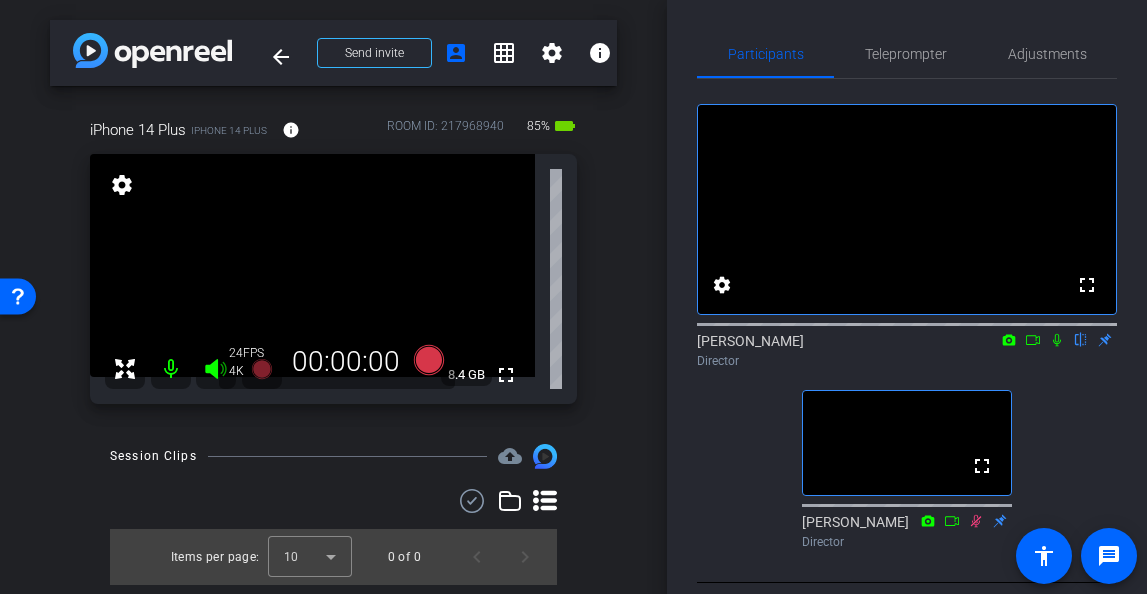 click 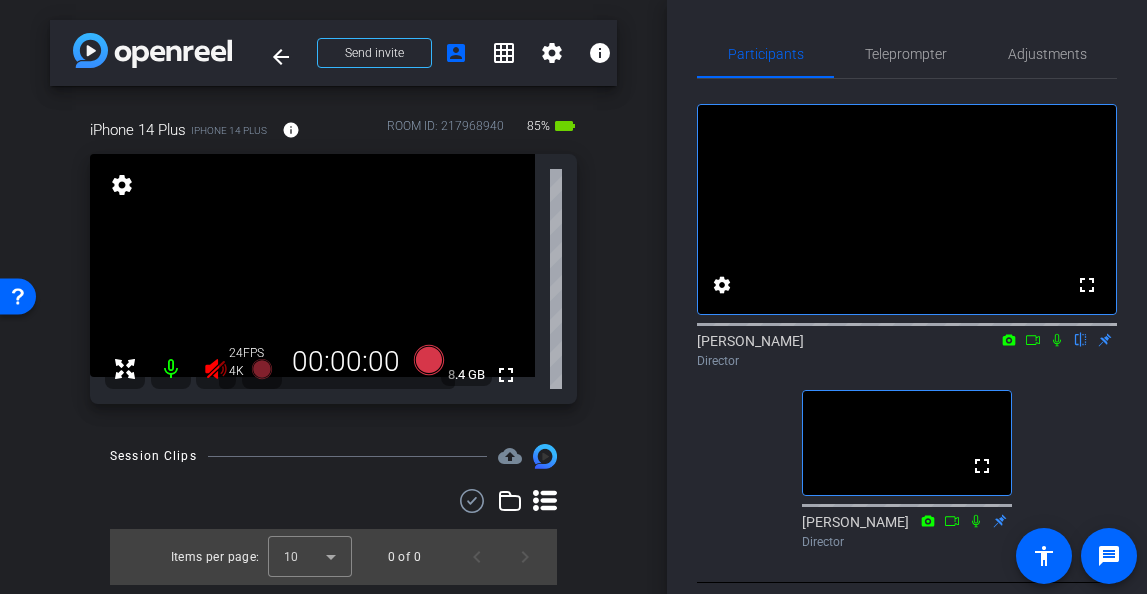 click 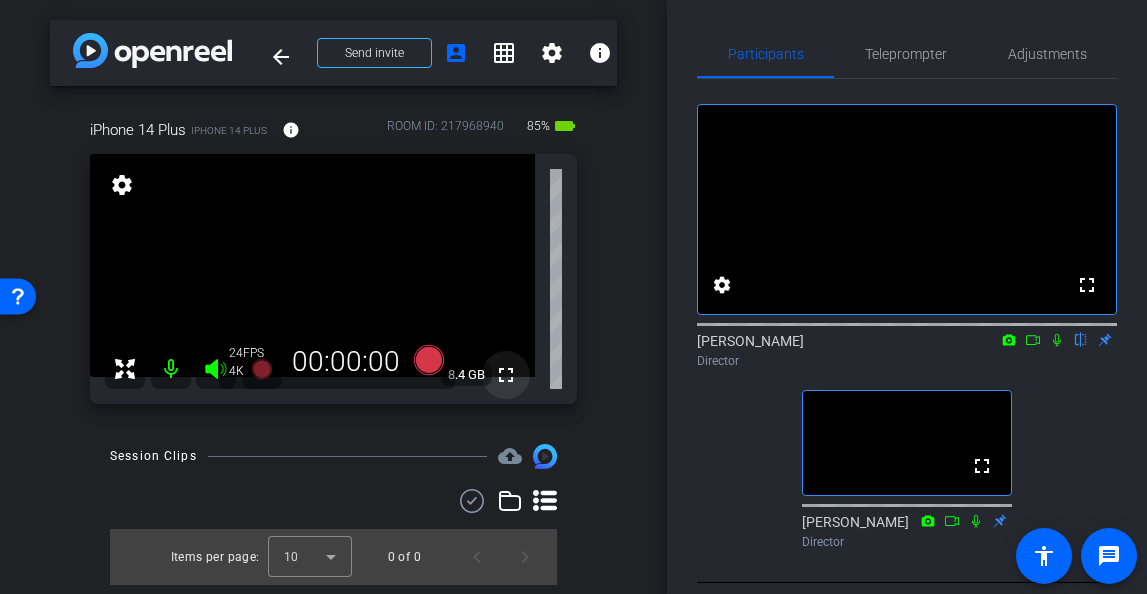 click on "fullscreen" at bounding box center [506, 375] 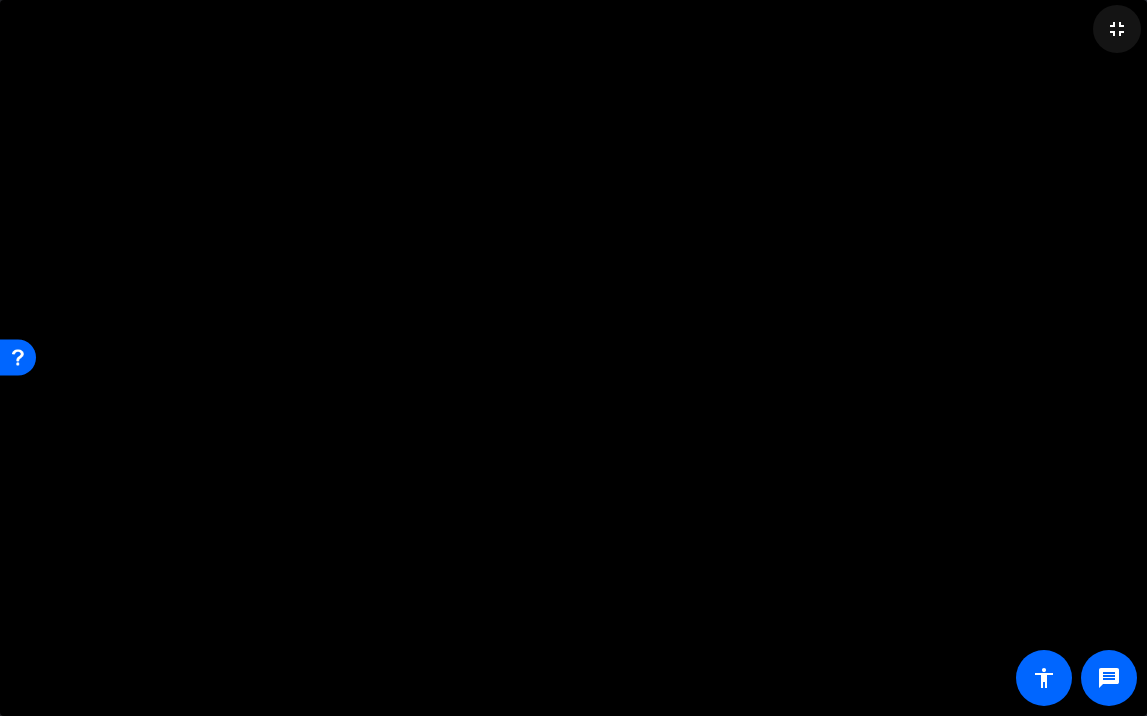 click on "fullscreen_exit" at bounding box center (1117, 29) 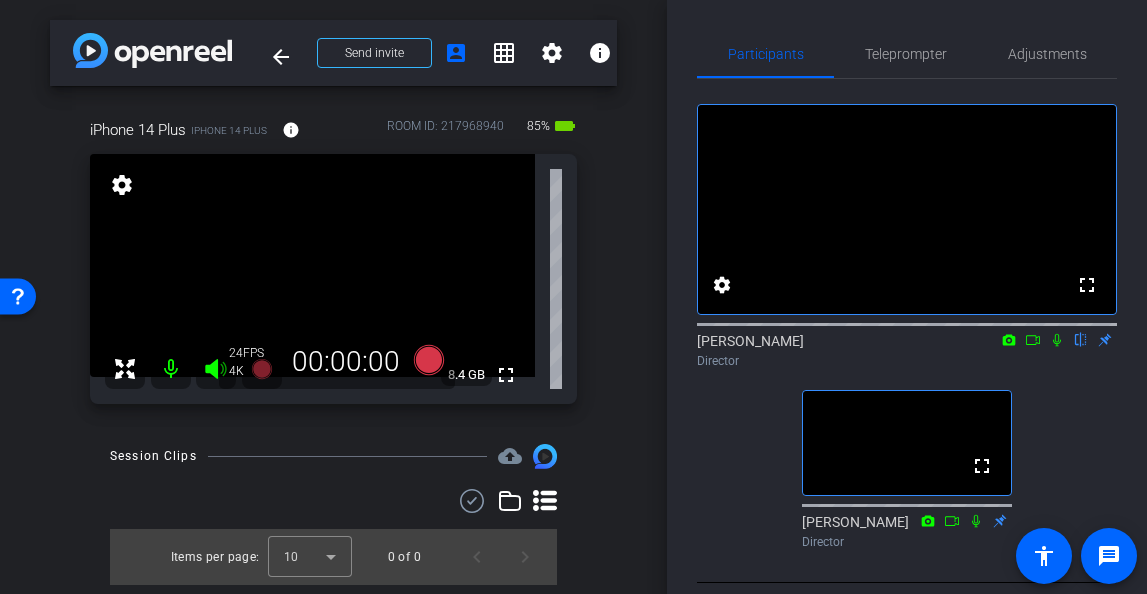 click 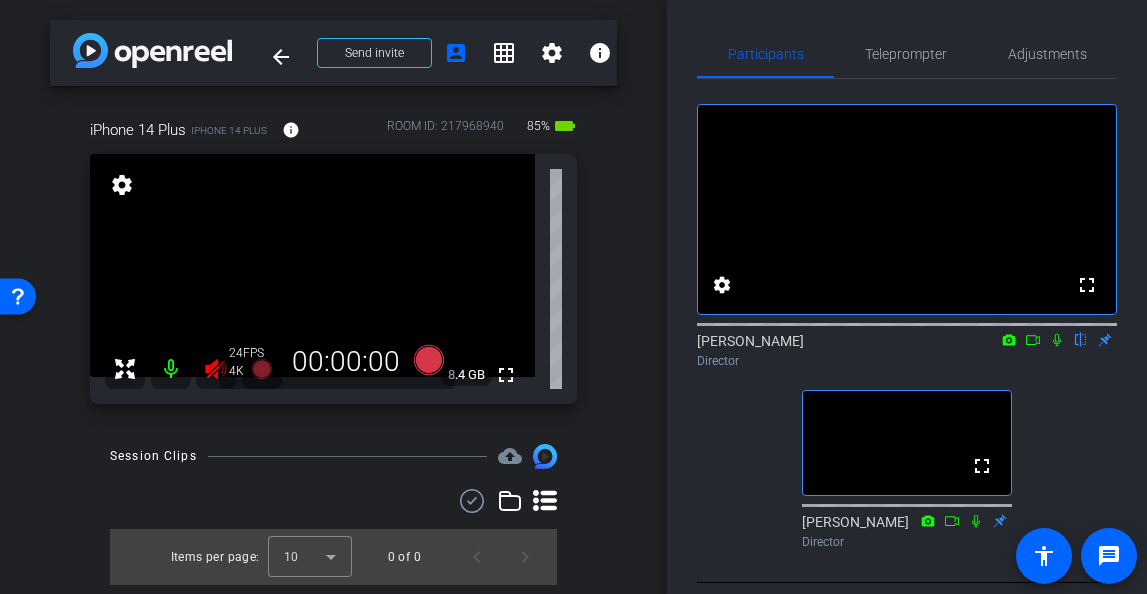 click 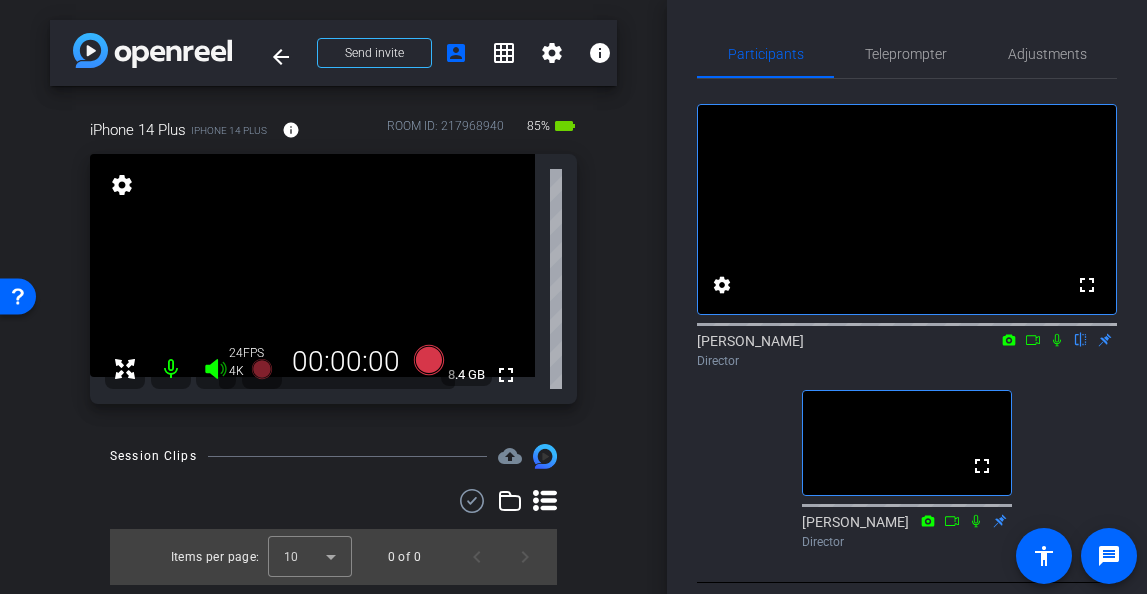 click 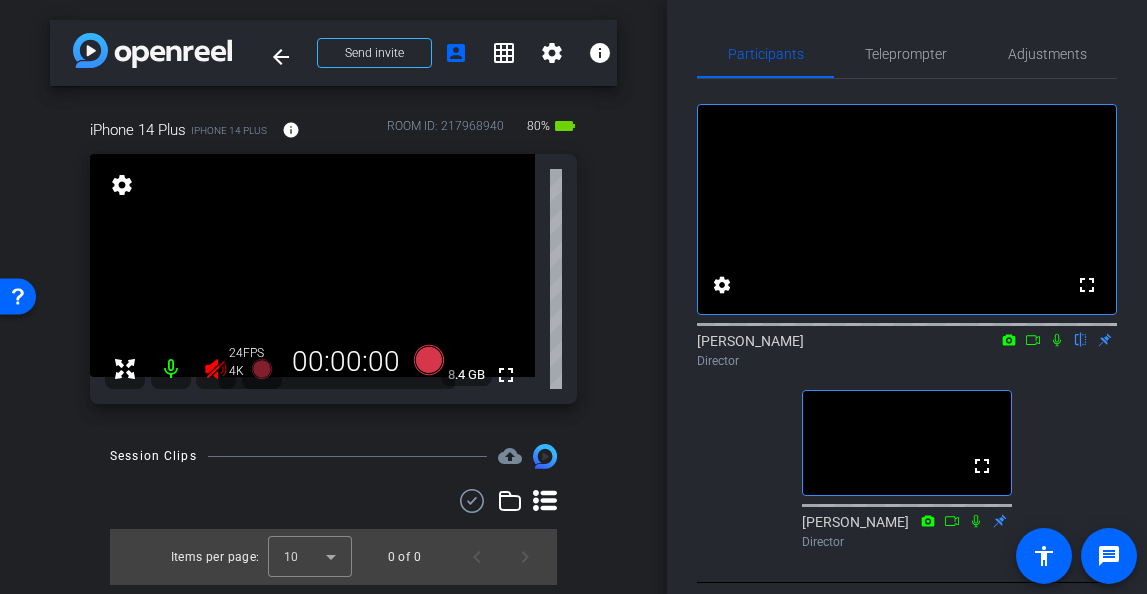 click 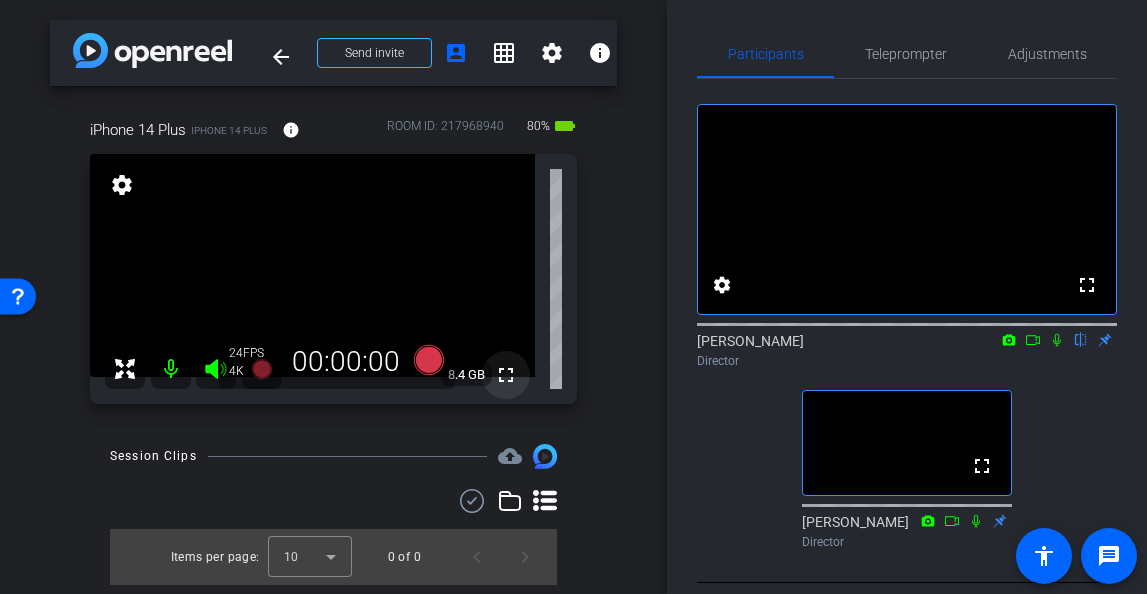 click on "fullscreen" at bounding box center [506, 375] 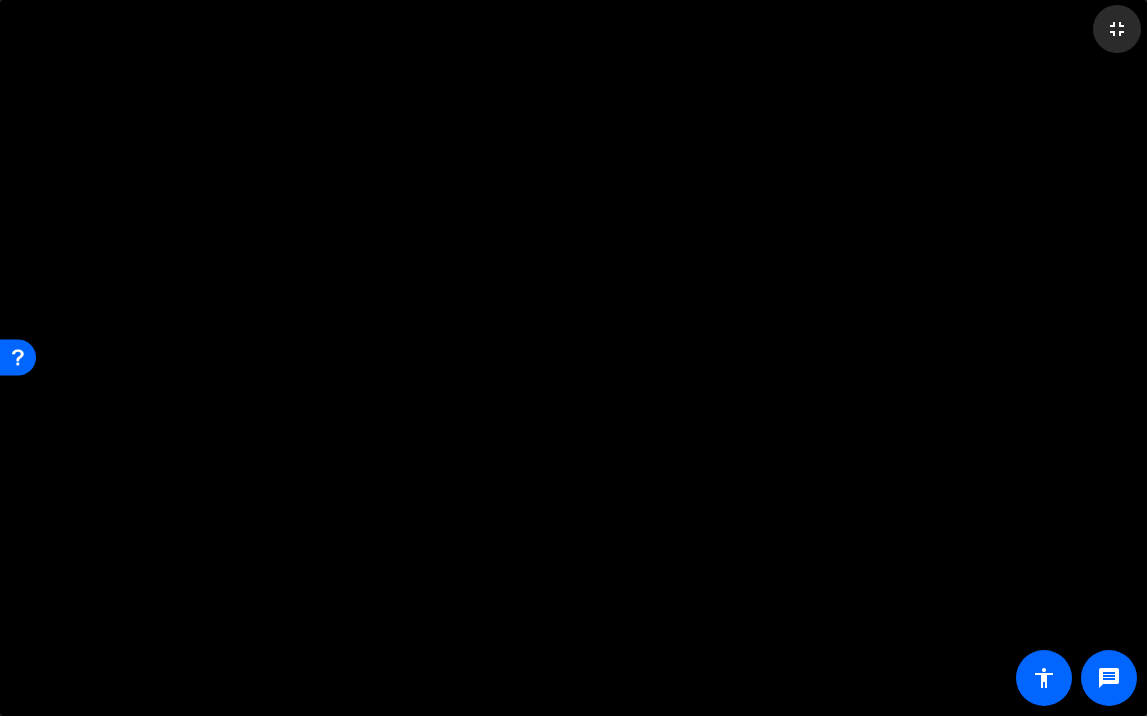 click on "fullscreen_exit" at bounding box center [1117, 29] 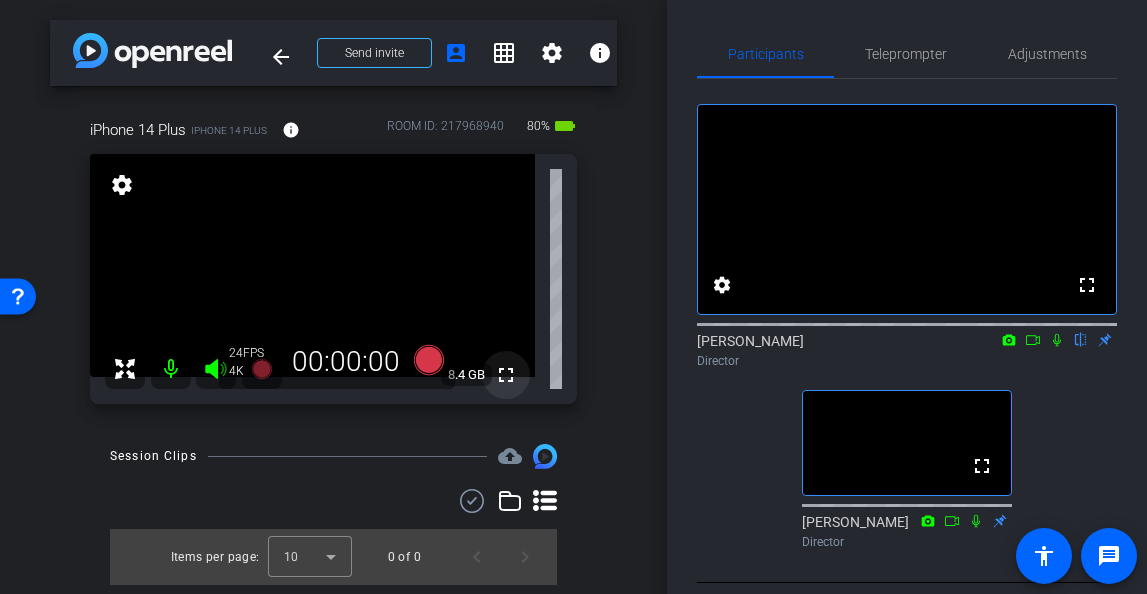 click on "fullscreen" at bounding box center [506, 375] 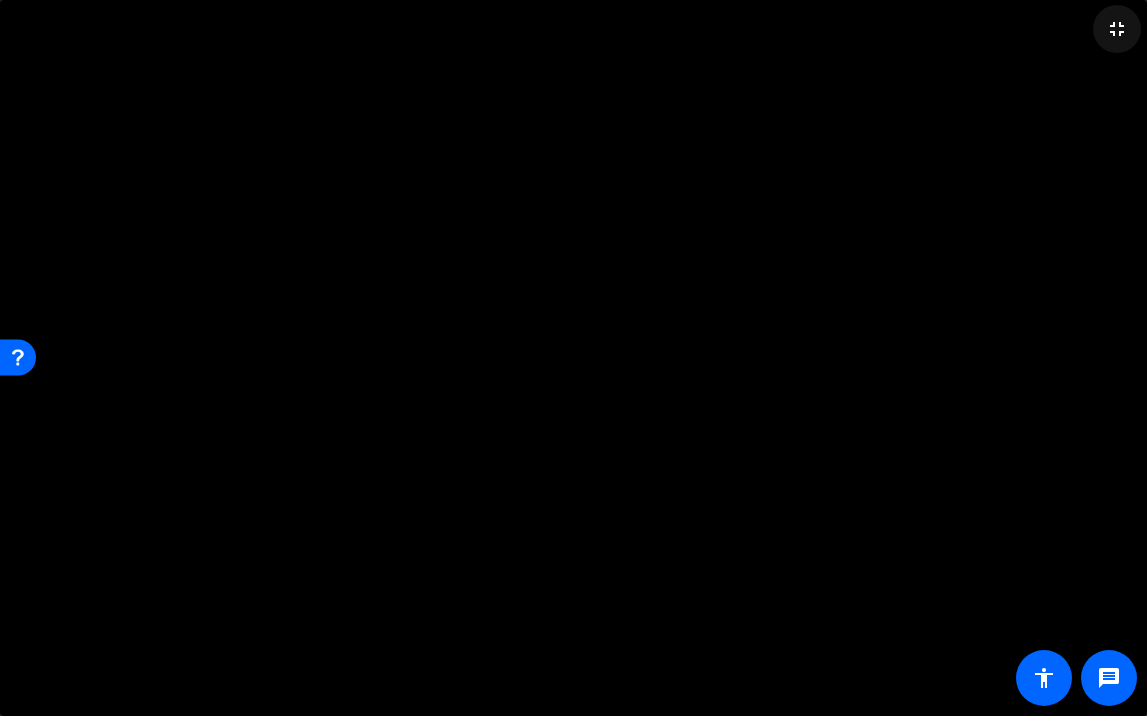 click on "fullscreen_exit" at bounding box center [1117, 29] 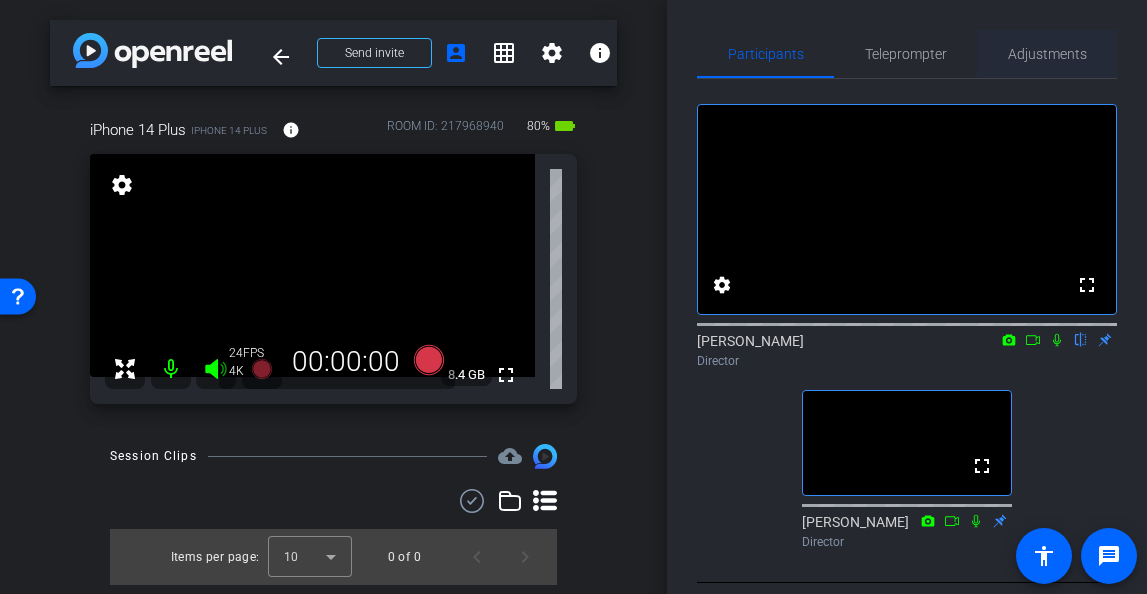 click on "Adjustments" at bounding box center (1047, 54) 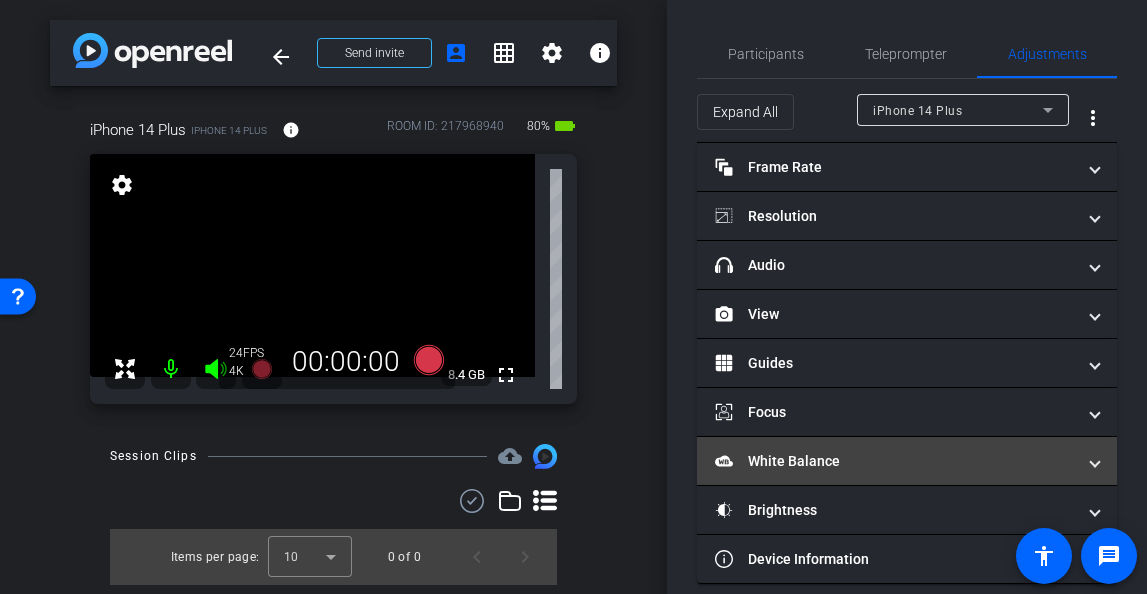 scroll, scrollTop: 20, scrollLeft: 0, axis: vertical 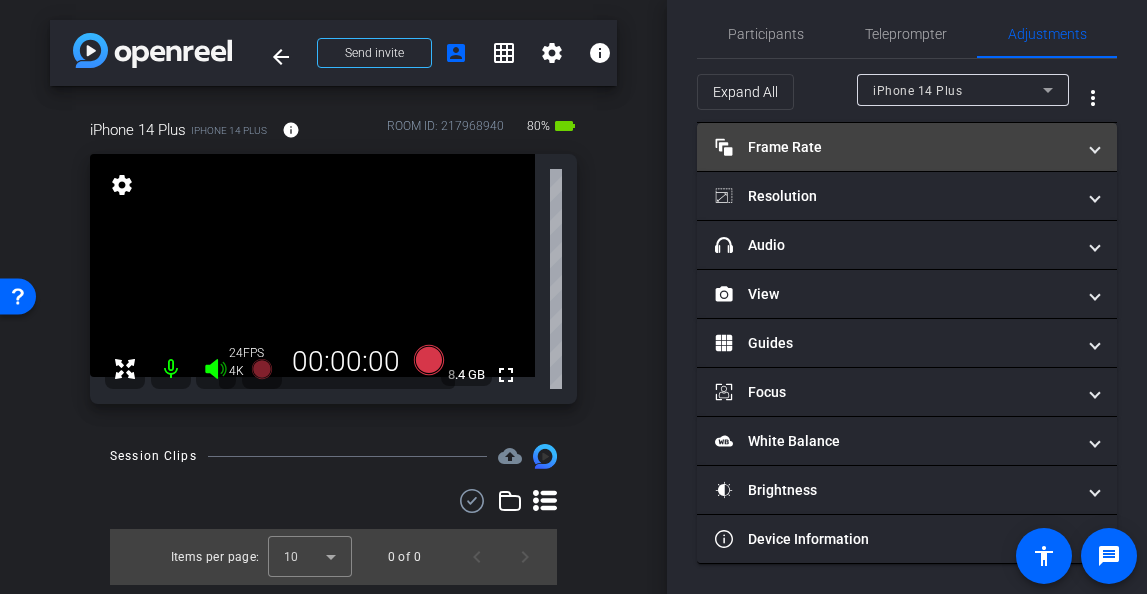 click on "Frame Rate
Frame Rate" at bounding box center [895, 147] 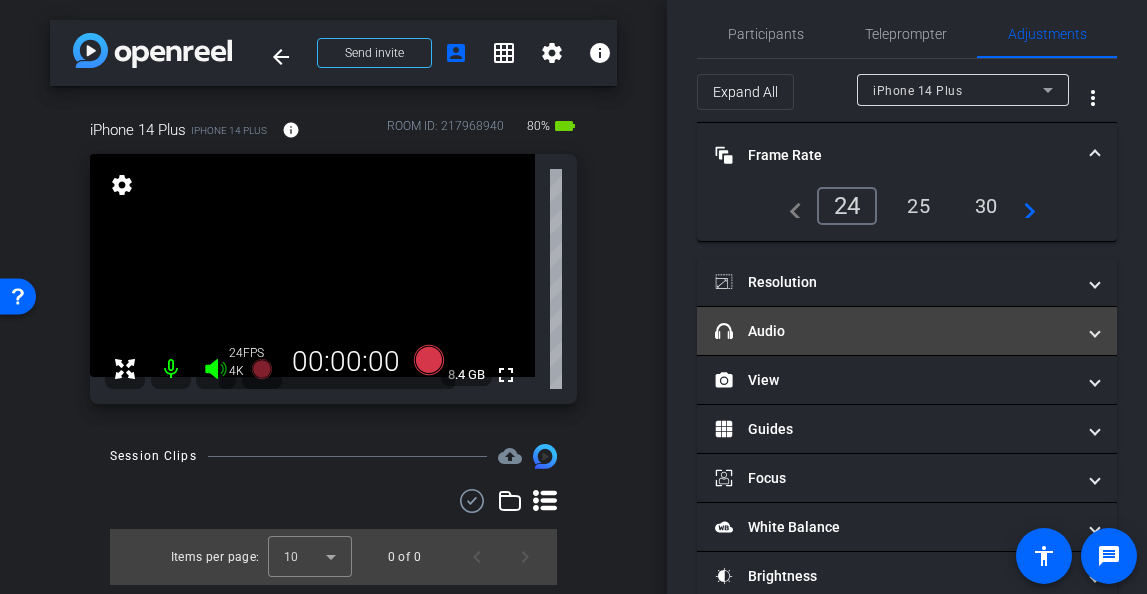 scroll, scrollTop: 106, scrollLeft: 0, axis: vertical 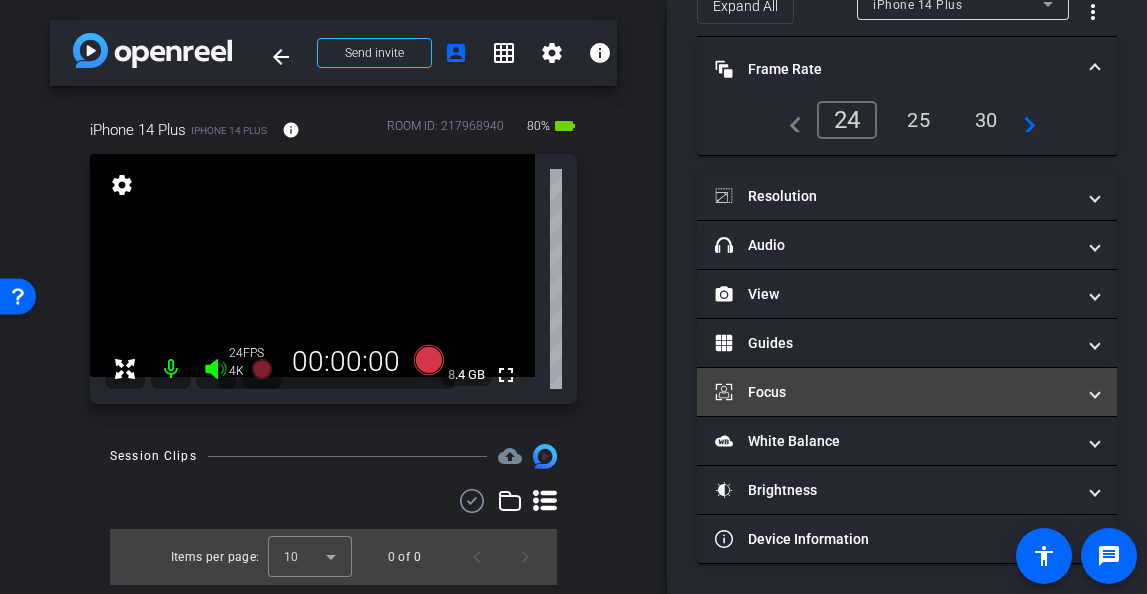 click on "Focus" at bounding box center (895, 392) 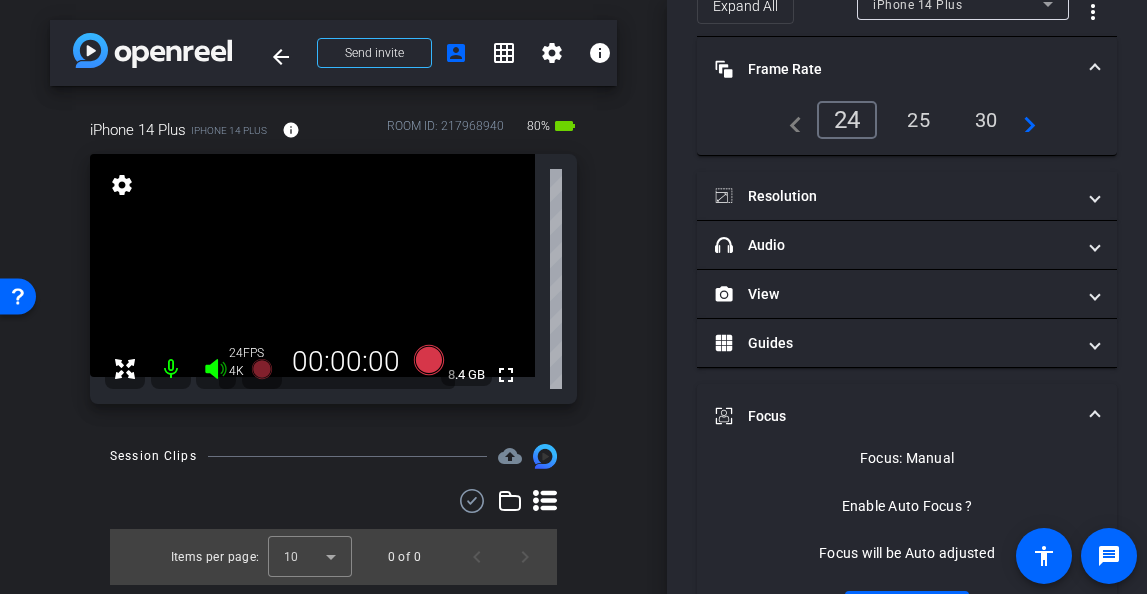 click at bounding box center (312, 265) 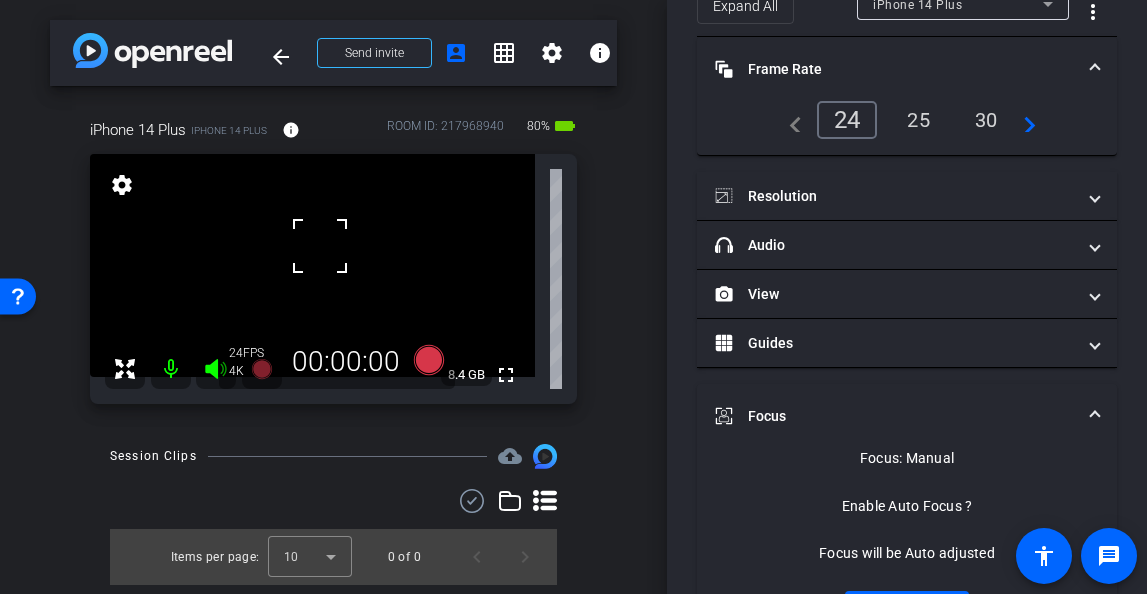 click at bounding box center [320, 246] 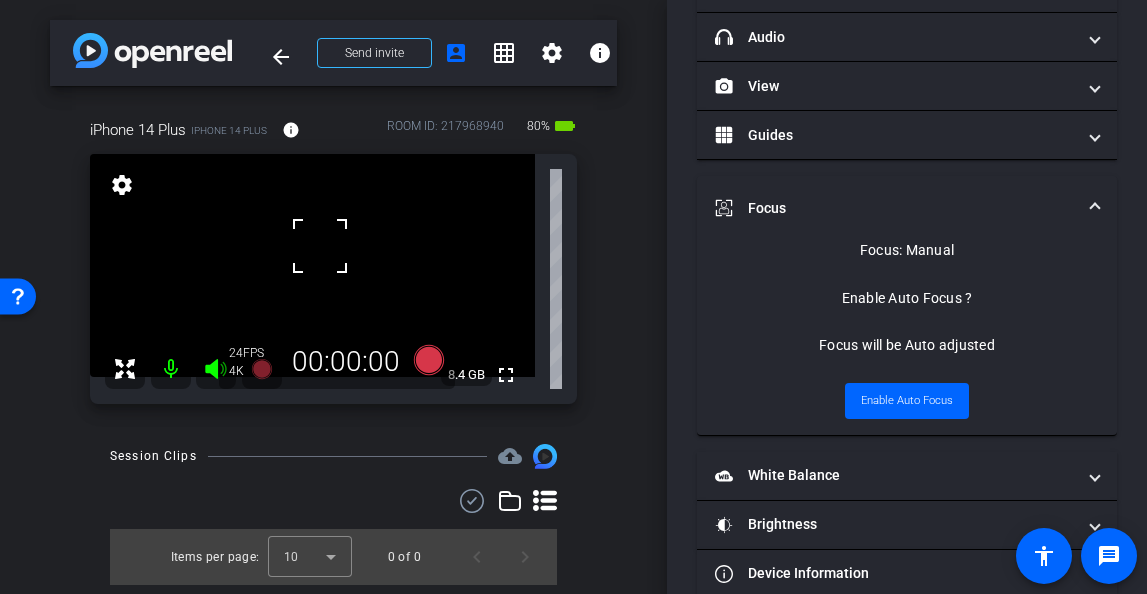 scroll, scrollTop: 348, scrollLeft: 0, axis: vertical 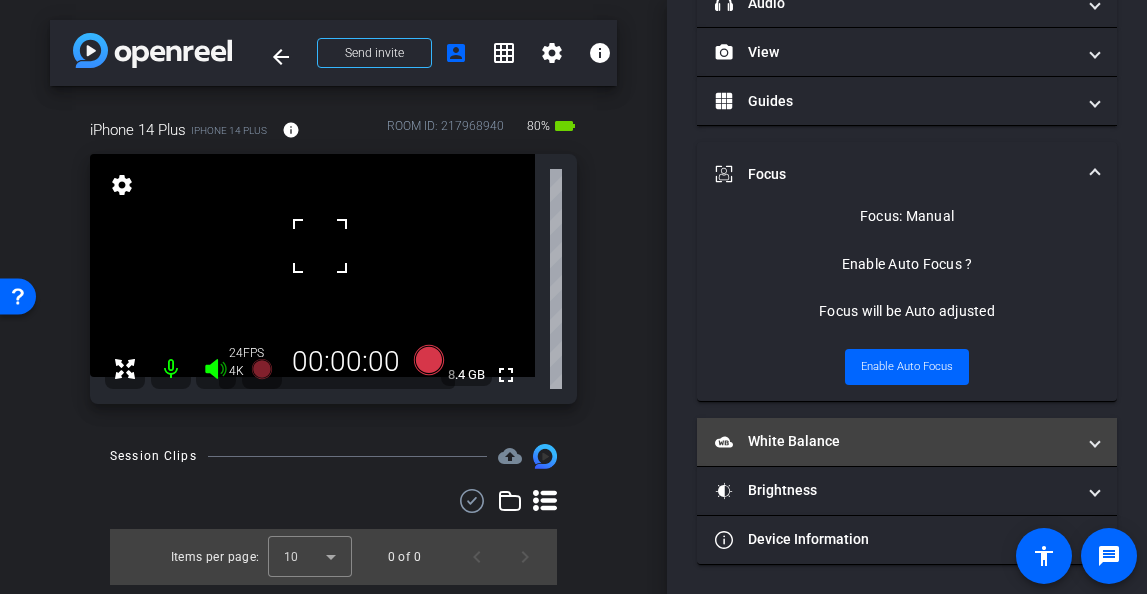 click on "White Balance
White Balance" at bounding box center [895, 441] 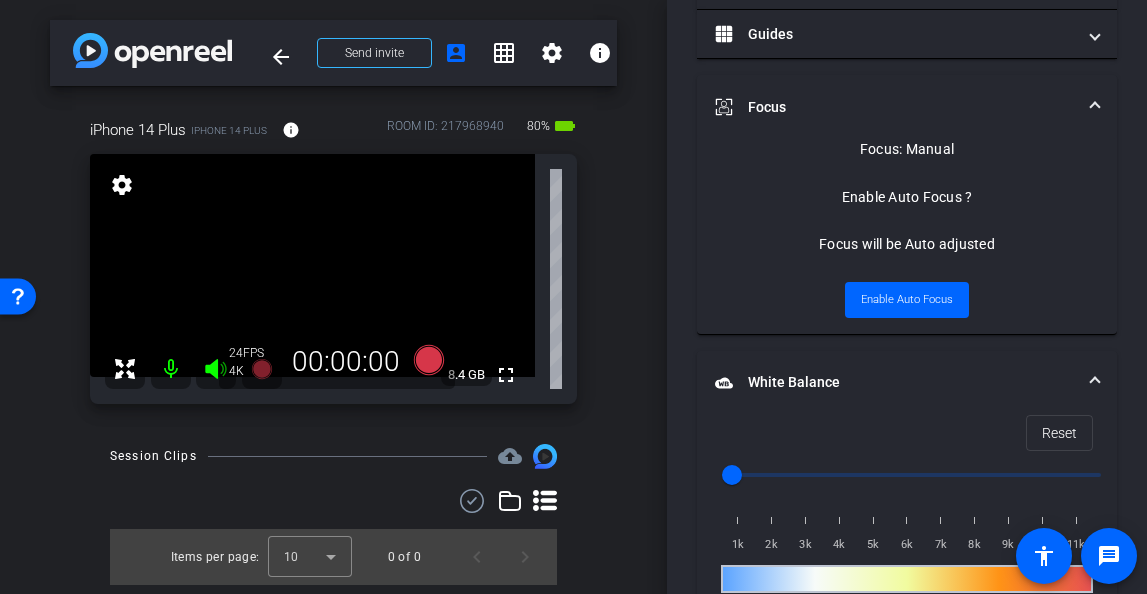 scroll, scrollTop: 421, scrollLeft: 0, axis: vertical 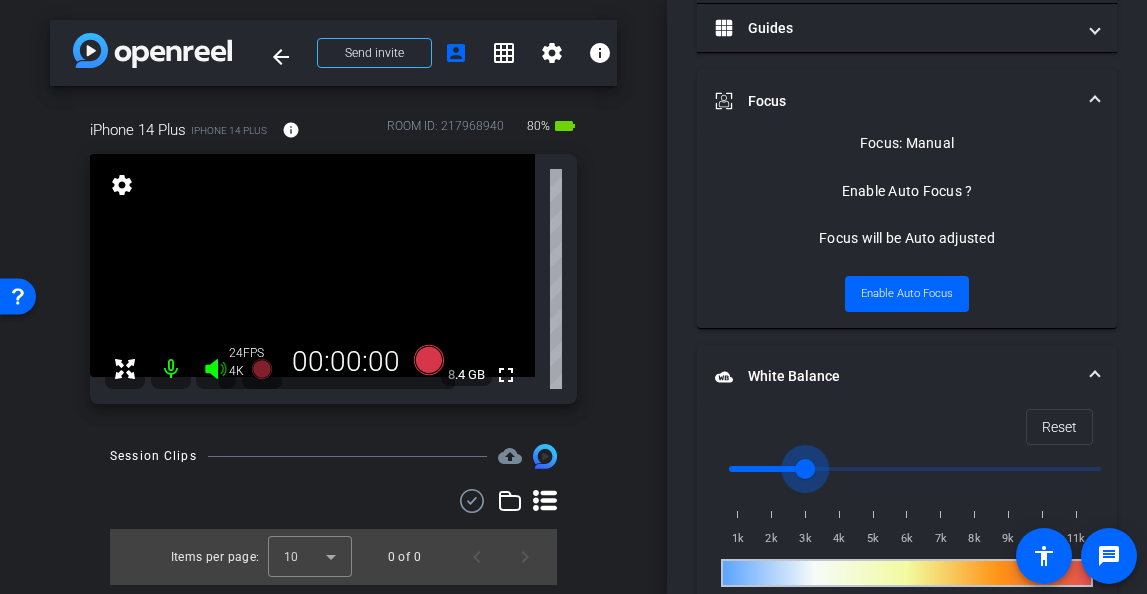drag, startPoint x: 734, startPoint y: 467, endPoint x: 805, endPoint y: 461, distance: 71.25307 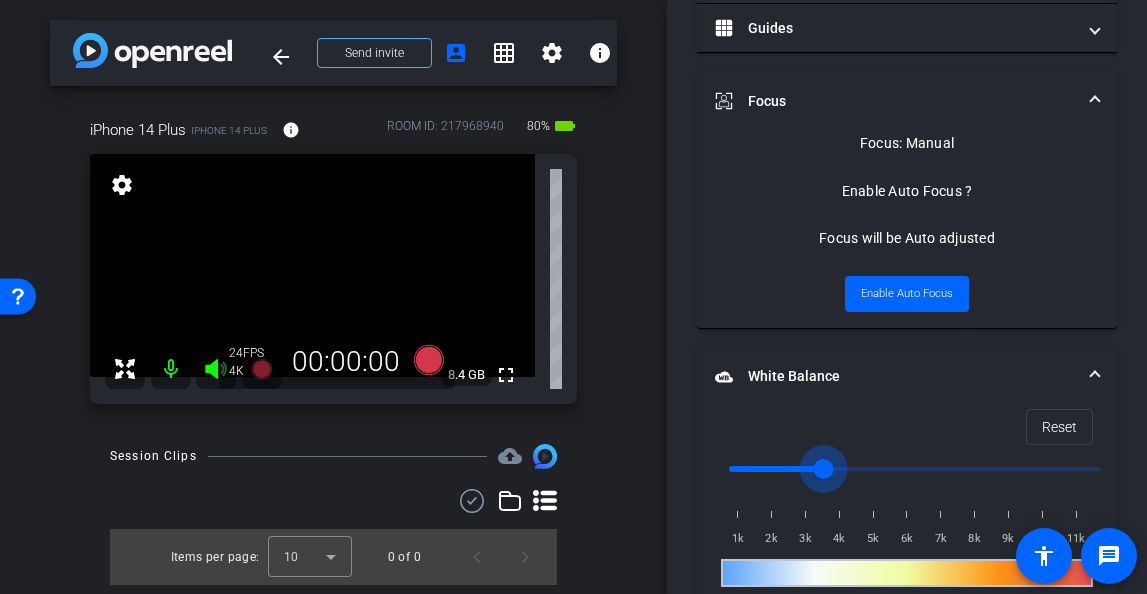 drag, startPoint x: 806, startPoint y: 460, endPoint x: 831, endPoint y: 459, distance: 25.019993 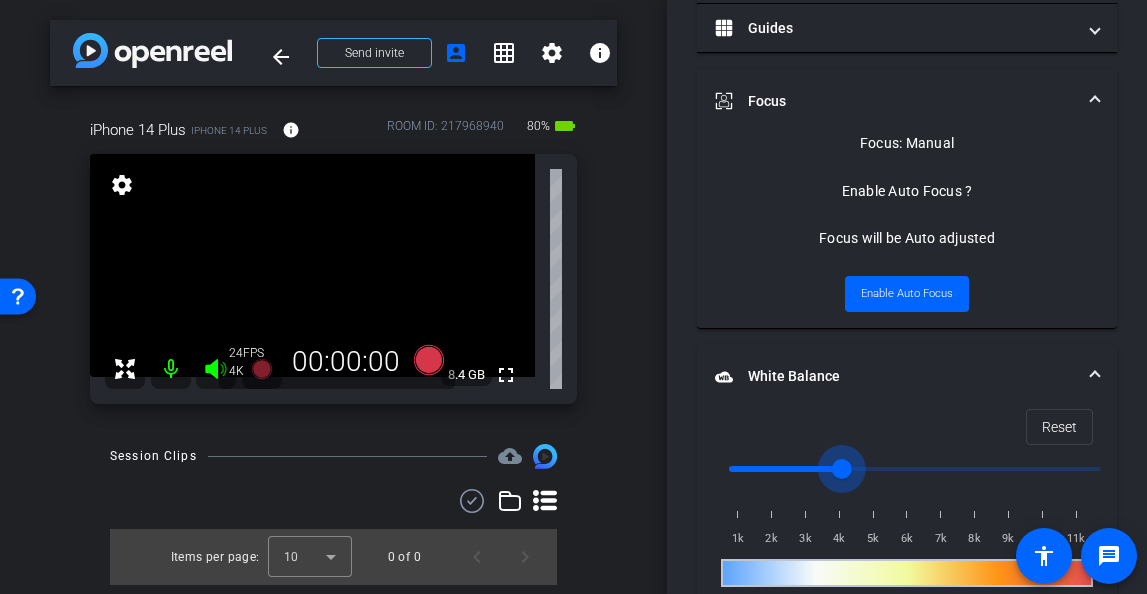 click at bounding box center (915, 469) 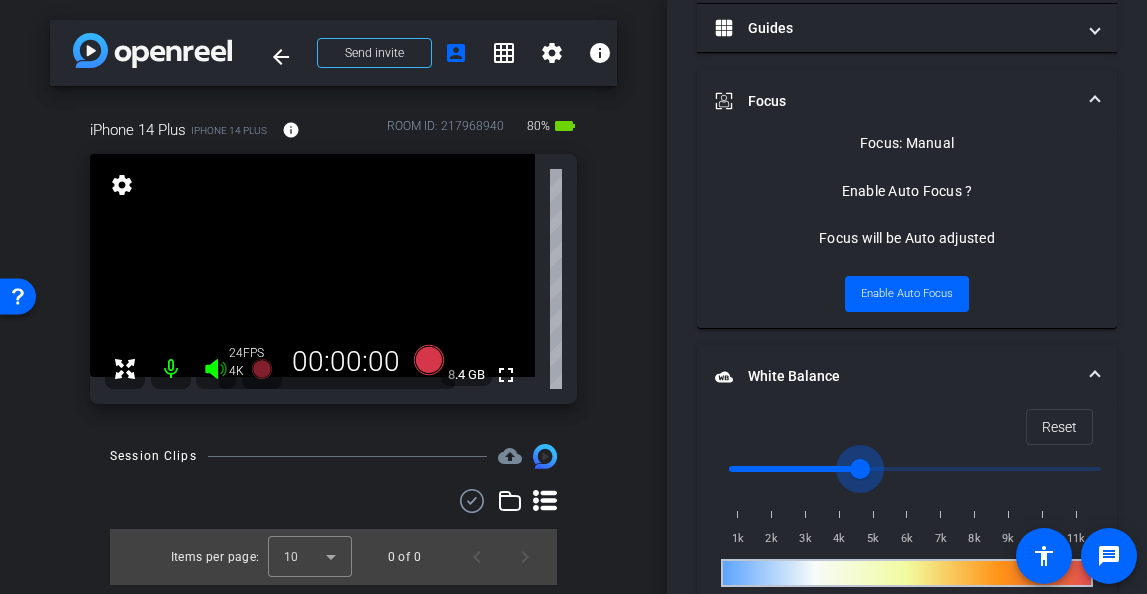 drag, startPoint x: 843, startPoint y: 465, endPoint x: 860, endPoint y: 463, distance: 17.117243 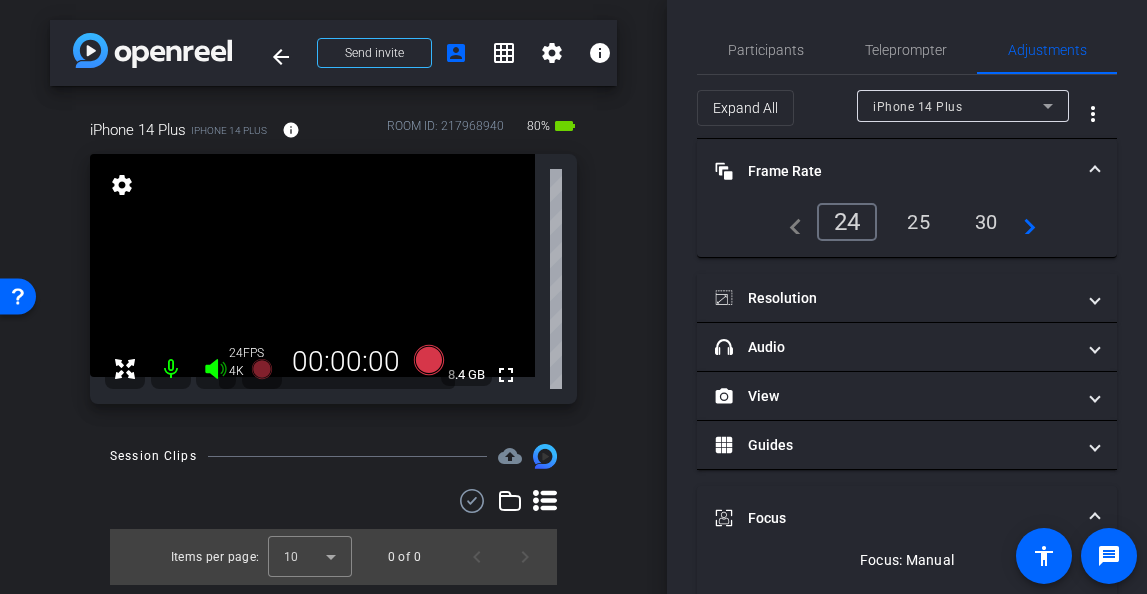 scroll, scrollTop: 0, scrollLeft: 0, axis: both 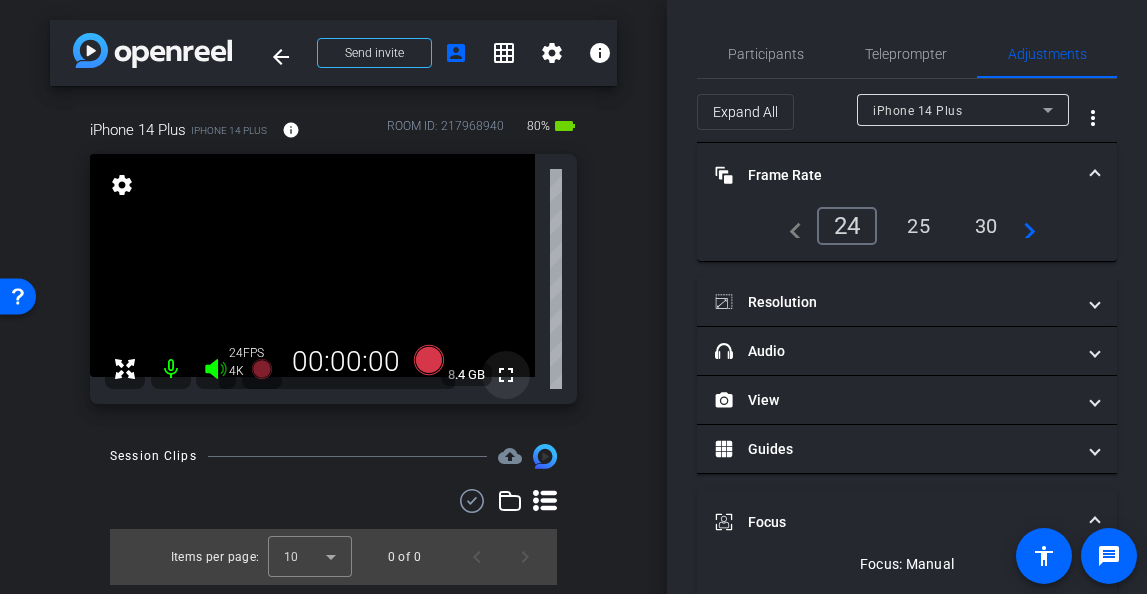 click on "fullscreen" at bounding box center (506, 375) 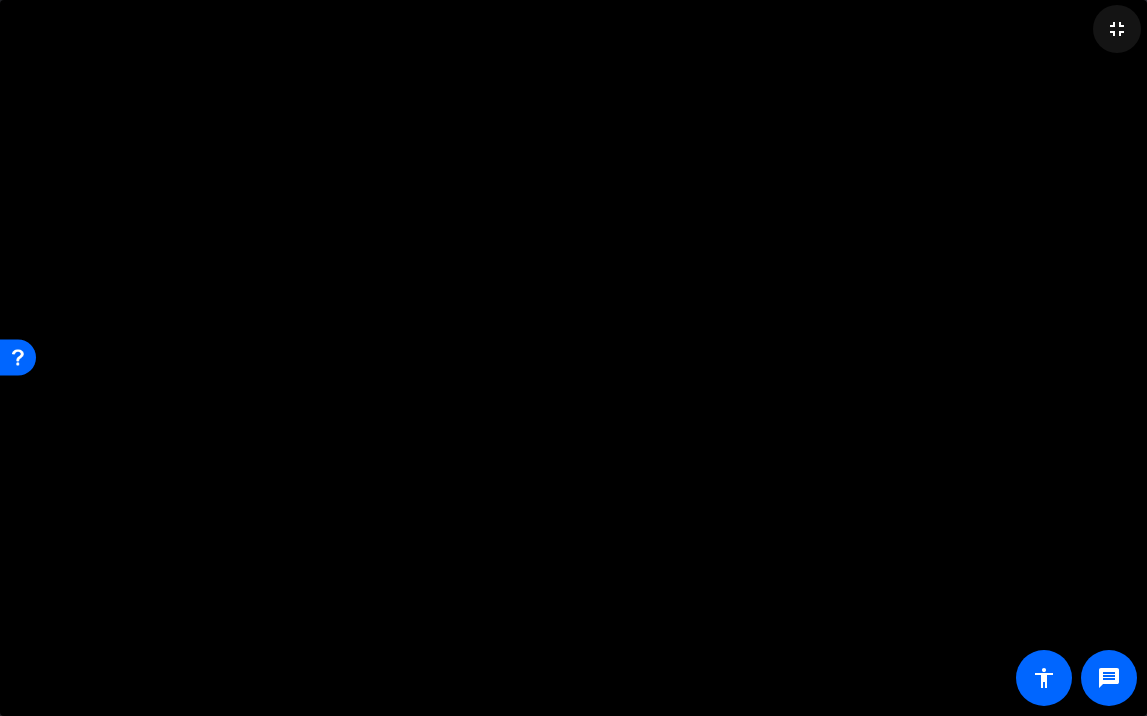 click on "fullscreen_exit" at bounding box center [1117, 29] 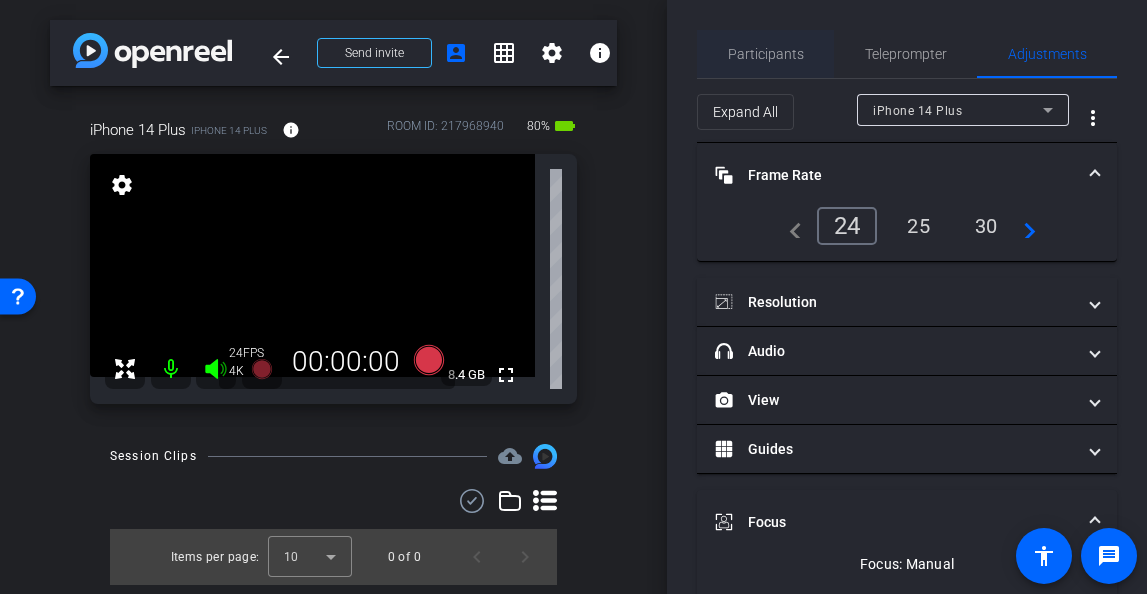 click on "Participants" at bounding box center (766, 54) 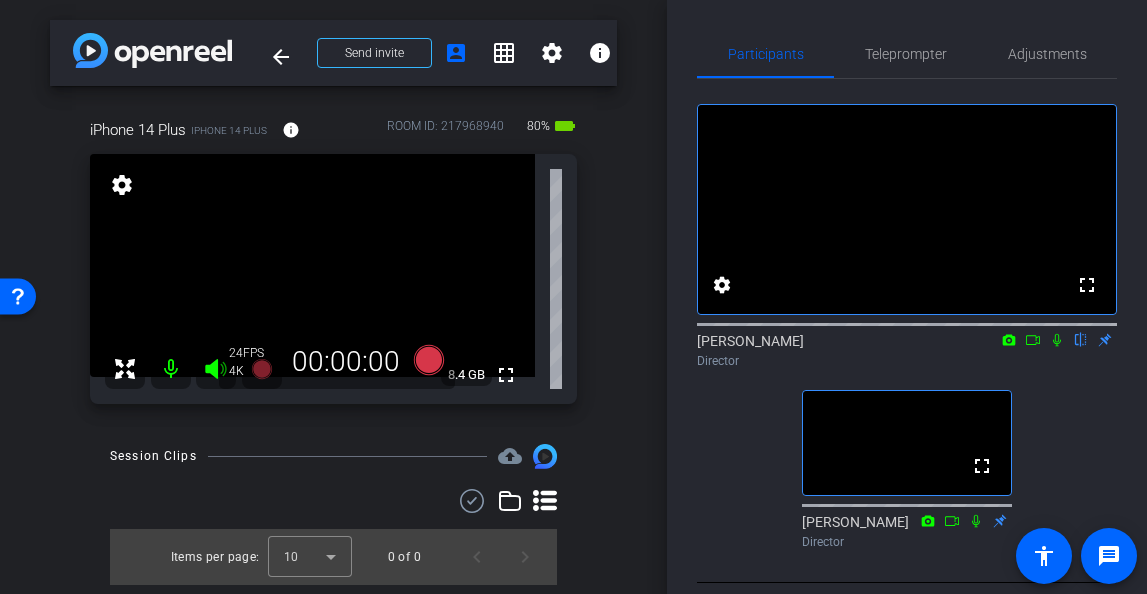 click at bounding box center (312, 265) 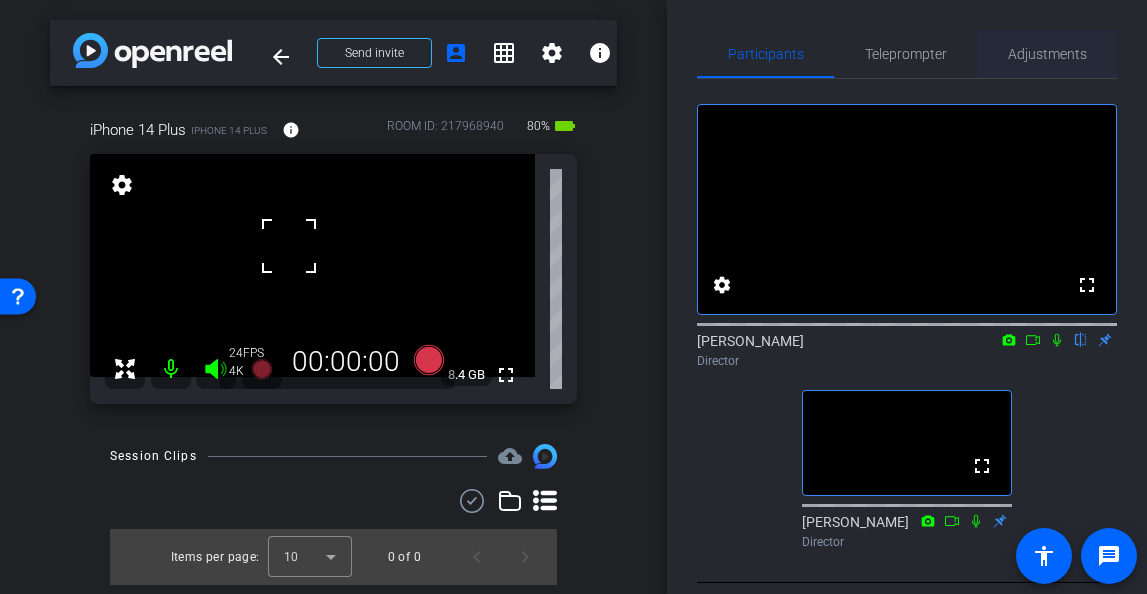 click on "Adjustments" at bounding box center [1047, 54] 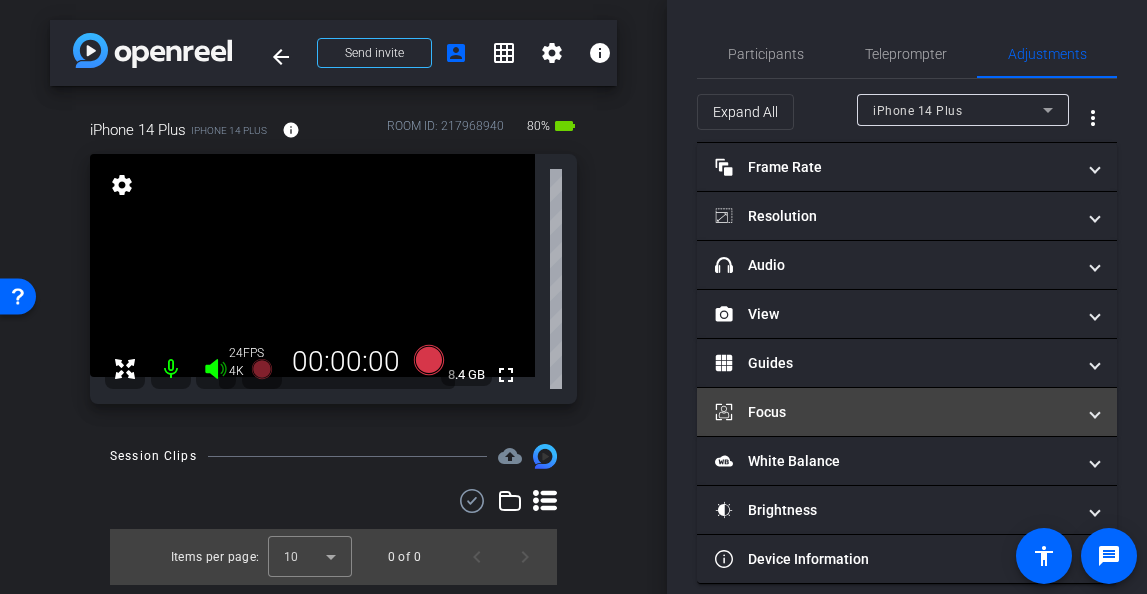 click on "Focus" at bounding box center [907, 412] 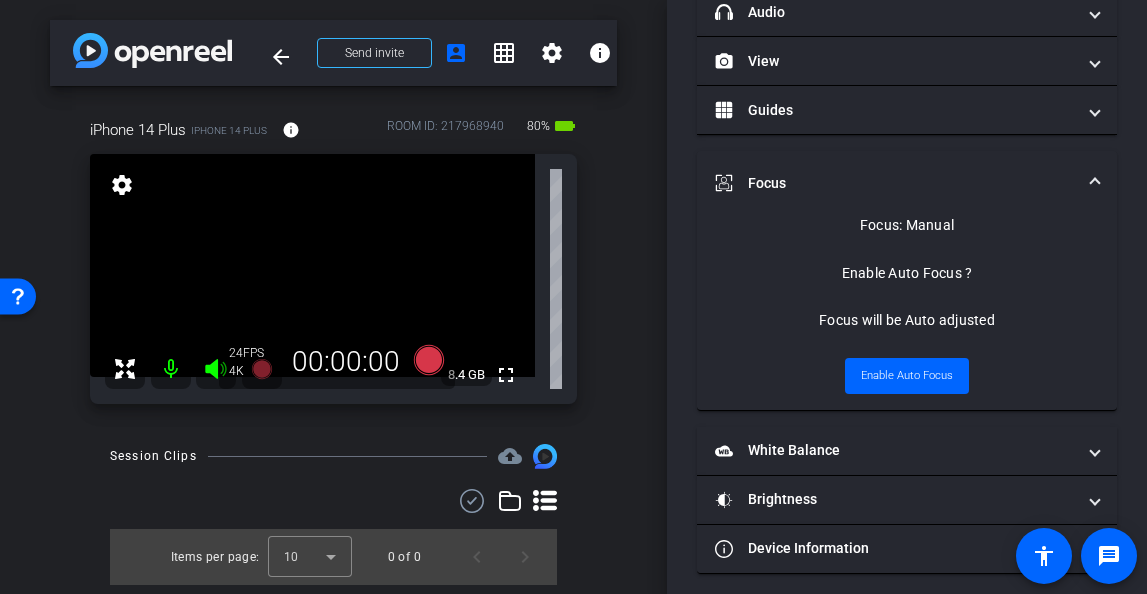scroll, scrollTop: 262, scrollLeft: 0, axis: vertical 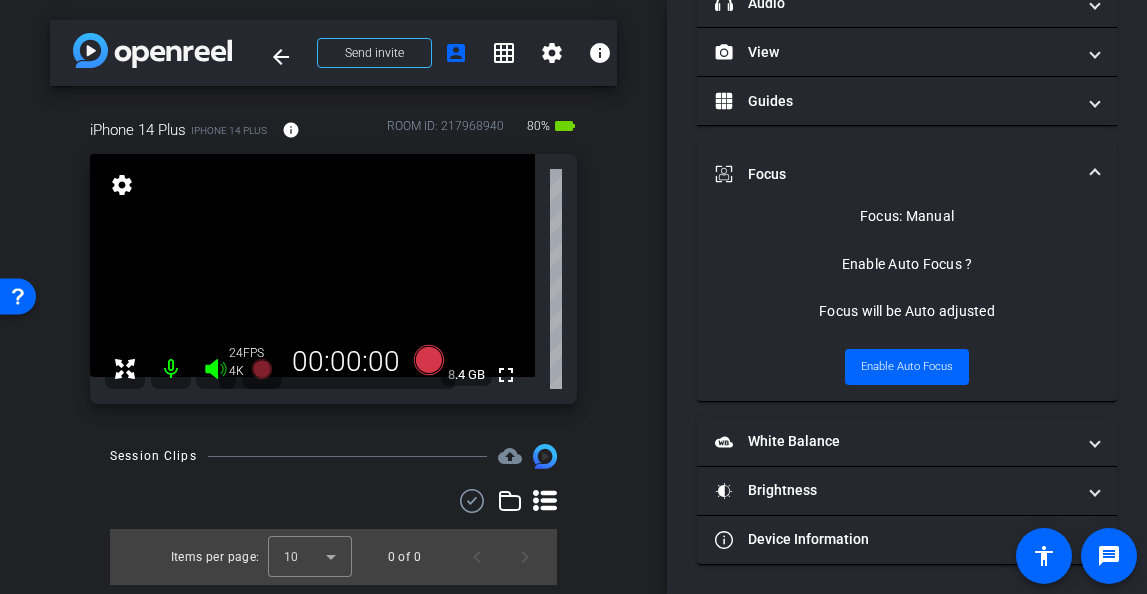 click at bounding box center (312, 265) 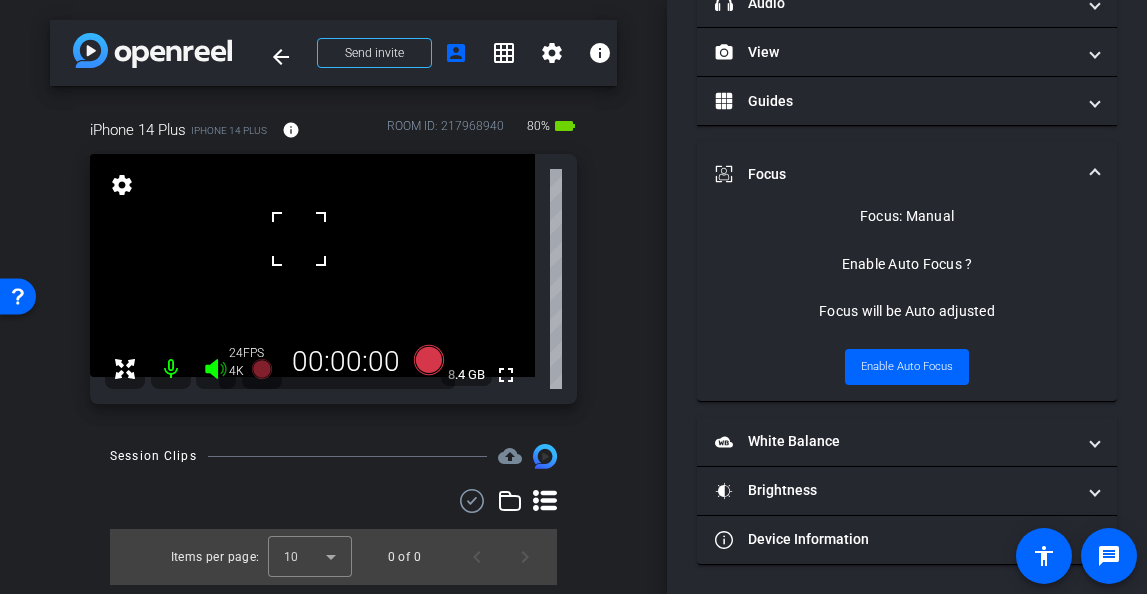 click at bounding box center [299, 239] 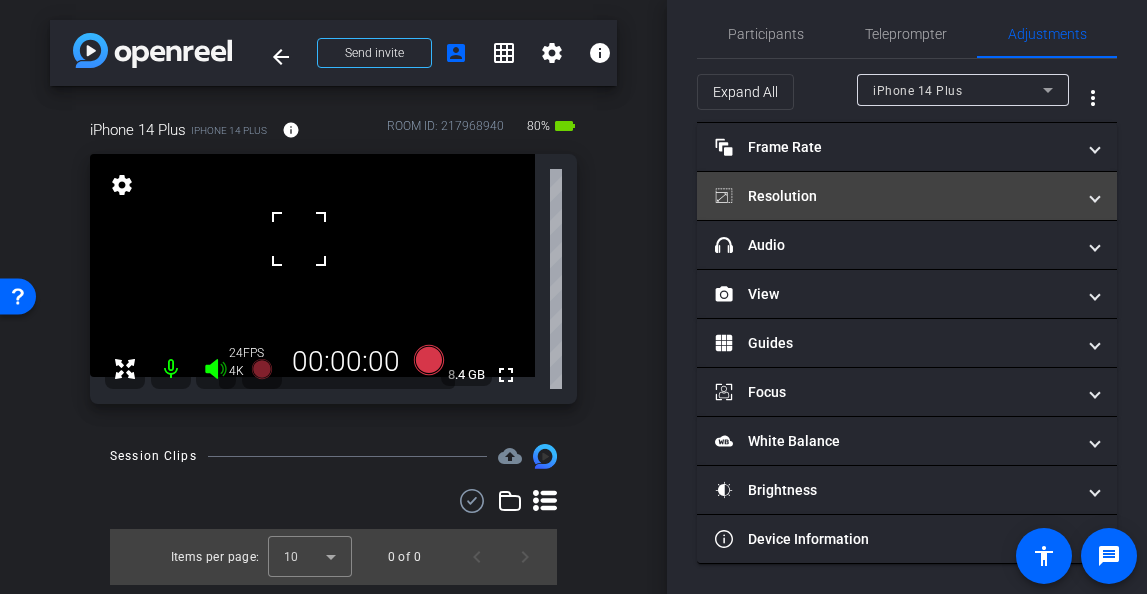 scroll, scrollTop: 20, scrollLeft: 0, axis: vertical 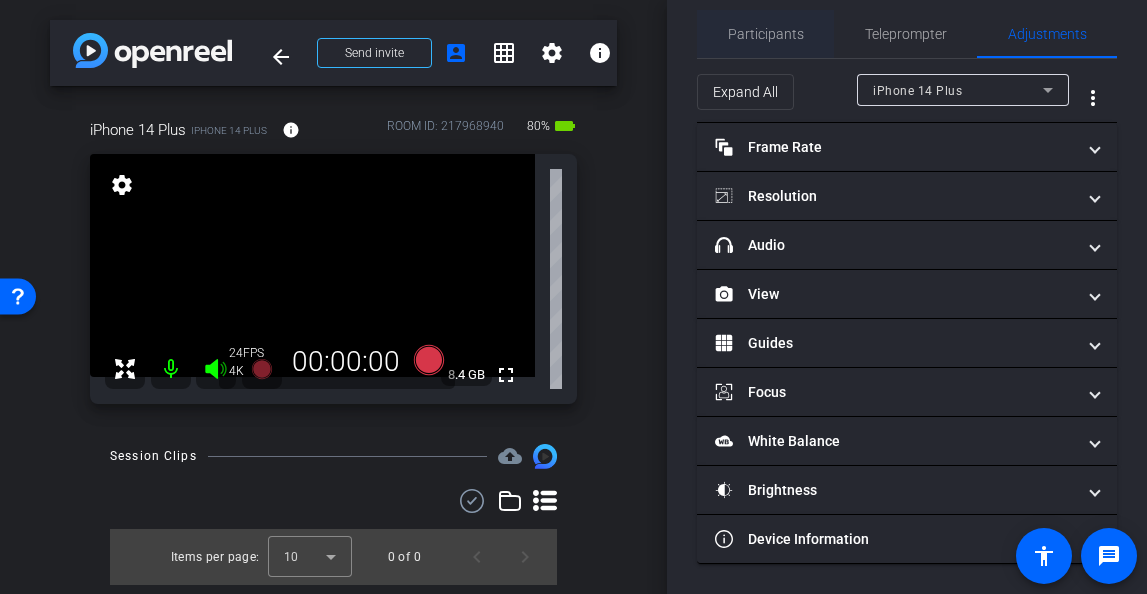 click on "Participants" at bounding box center [766, 34] 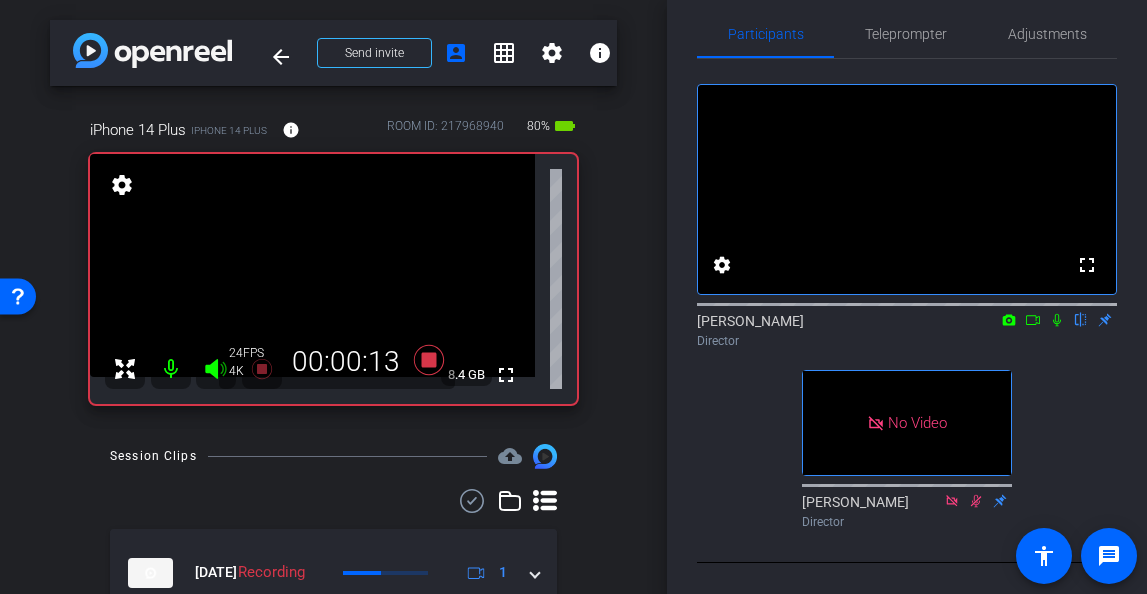 click 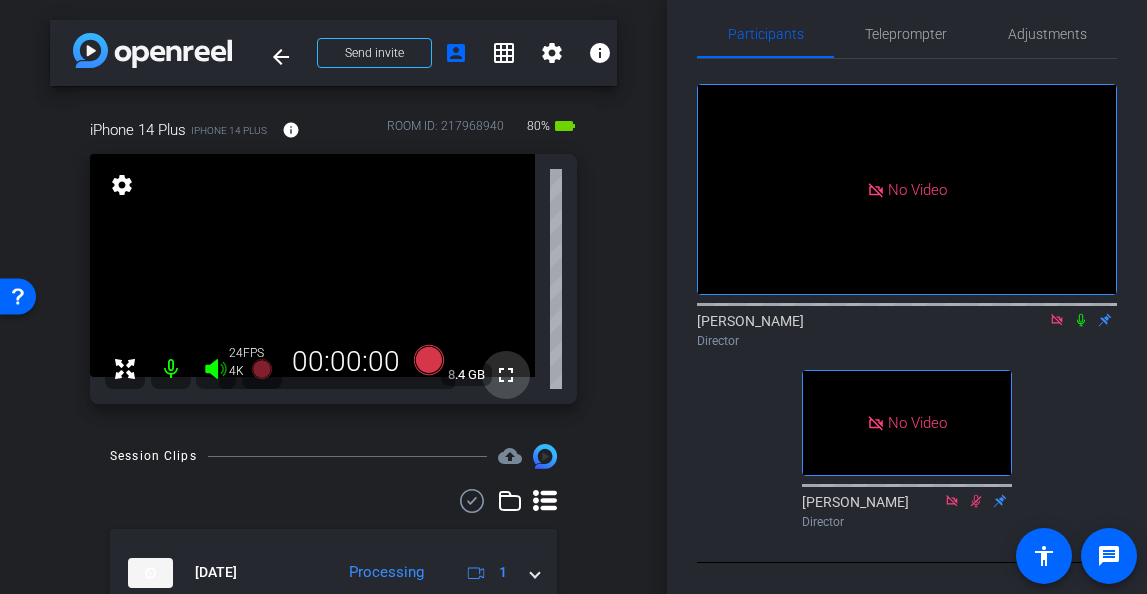 click on "fullscreen" at bounding box center (506, 375) 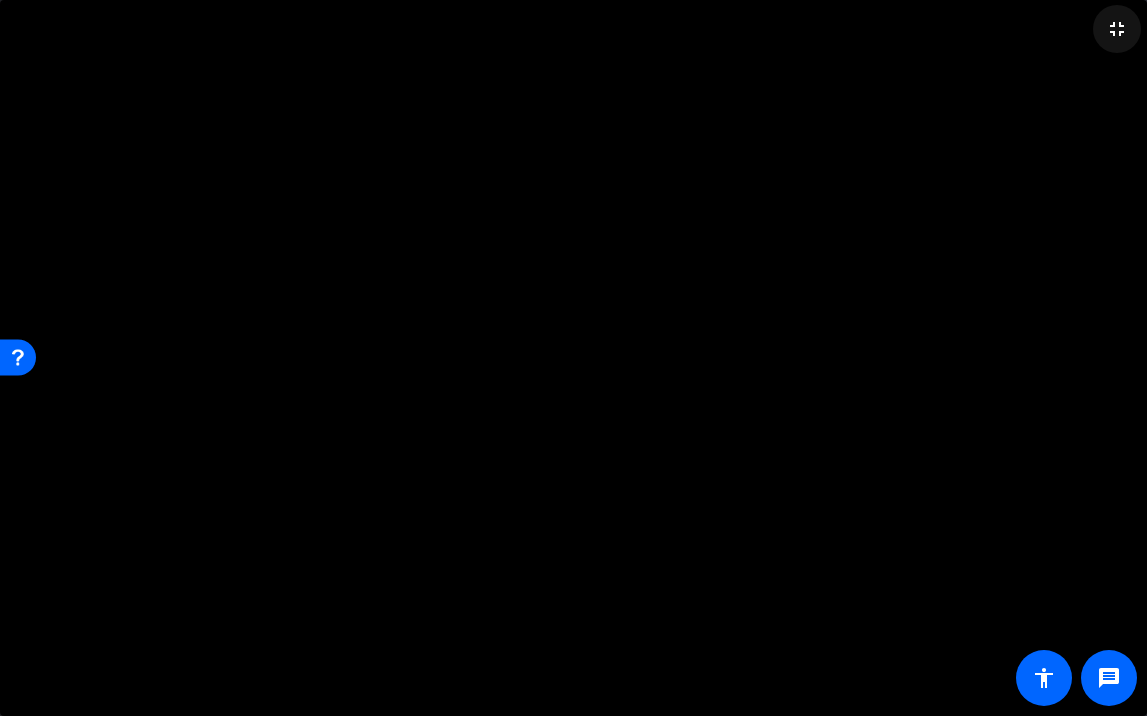 click on "fullscreen_exit" at bounding box center [1117, 29] 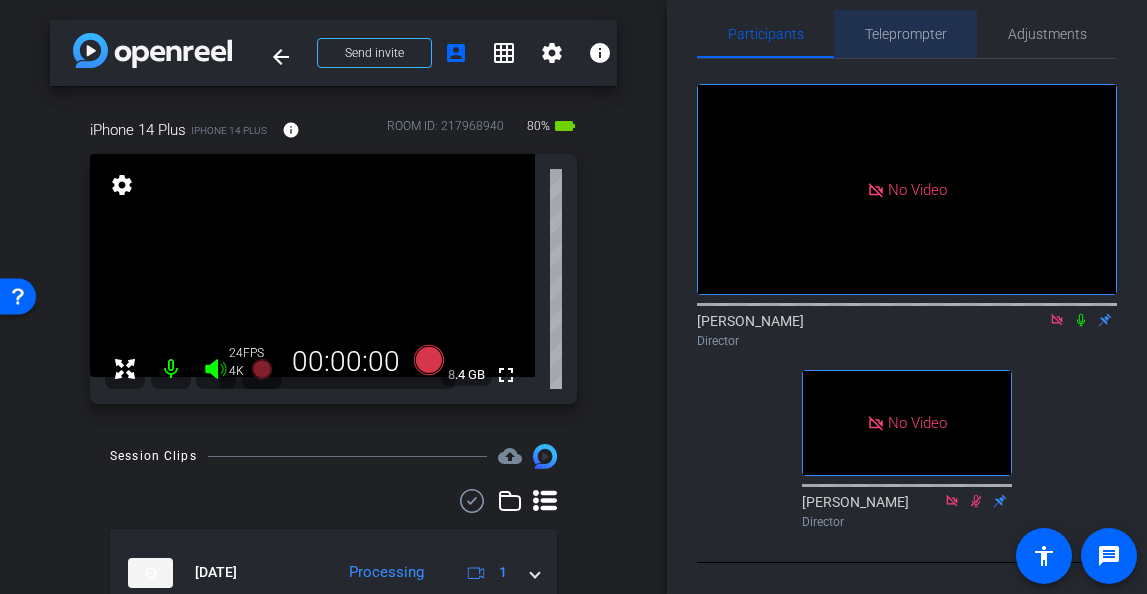 click on "Teleprompter" at bounding box center [906, 34] 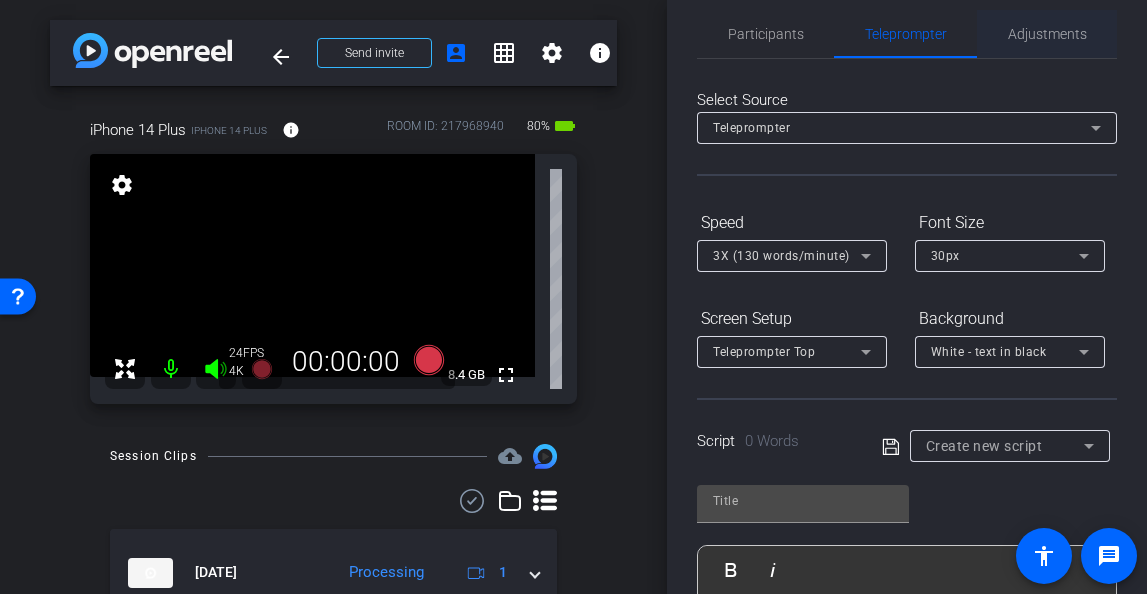 click on "Adjustments" at bounding box center [1047, 34] 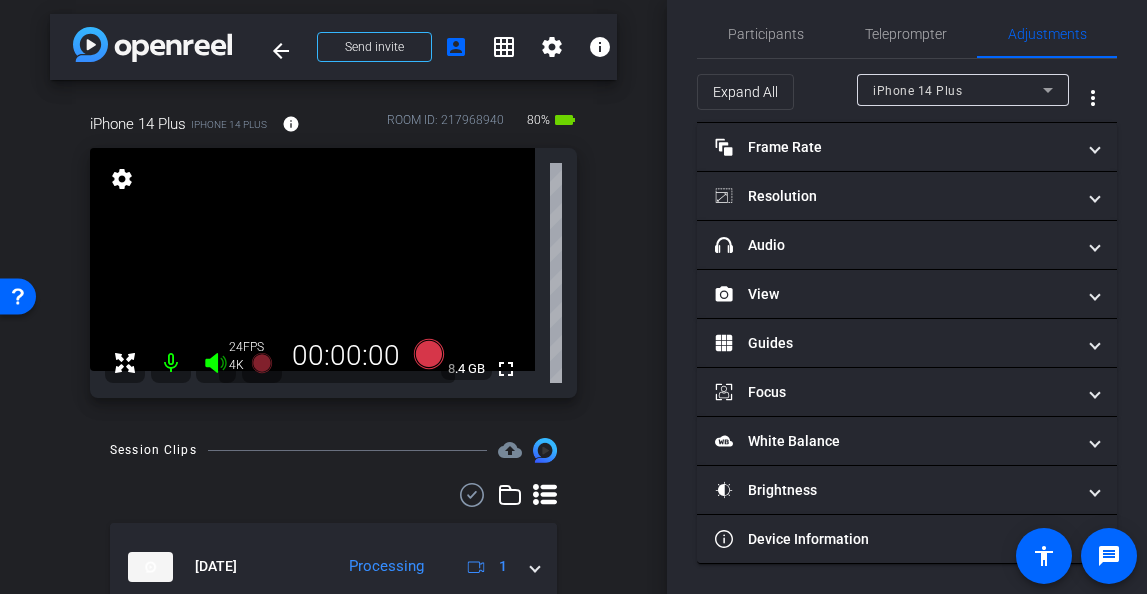 scroll, scrollTop: 0, scrollLeft: 0, axis: both 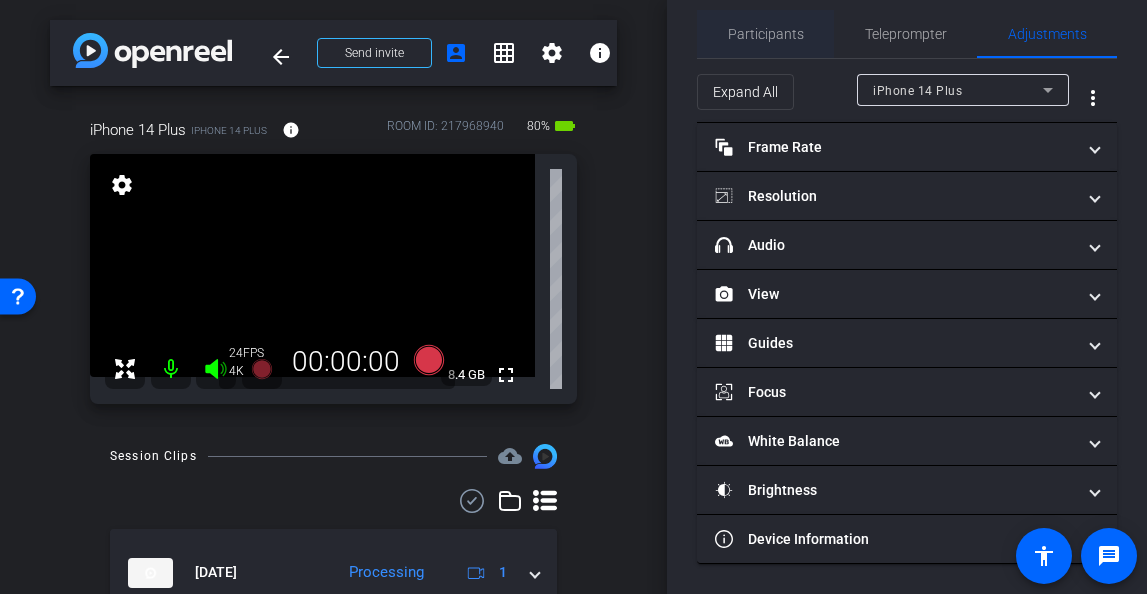 click on "Participants" at bounding box center [766, 34] 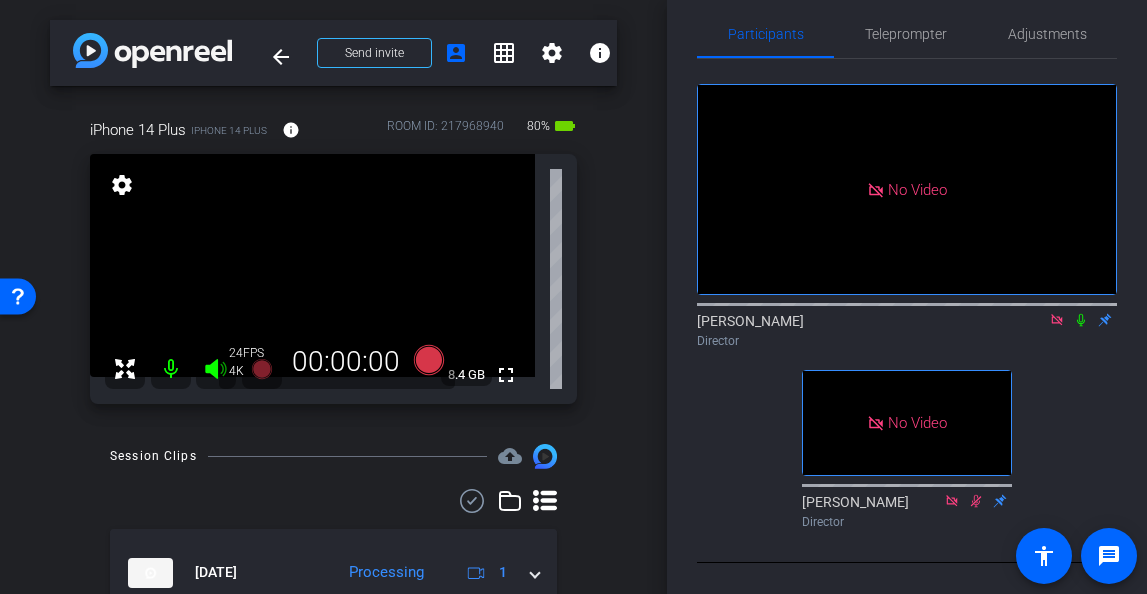click 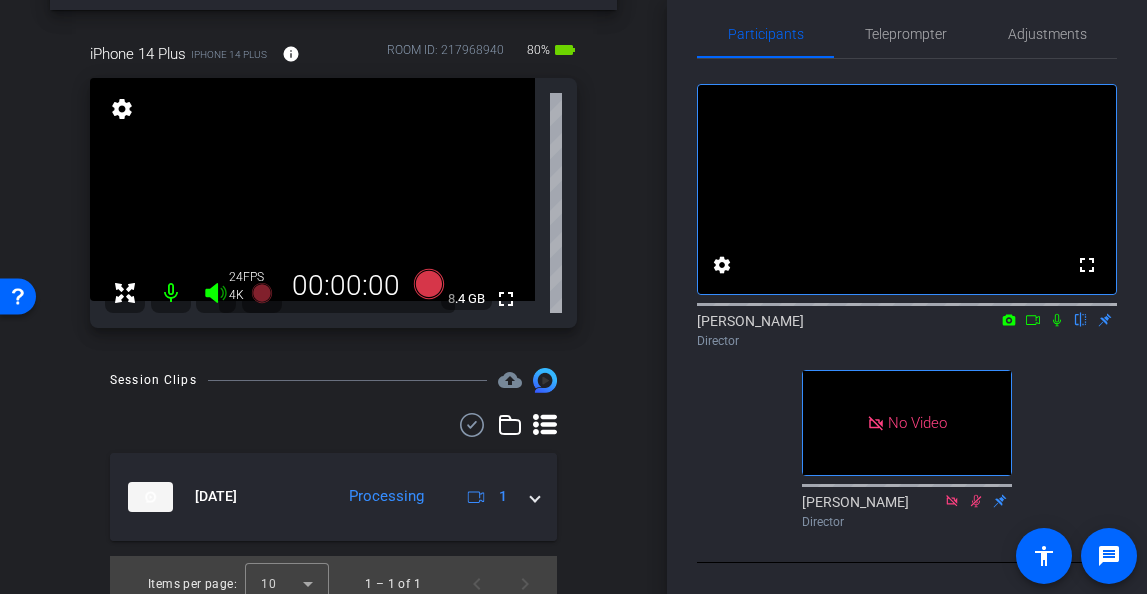 scroll, scrollTop: 94, scrollLeft: 0, axis: vertical 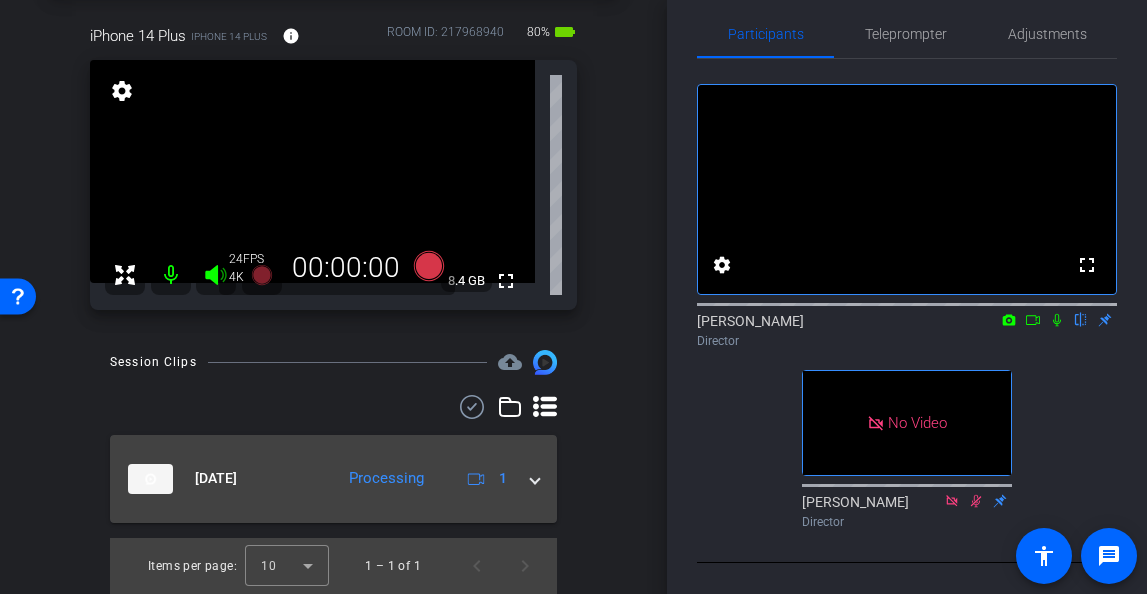 click at bounding box center (535, 478) 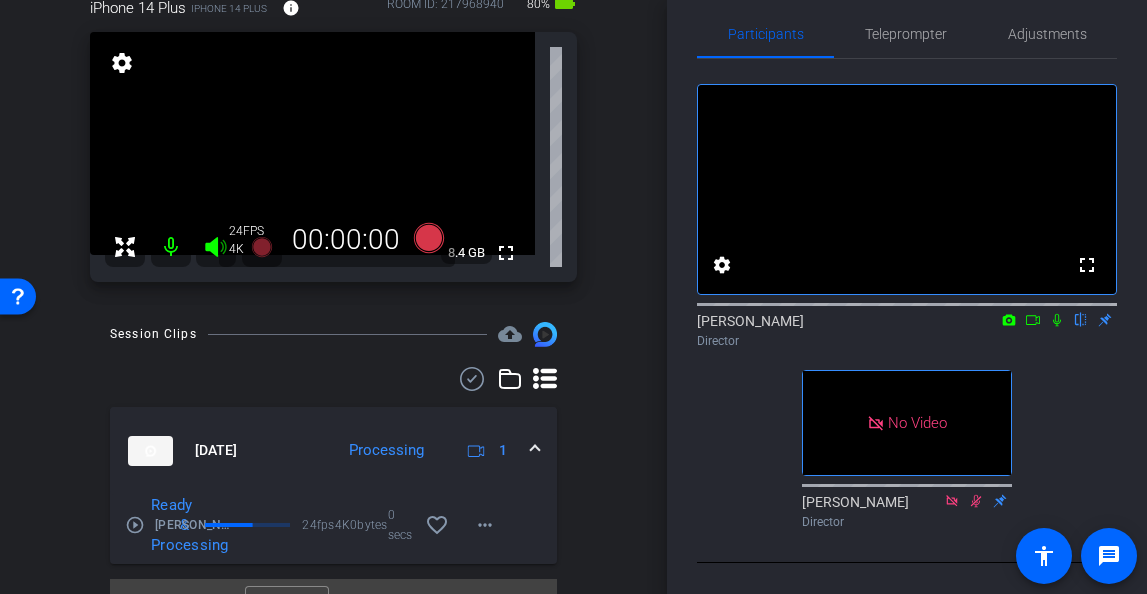 scroll, scrollTop: 0, scrollLeft: 0, axis: both 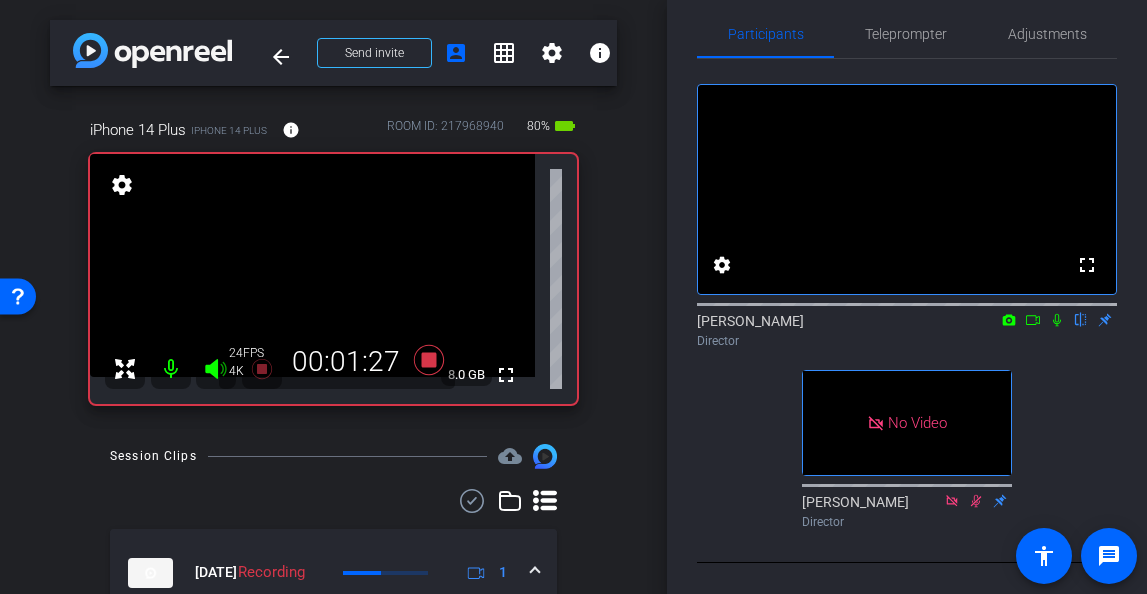 click 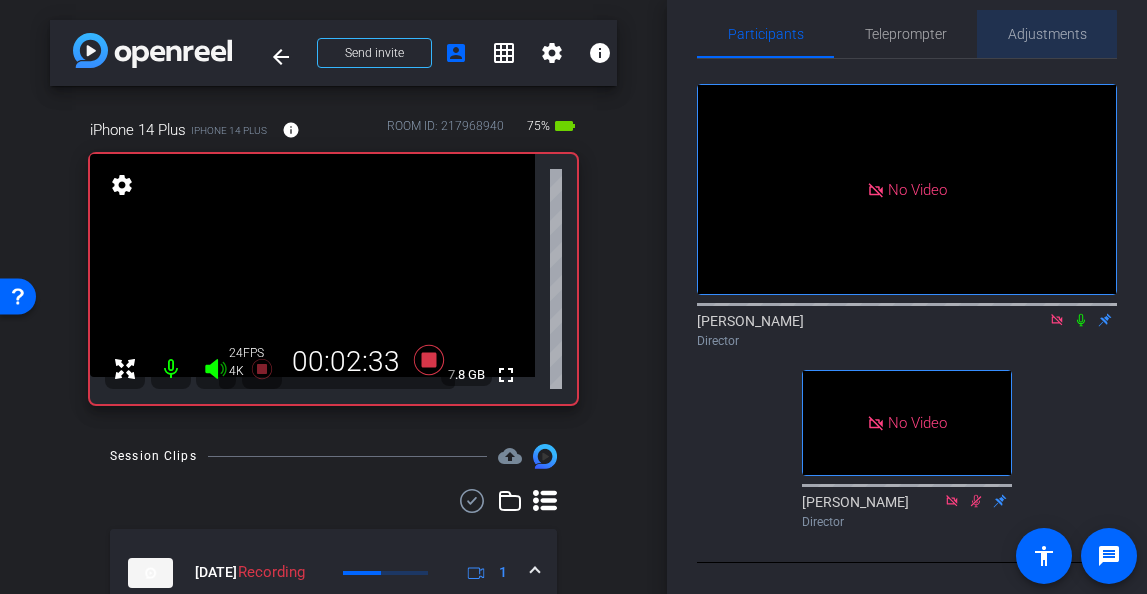 click on "Adjustments" at bounding box center (1047, 34) 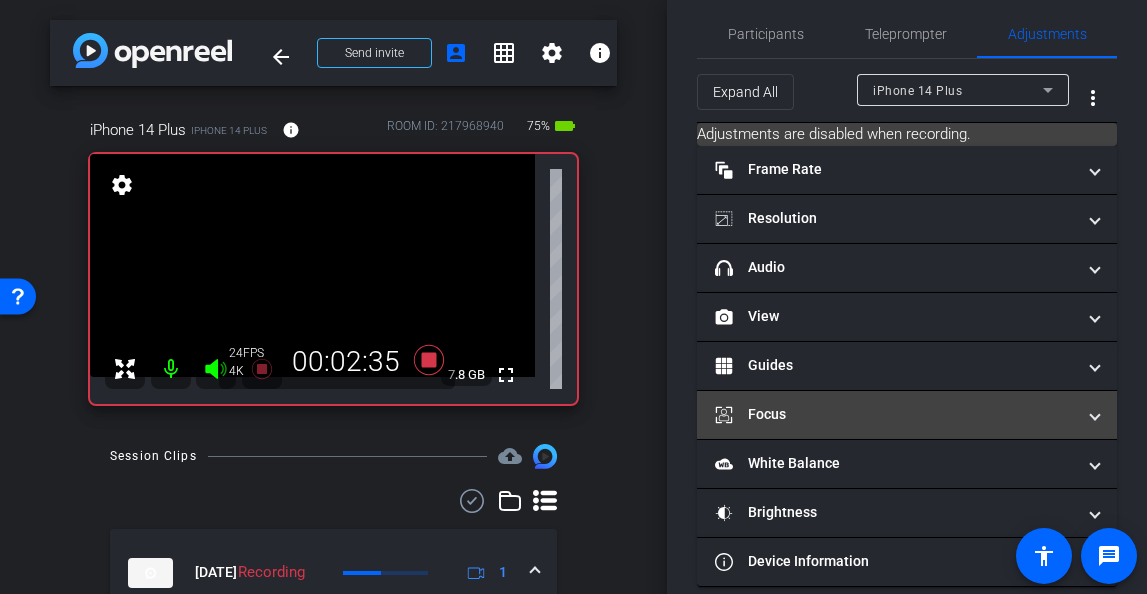 click on "Focus" at bounding box center [895, 414] 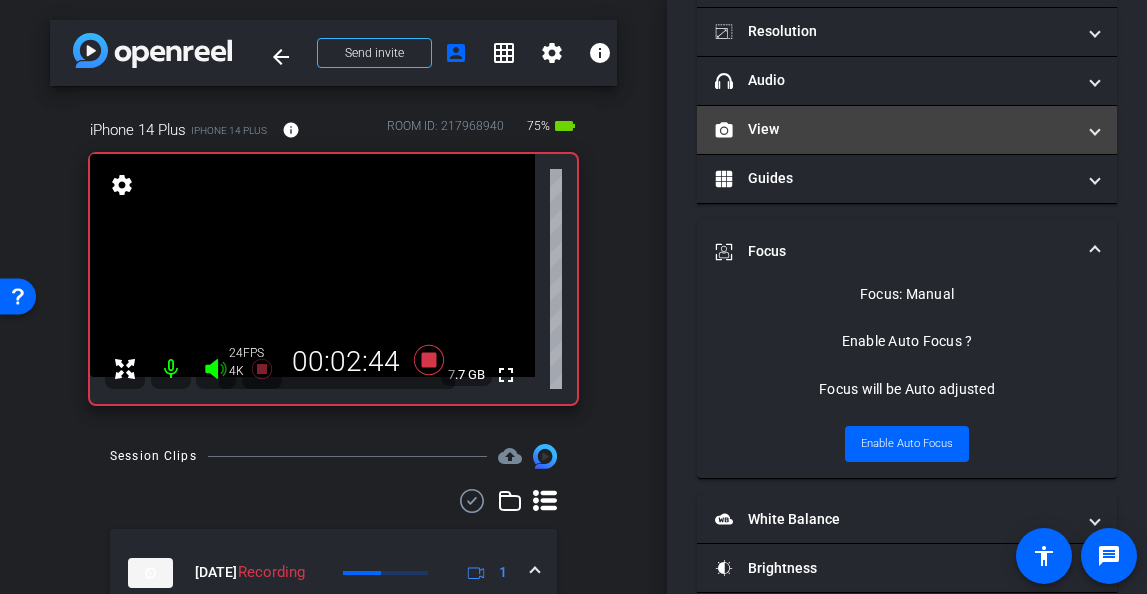scroll, scrollTop: 0, scrollLeft: 0, axis: both 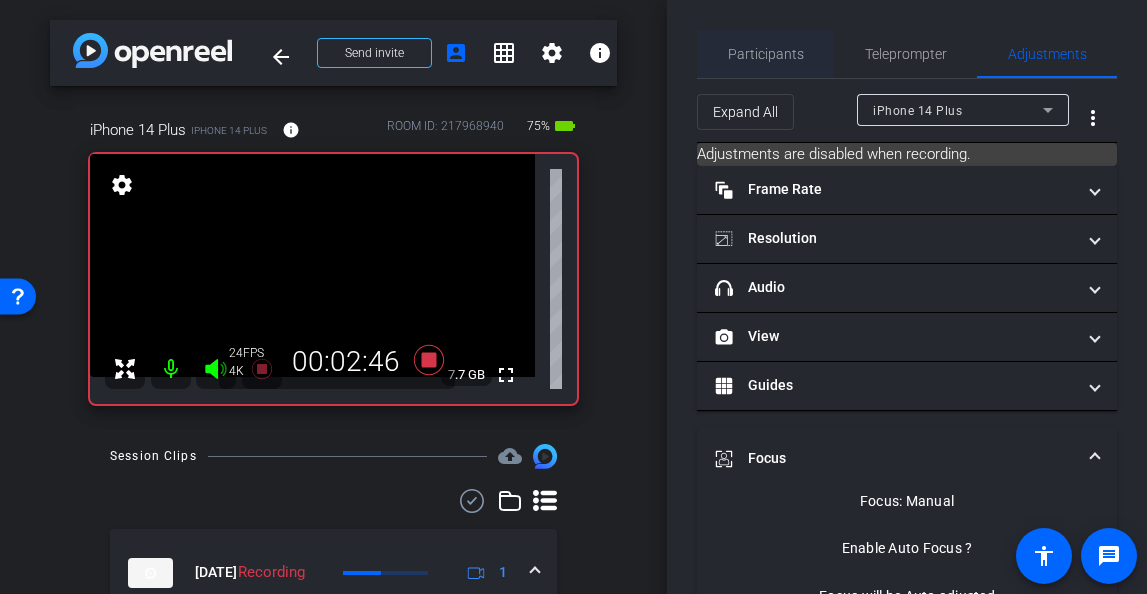 click on "Participants" at bounding box center (766, 54) 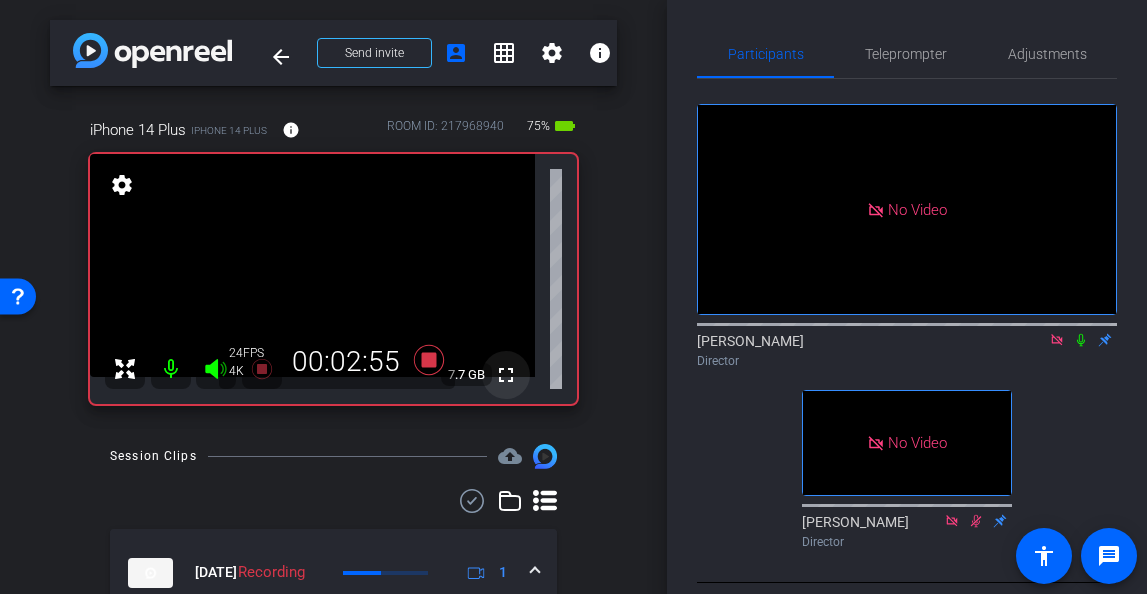 click on "fullscreen" at bounding box center (506, 375) 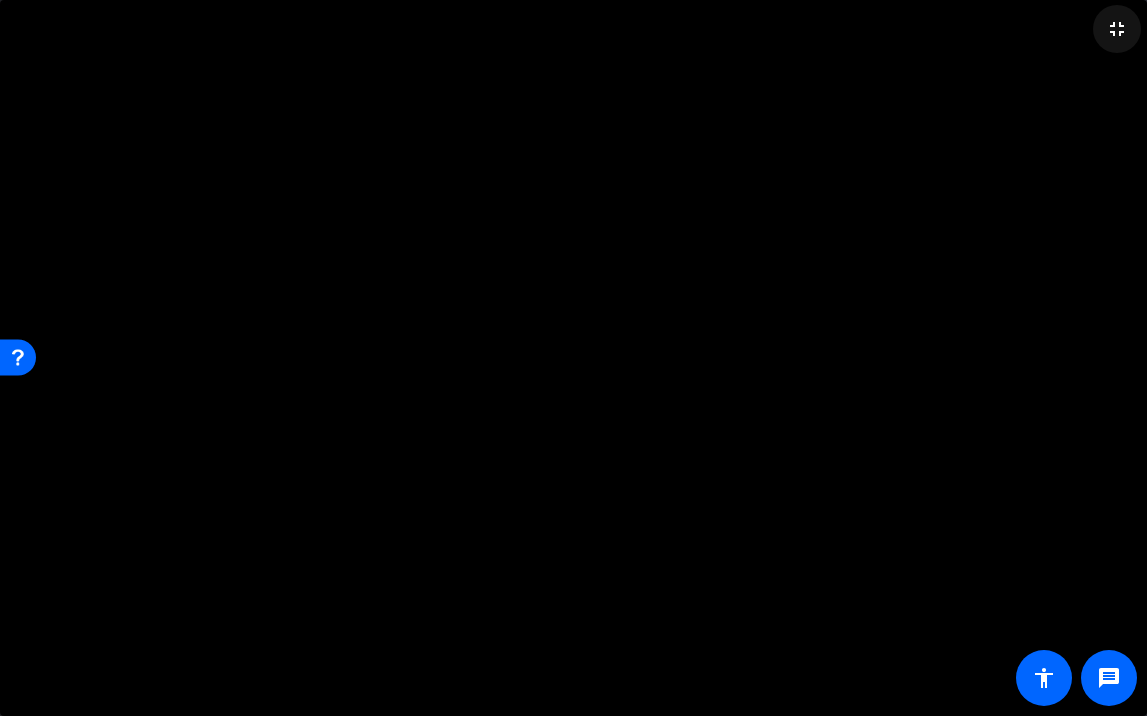 click on "fullscreen_exit" at bounding box center (1117, 29) 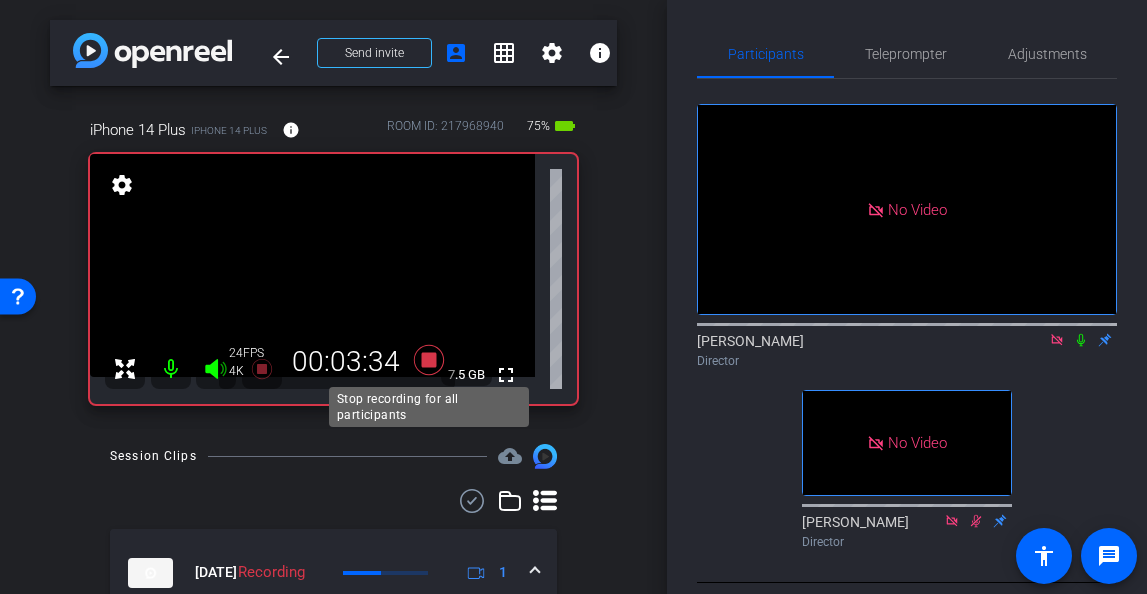 click 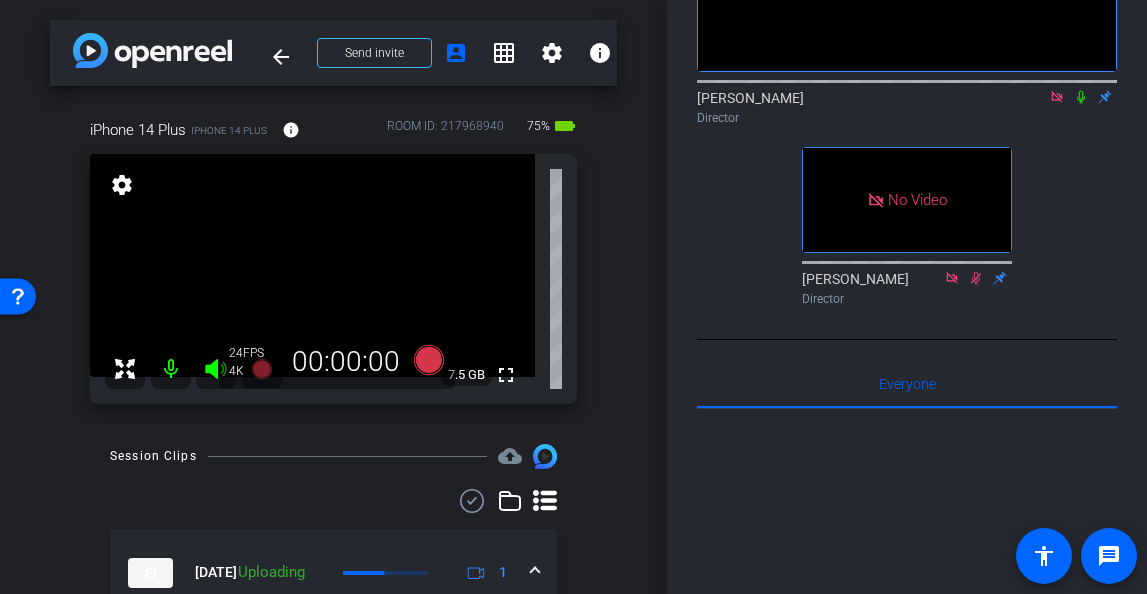 scroll, scrollTop: 0, scrollLeft: 0, axis: both 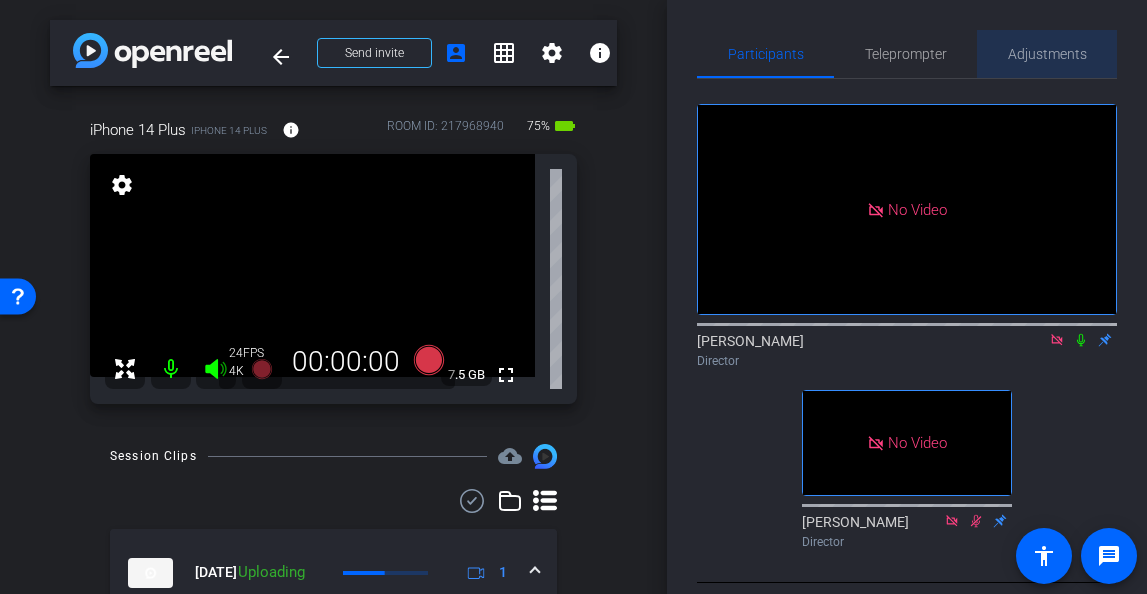 click on "Adjustments" at bounding box center [1047, 54] 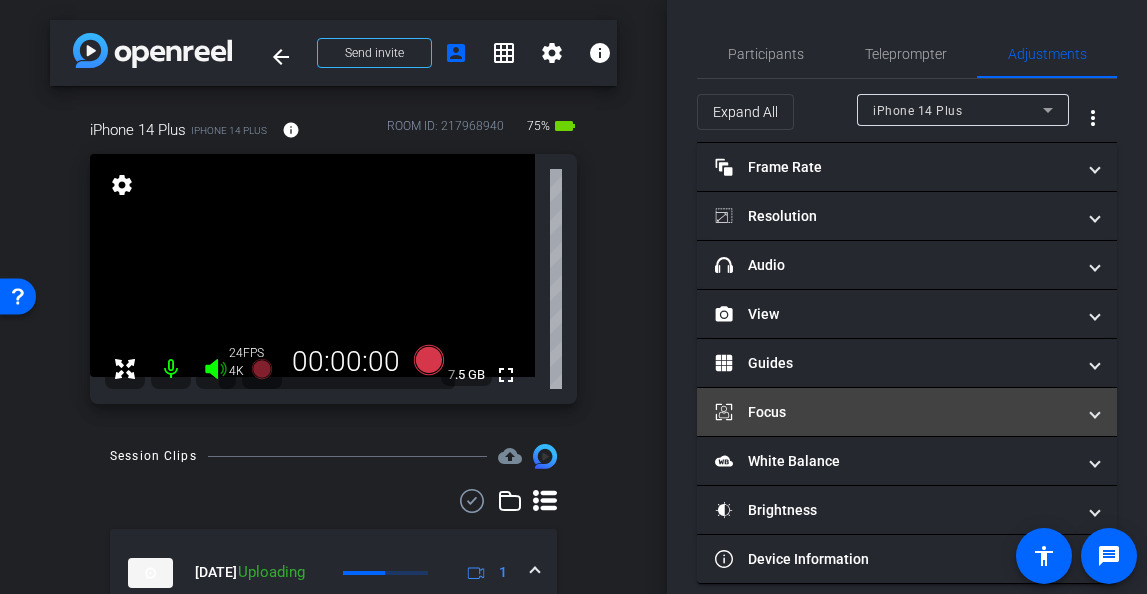 click on "Focus" at bounding box center (895, 412) 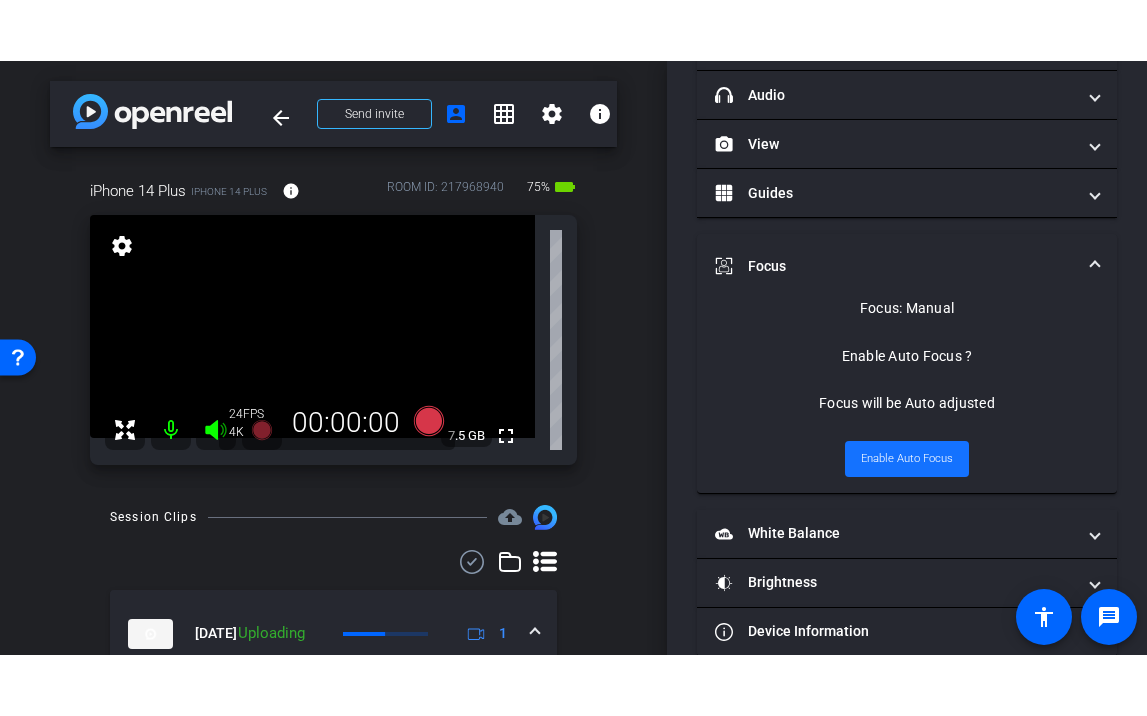 scroll, scrollTop: 235, scrollLeft: 0, axis: vertical 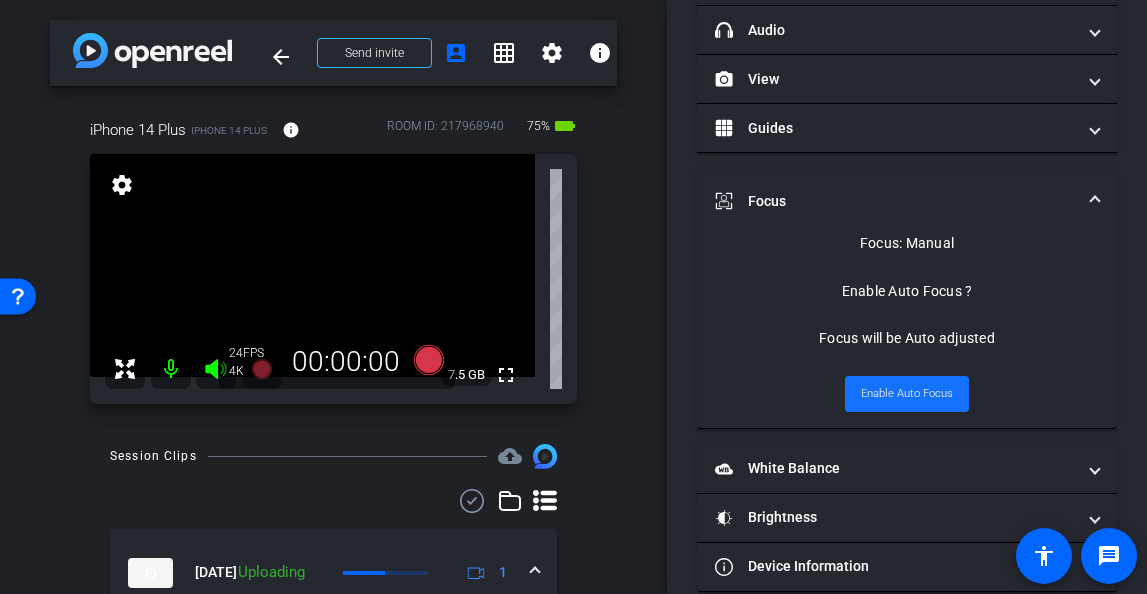 click on "Enable Auto Focus" at bounding box center (907, 394) 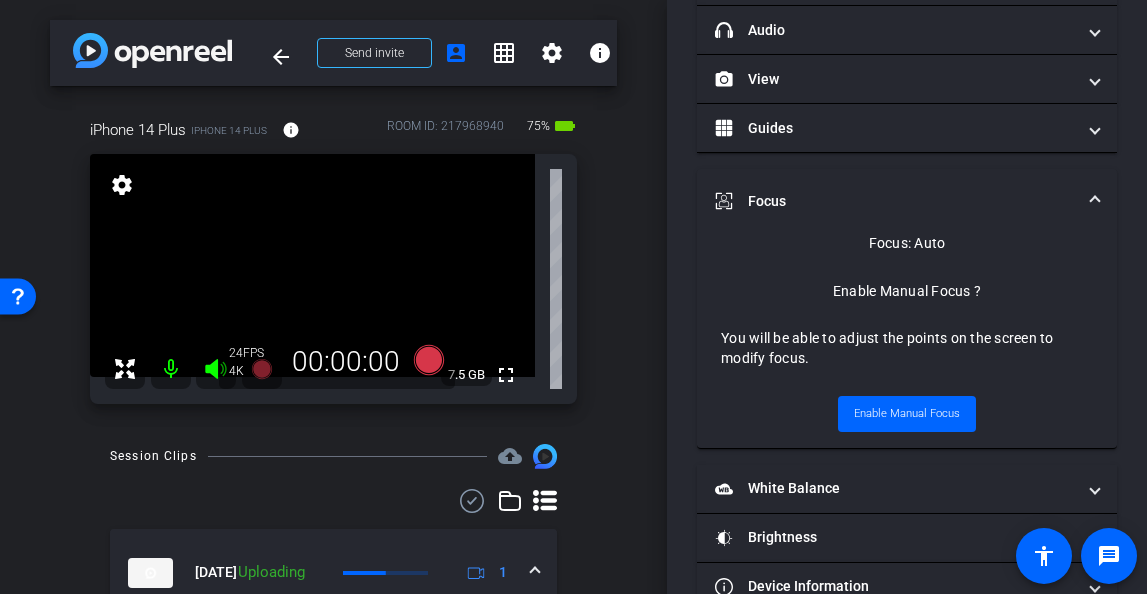 click at bounding box center [312, 265] 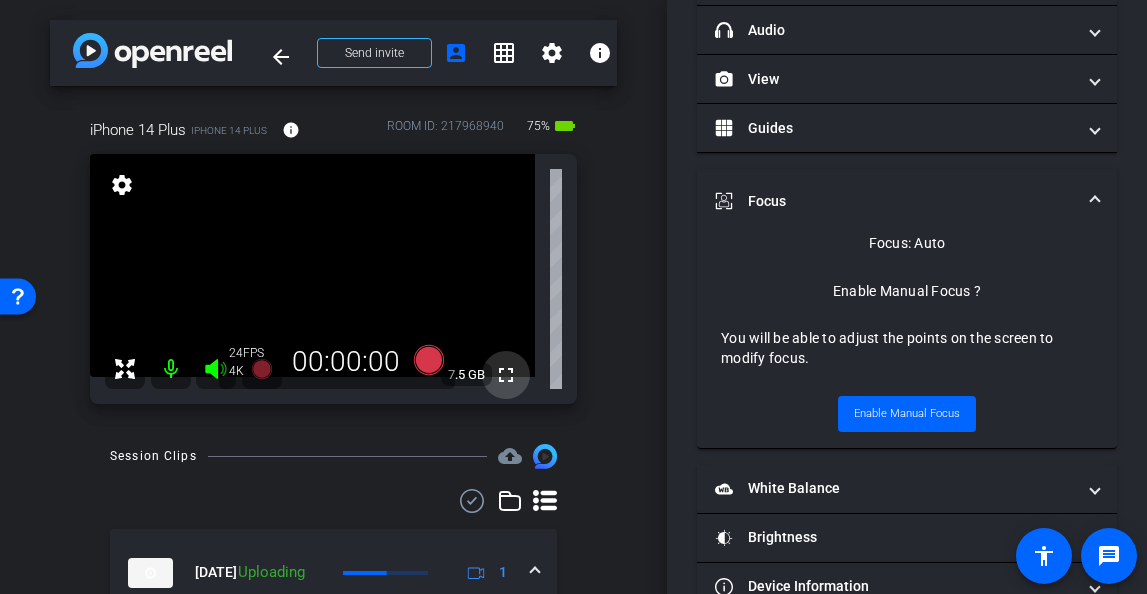 click on "fullscreen" at bounding box center (506, 375) 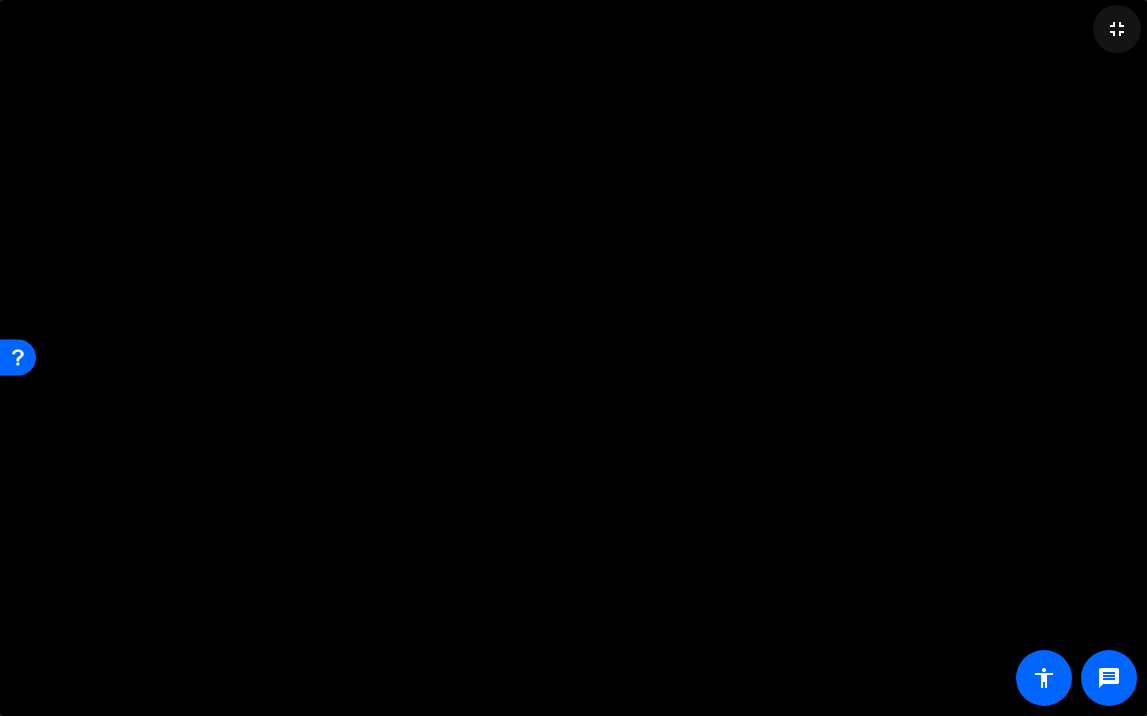 click on "fullscreen_exit" at bounding box center (1117, 29) 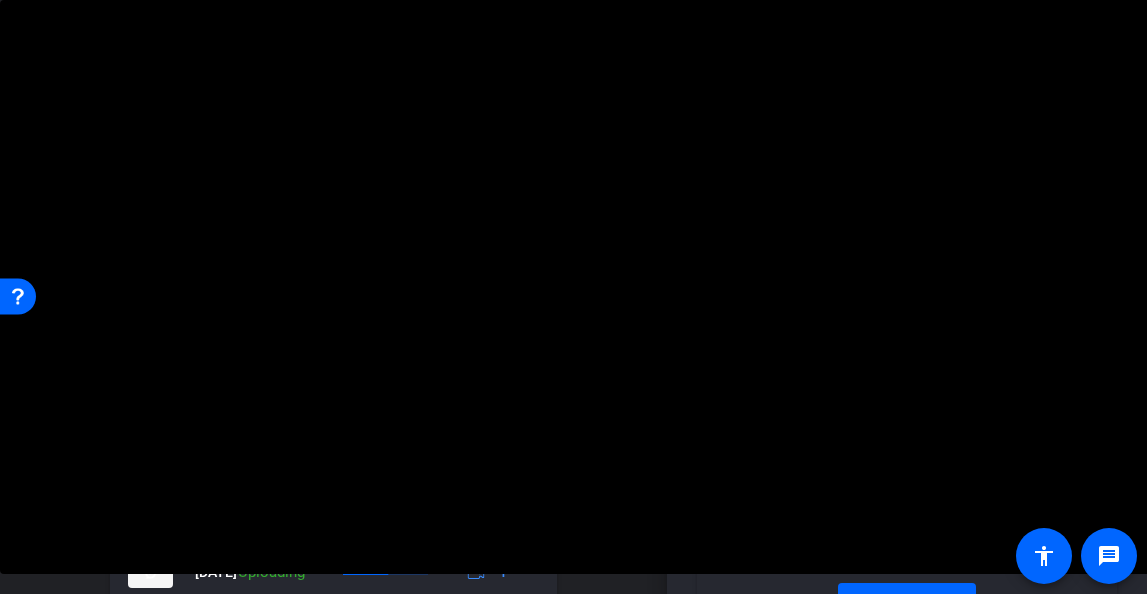 scroll, scrollTop: 0, scrollLeft: 0, axis: both 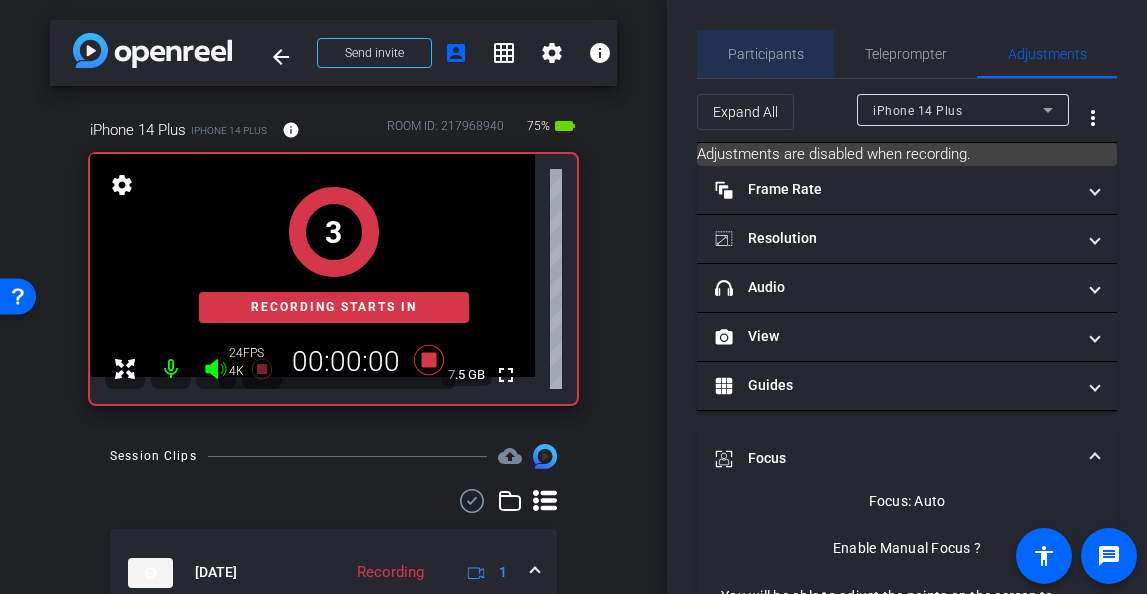 click on "Participants" at bounding box center (766, 54) 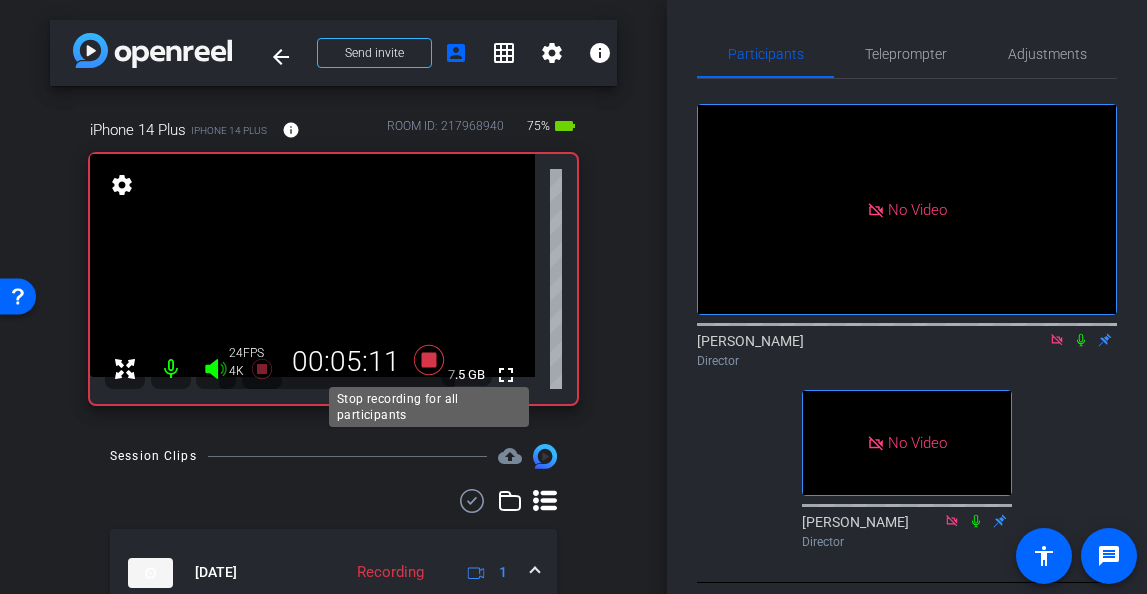 click 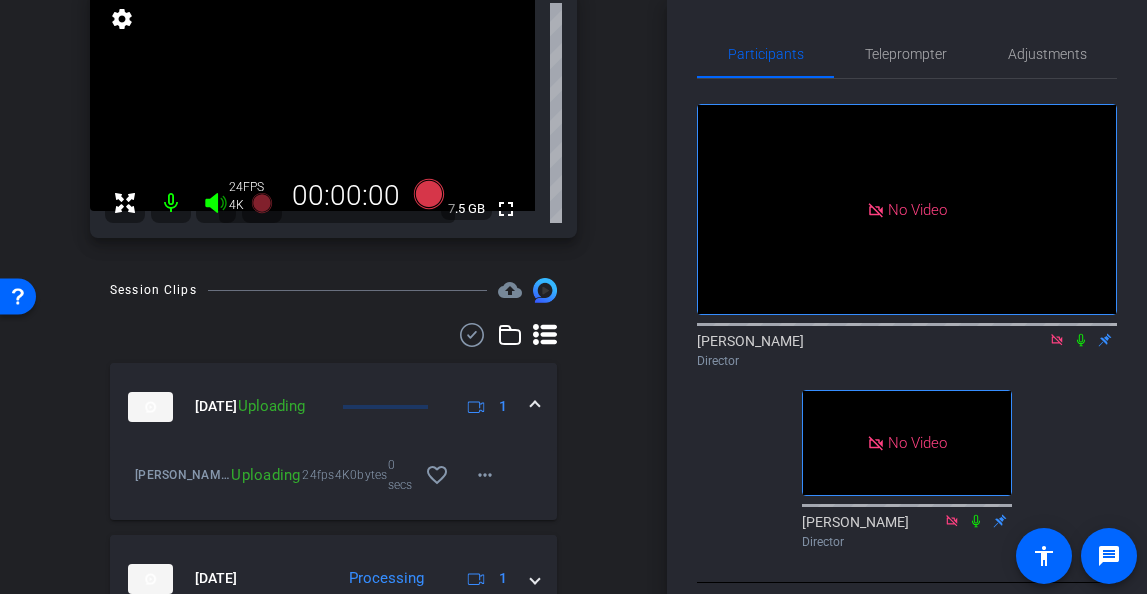 scroll, scrollTop: 0, scrollLeft: 0, axis: both 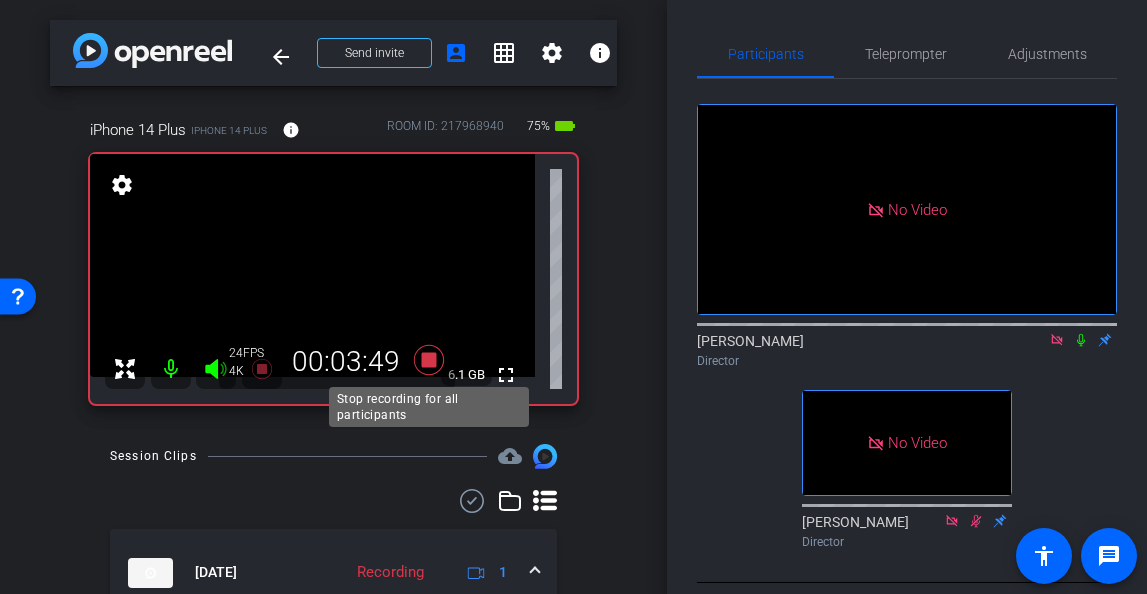click 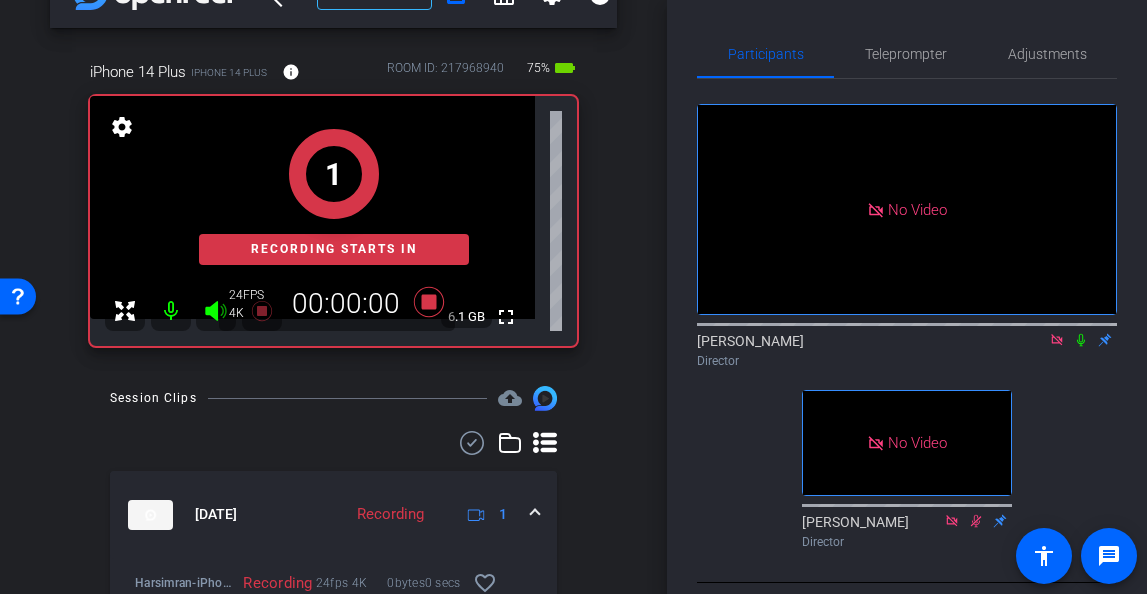 scroll, scrollTop: 0, scrollLeft: 0, axis: both 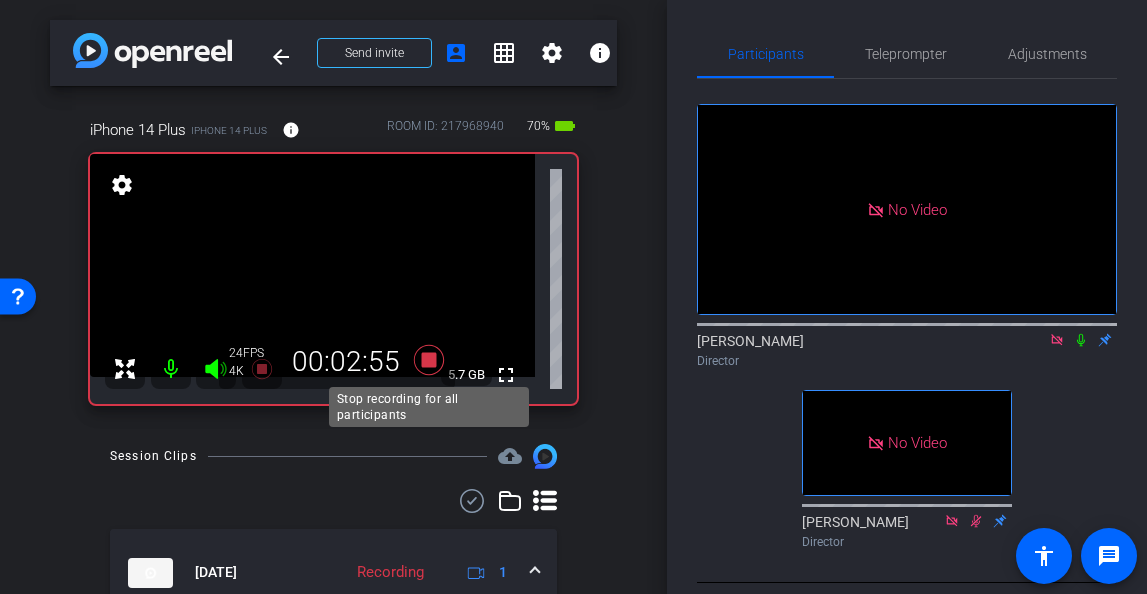 click 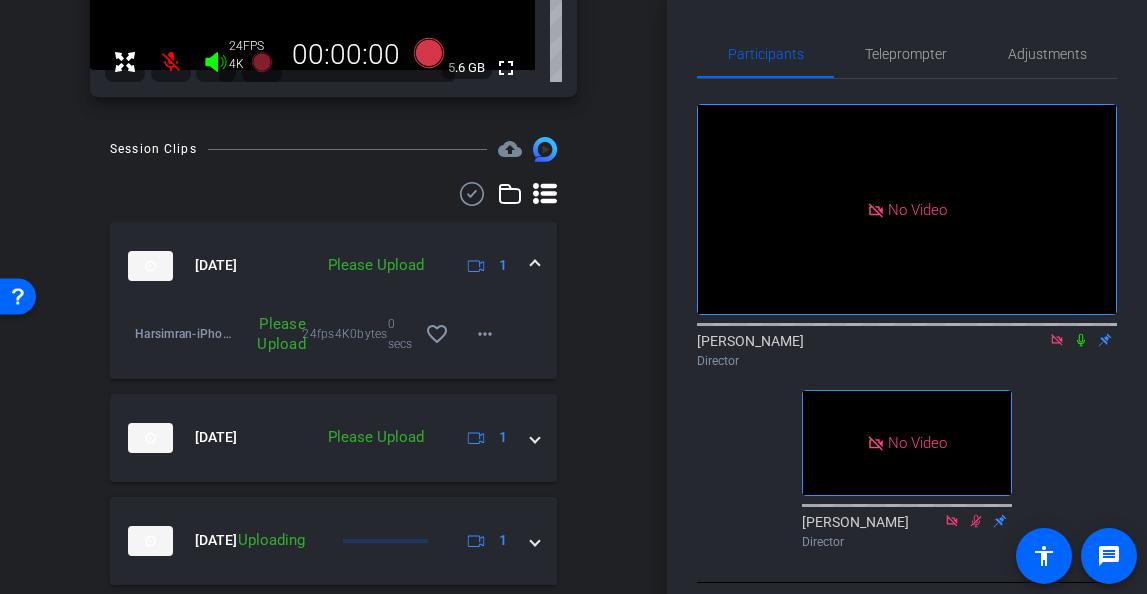 scroll, scrollTop: 18, scrollLeft: 0, axis: vertical 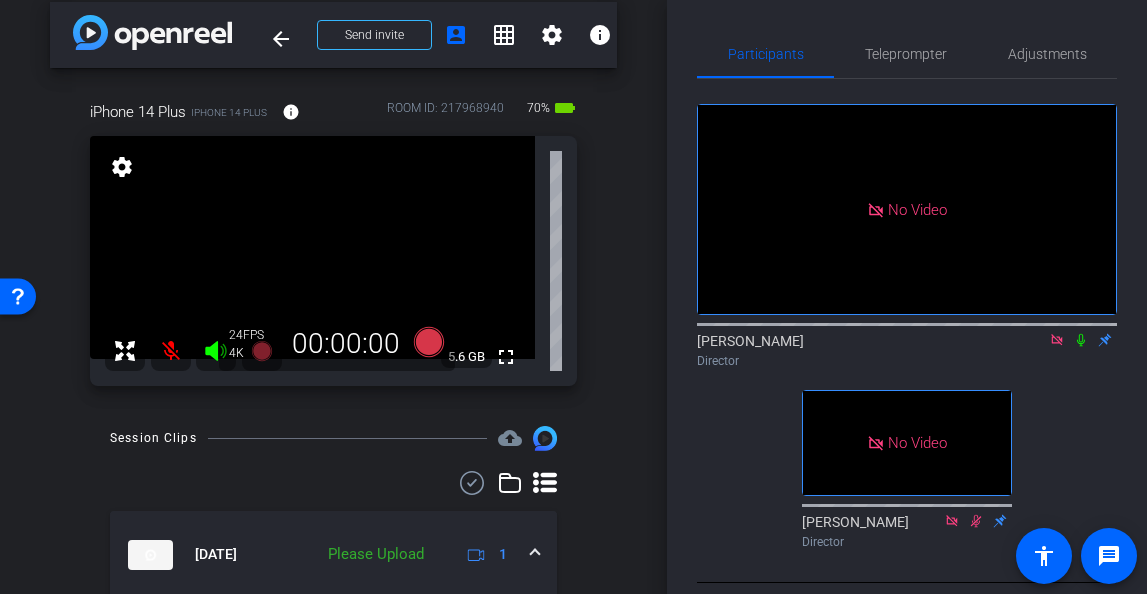 click at bounding box center [171, 351] 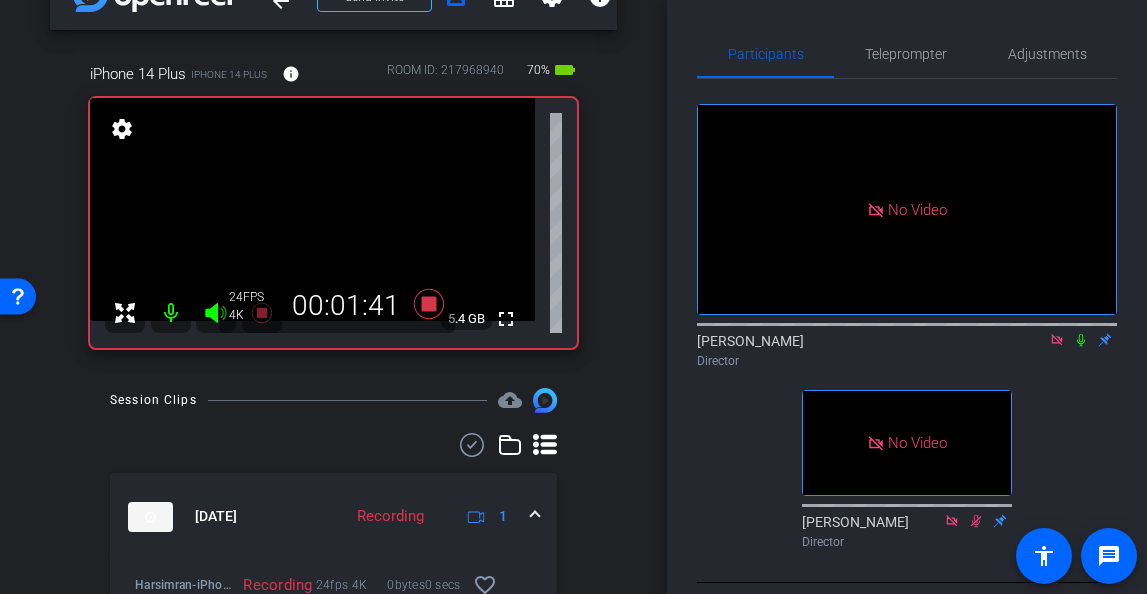 scroll, scrollTop: 55, scrollLeft: 0, axis: vertical 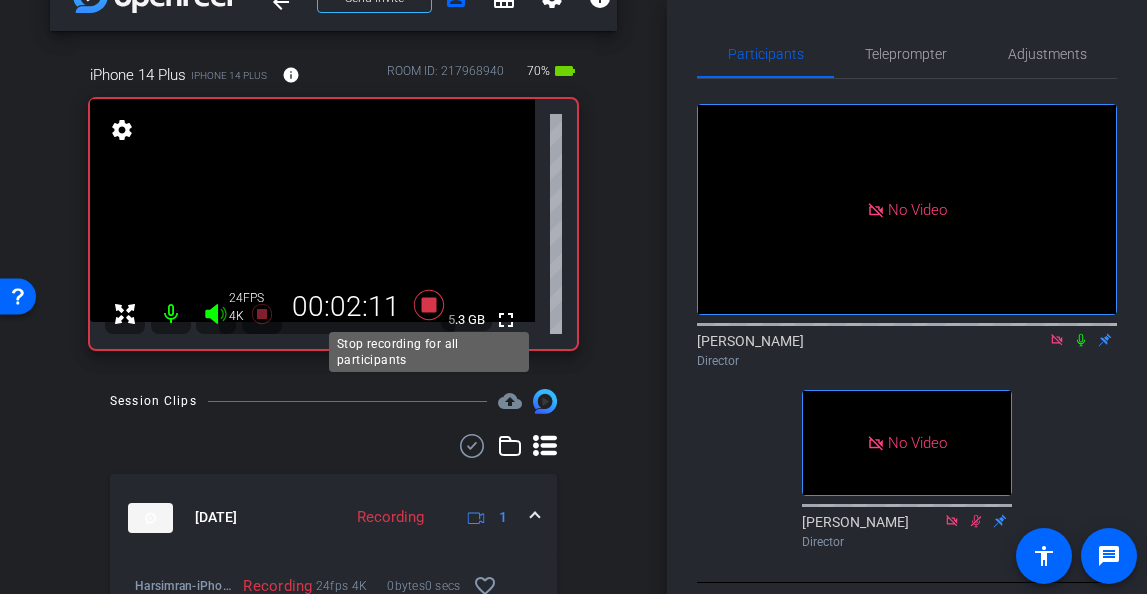 click 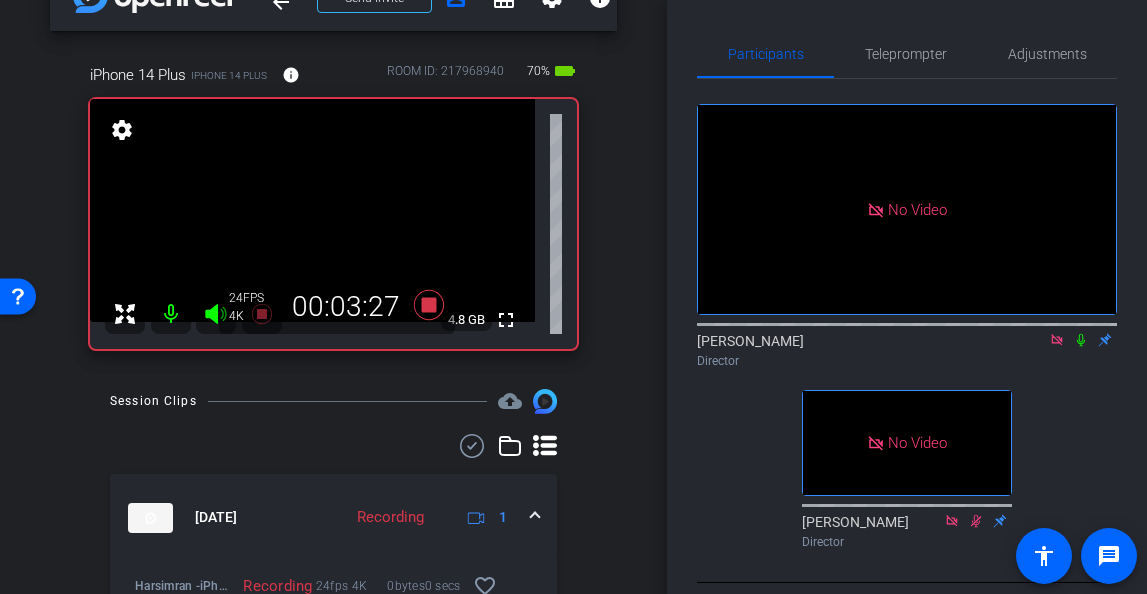 click 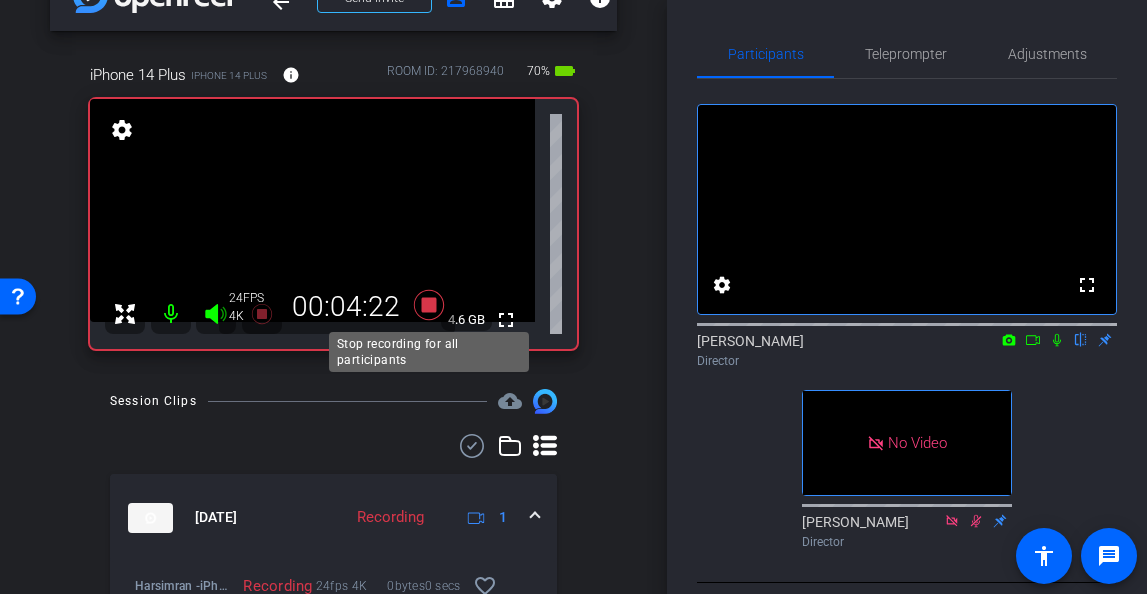 click 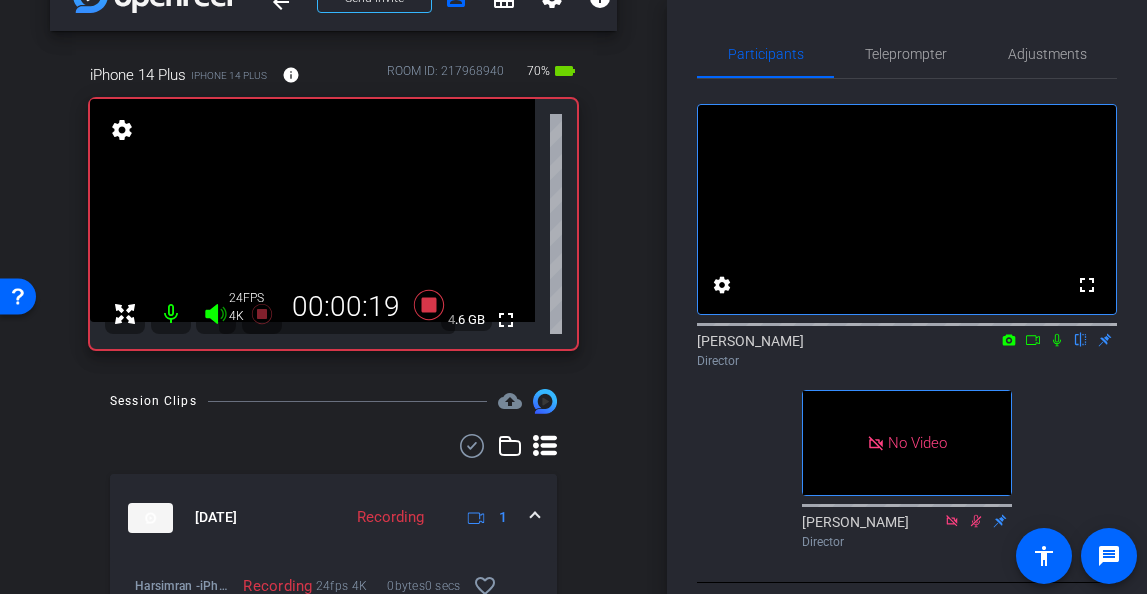 click 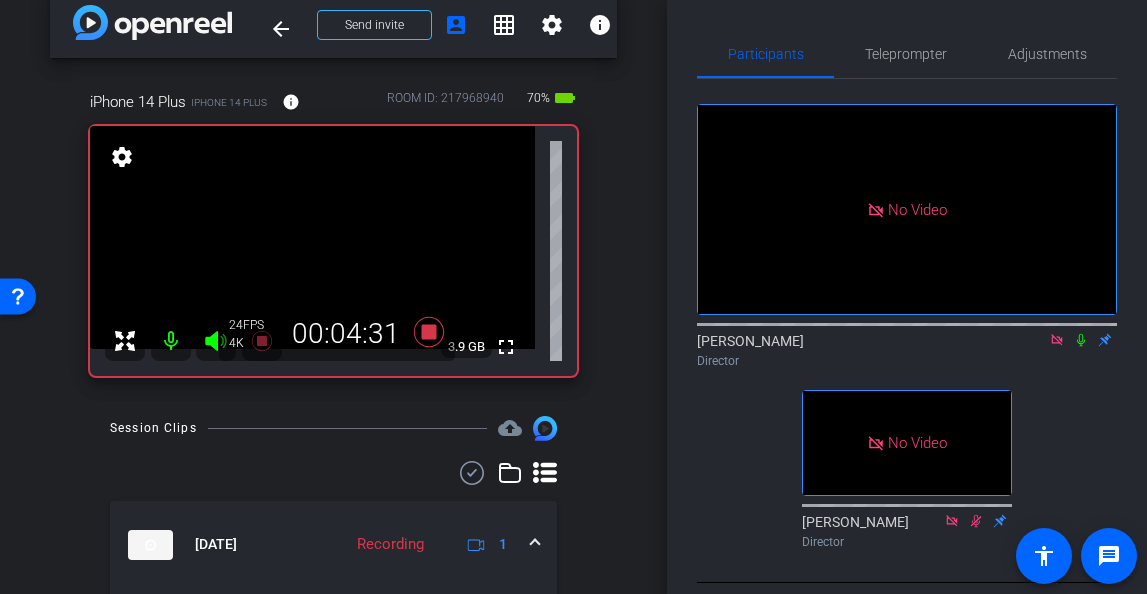scroll, scrollTop: 0, scrollLeft: 0, axis: both 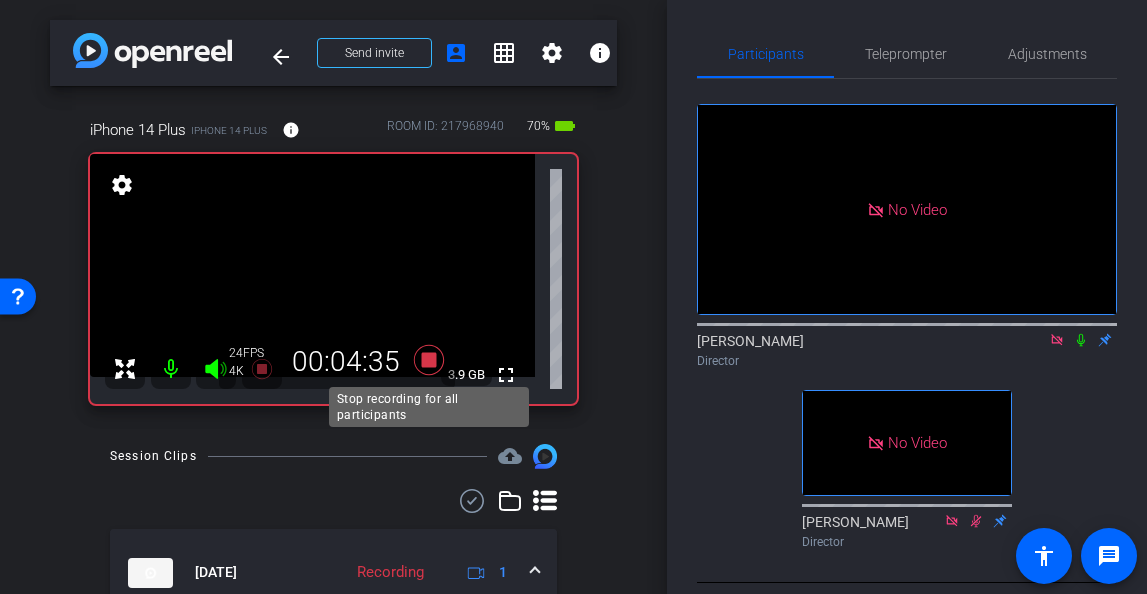 click 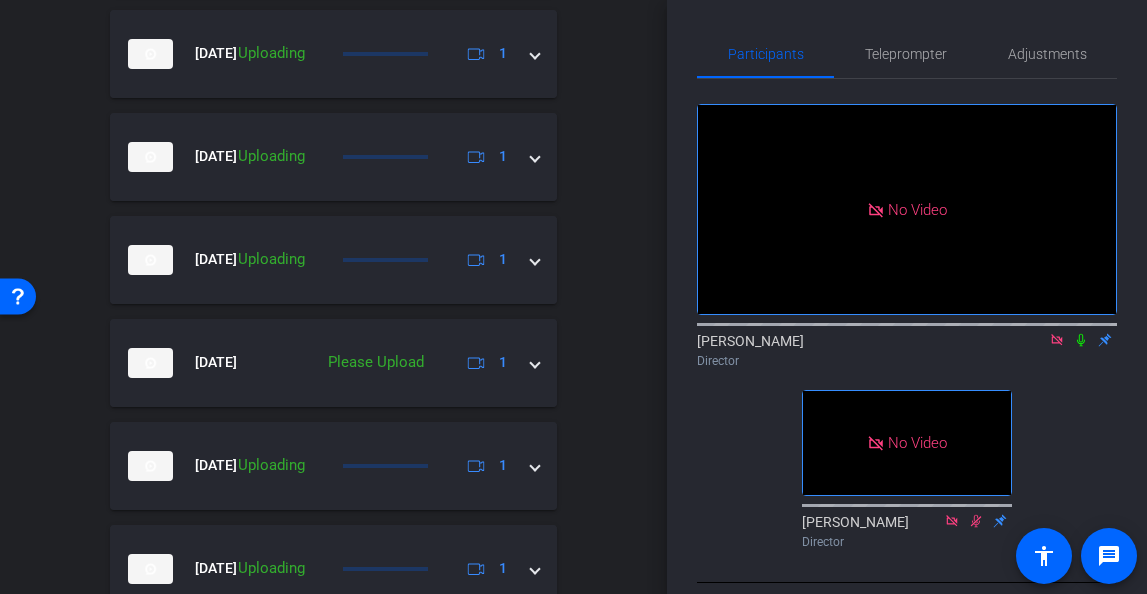 scroll, scrollTop: 688, scrollLeft: 0, axis: vertical 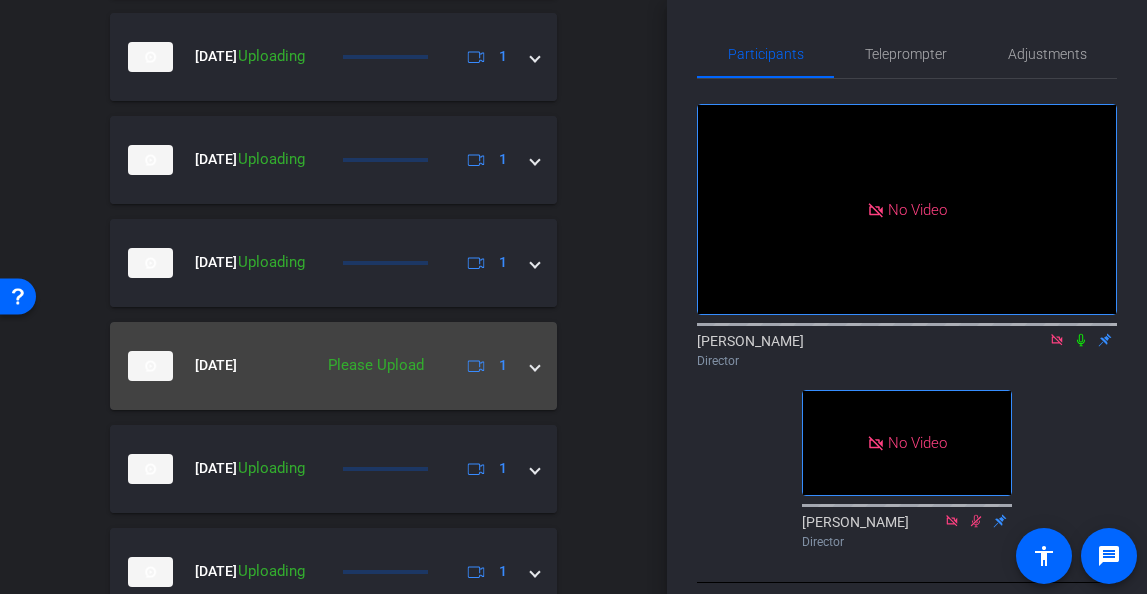 click at bounding box center [535, 365] 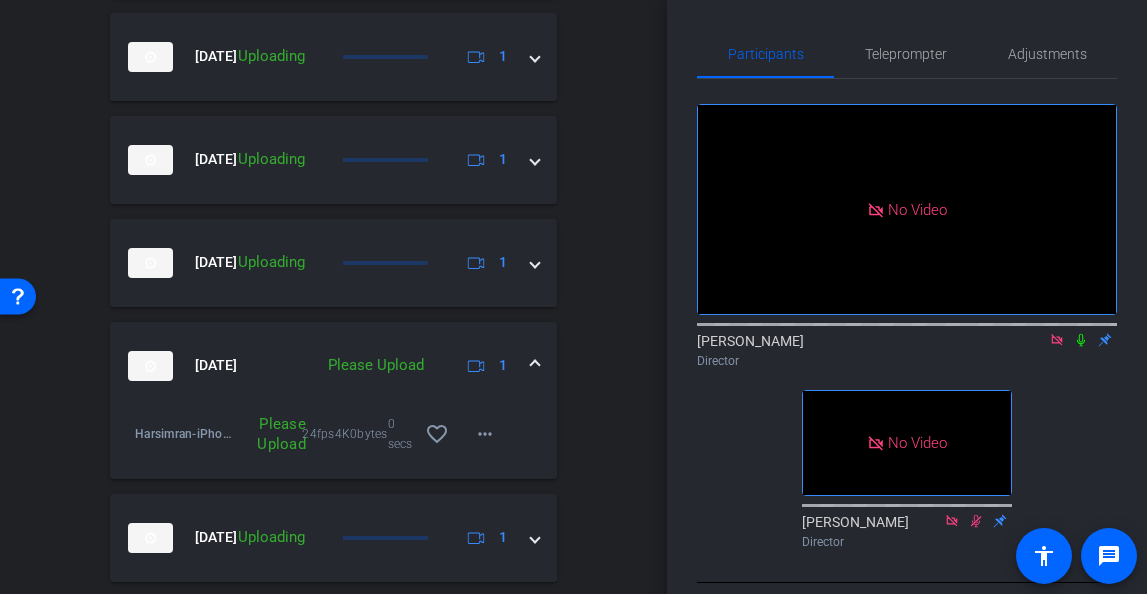 click on "Jul 23, 2025  Please Upload
1" at bounding box center [329, 366] 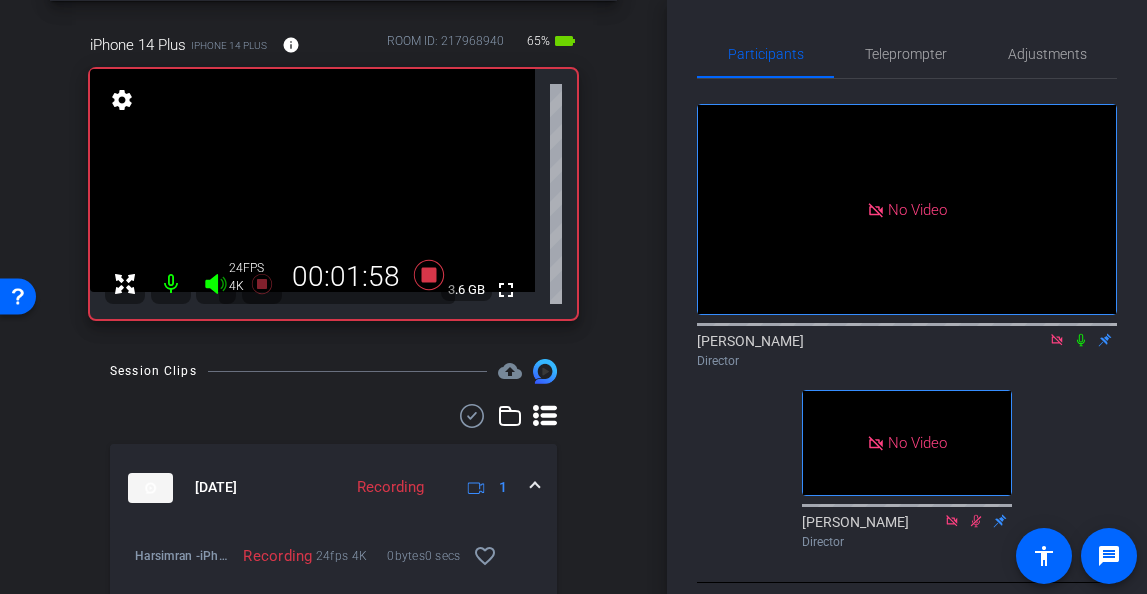 scroll, scrollTop: 84, scrollLeft: 0, axis: vertical 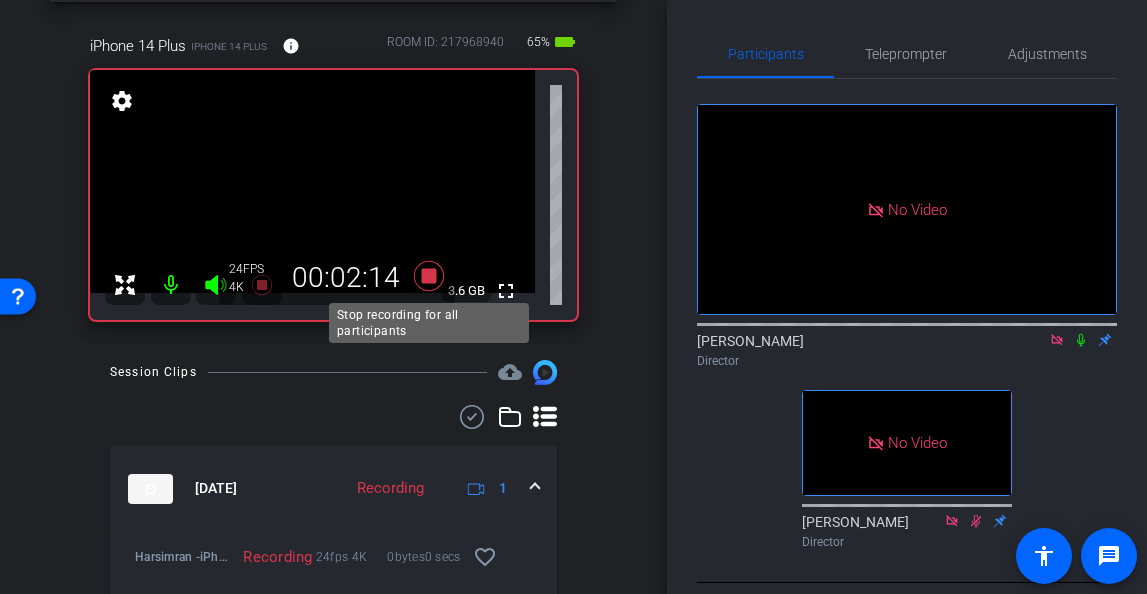 click 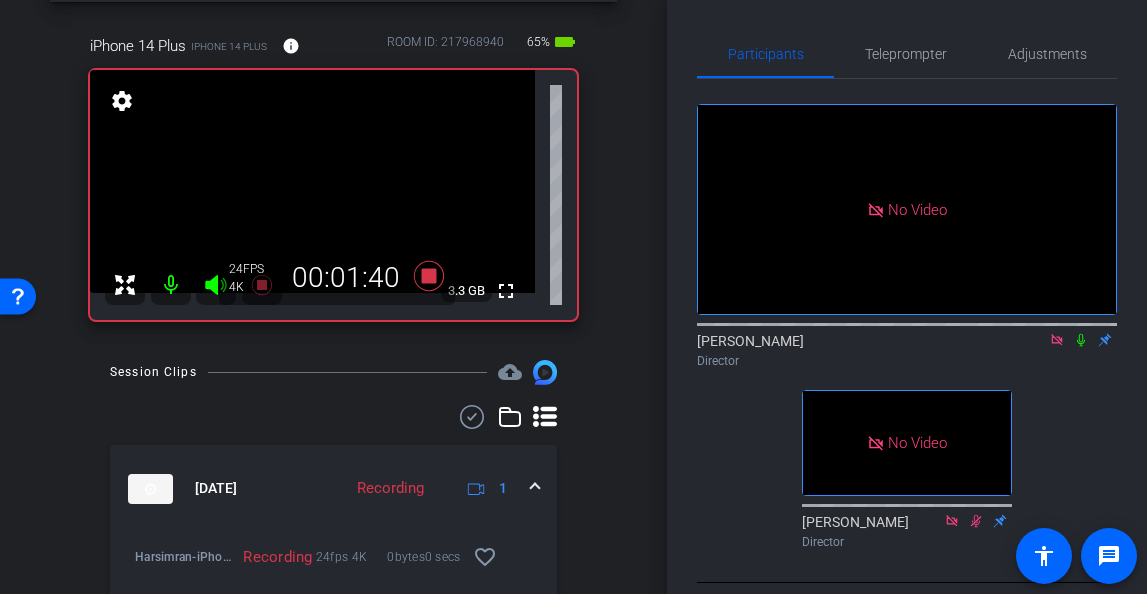 click 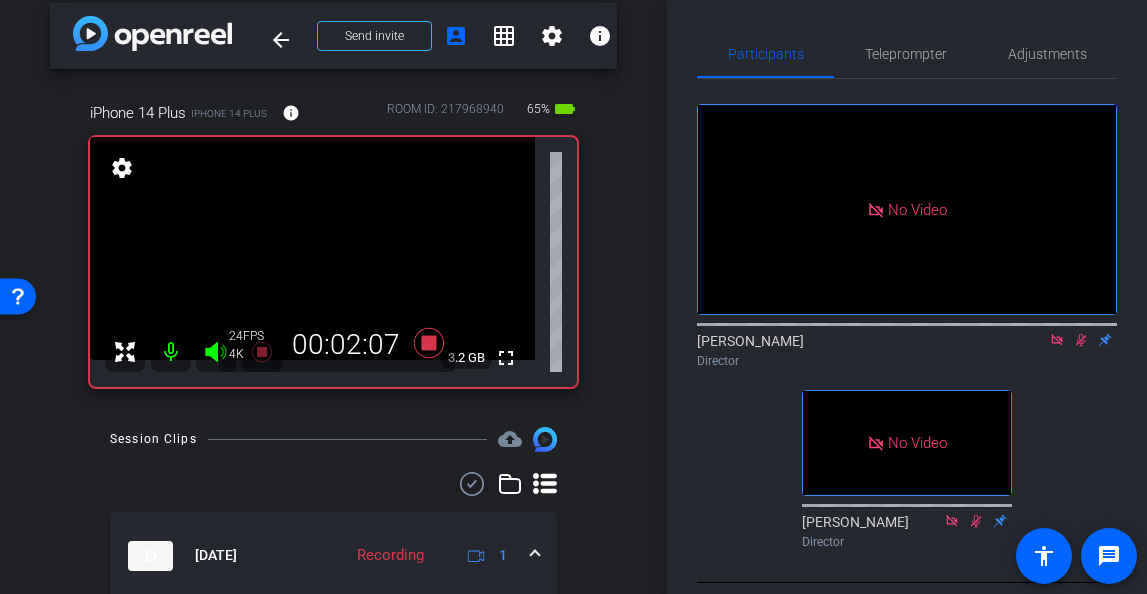 scroll, scrollTop: 0, scrollLeft: 0, axis: both 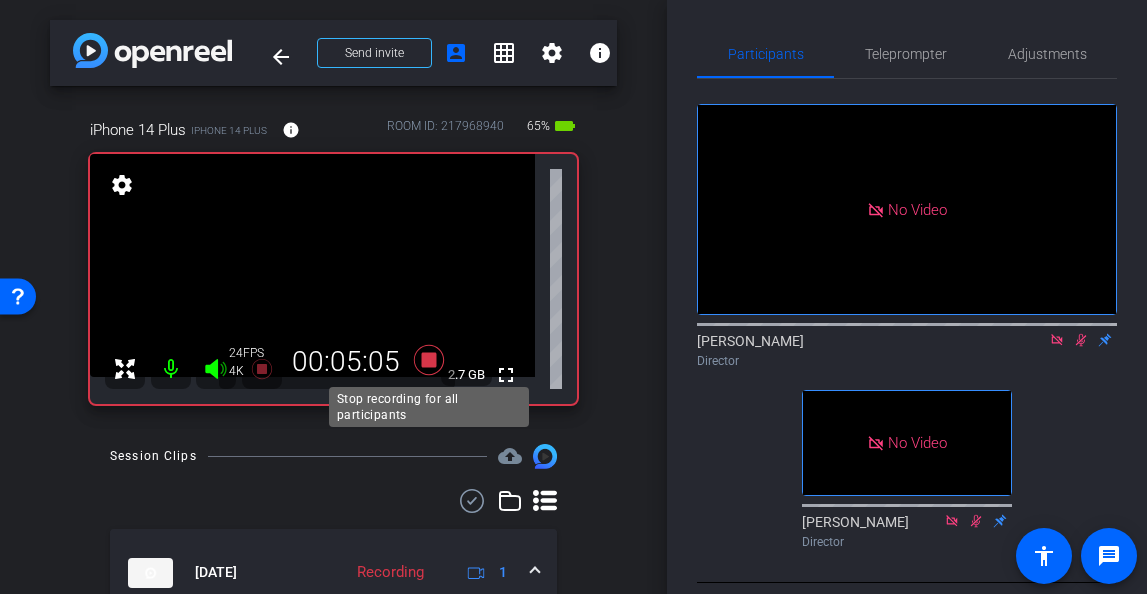 click 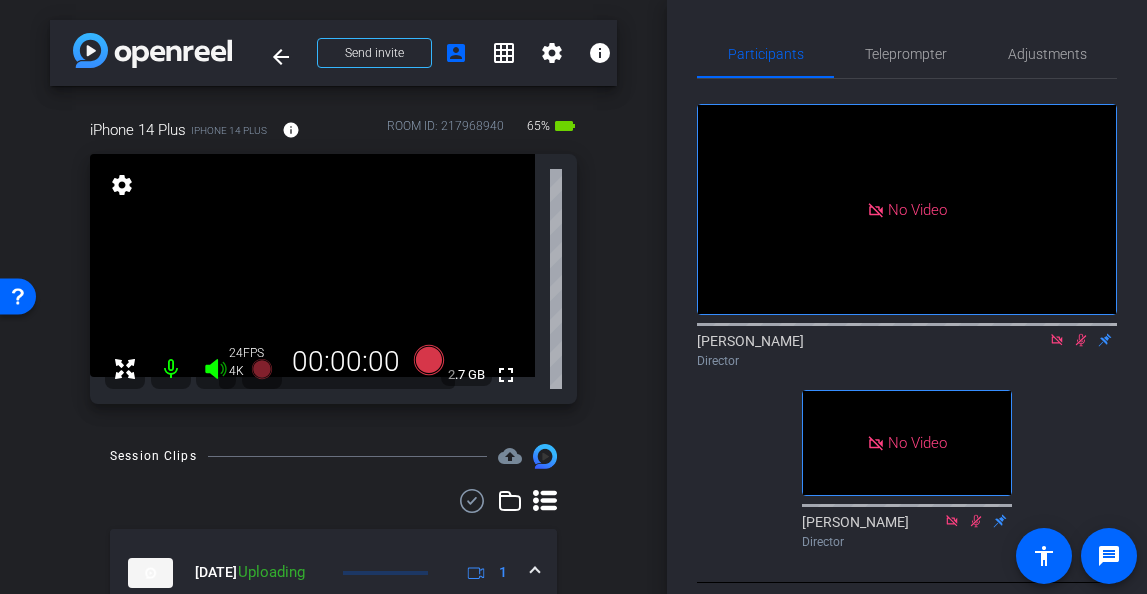 click 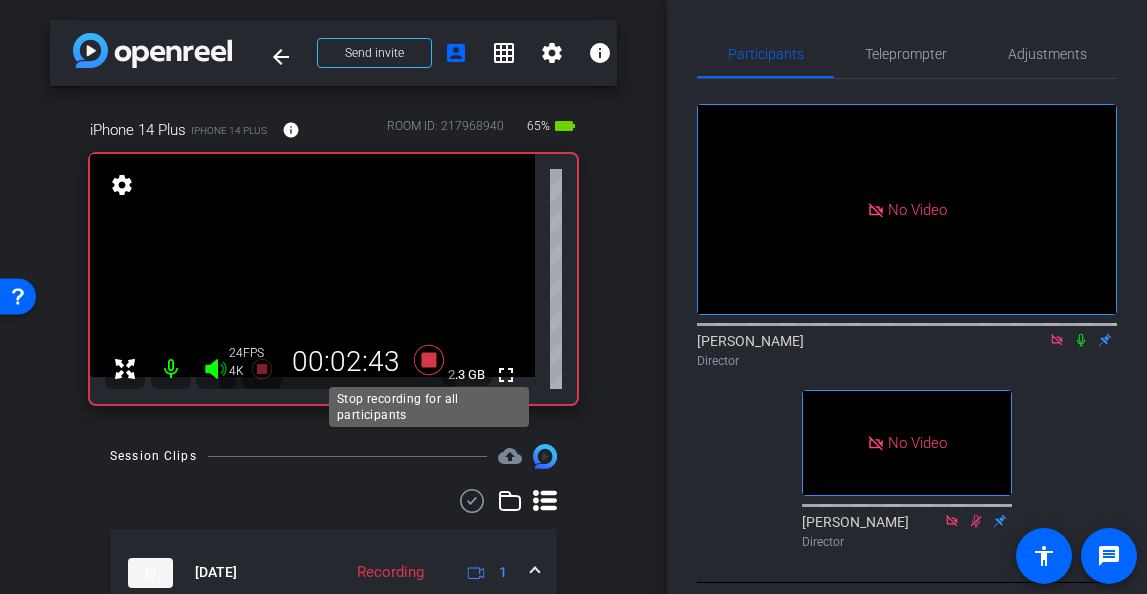 click 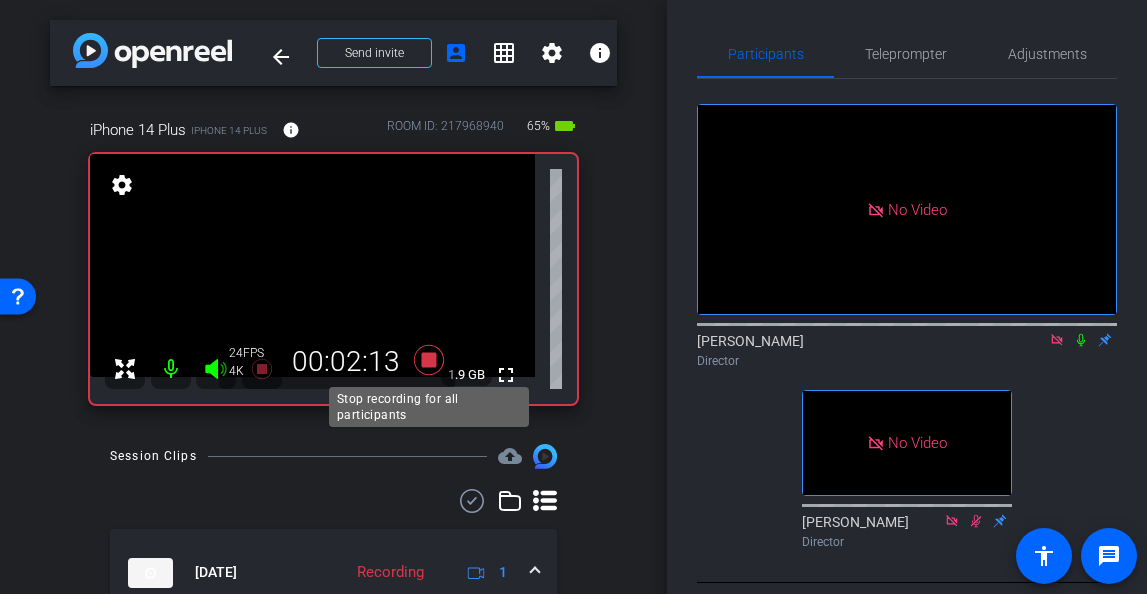 click 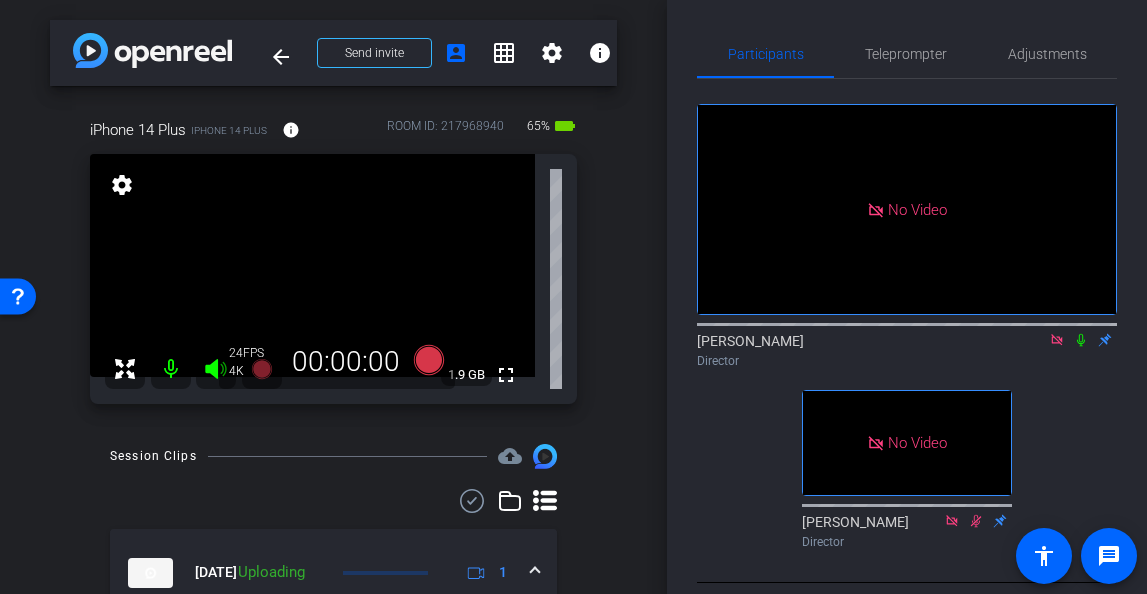 click 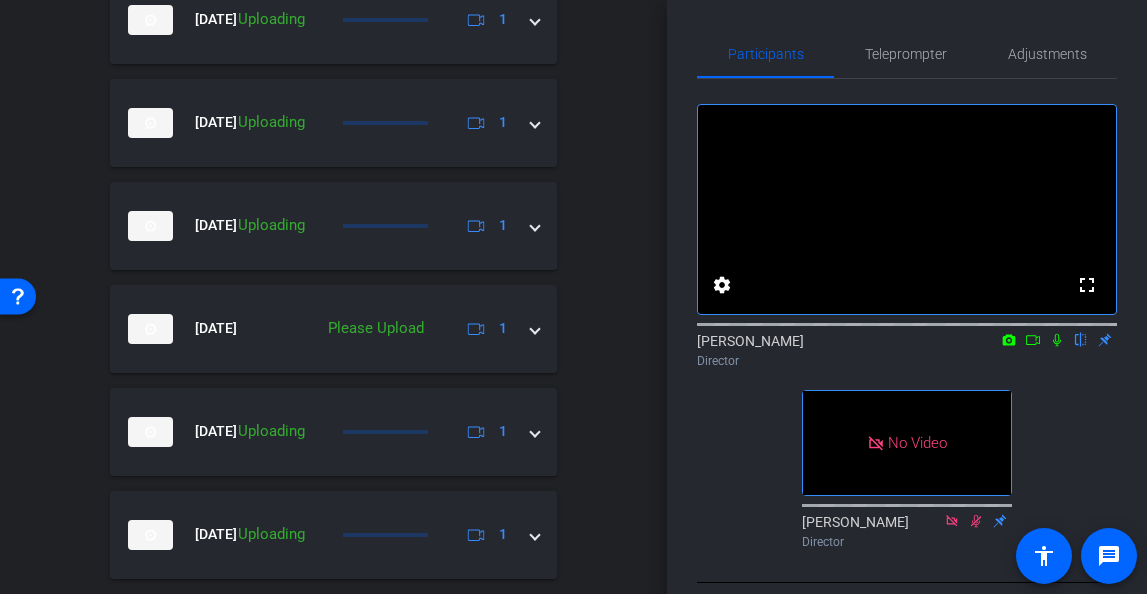 scroll, scrollTop: 1090, scrollLeft: 0, axis: vertical 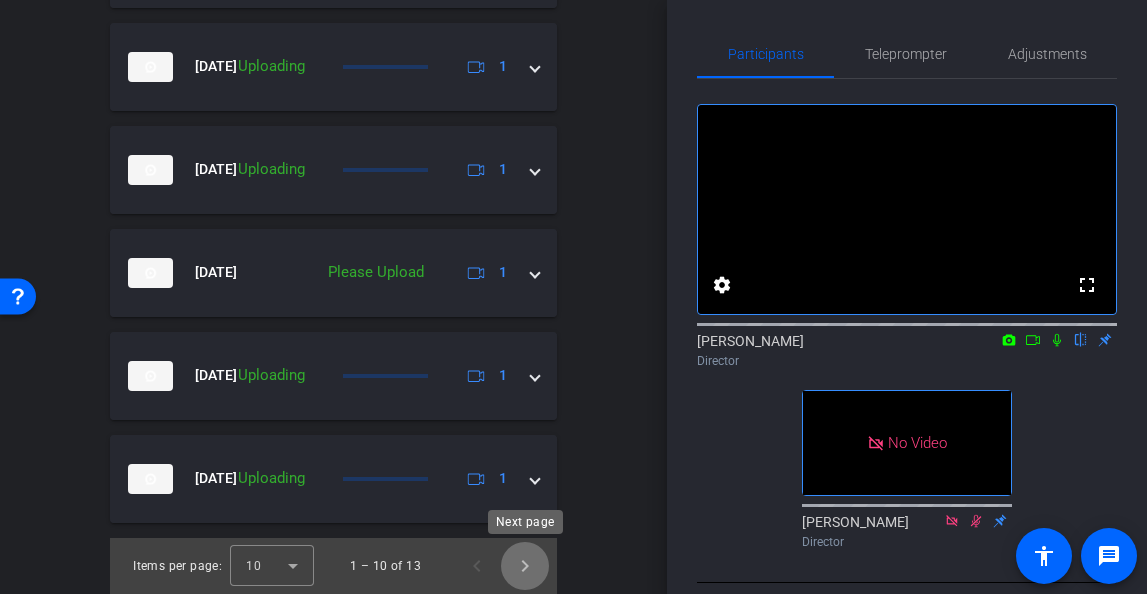 click 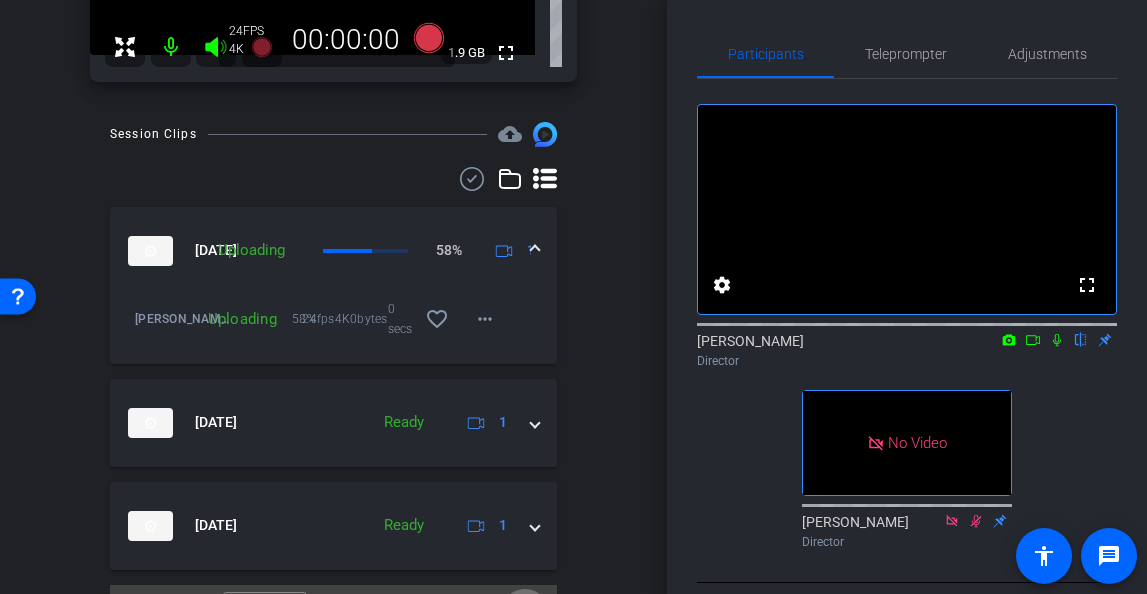scroll, scrollTop: 369, scrollLeft: 0, axis: vertical 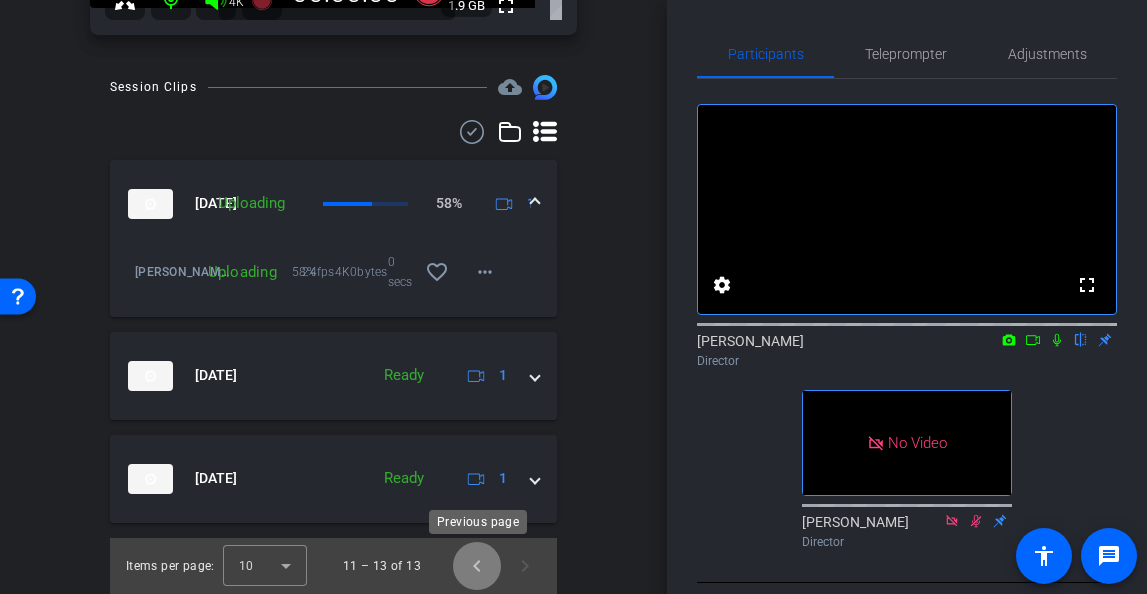 click 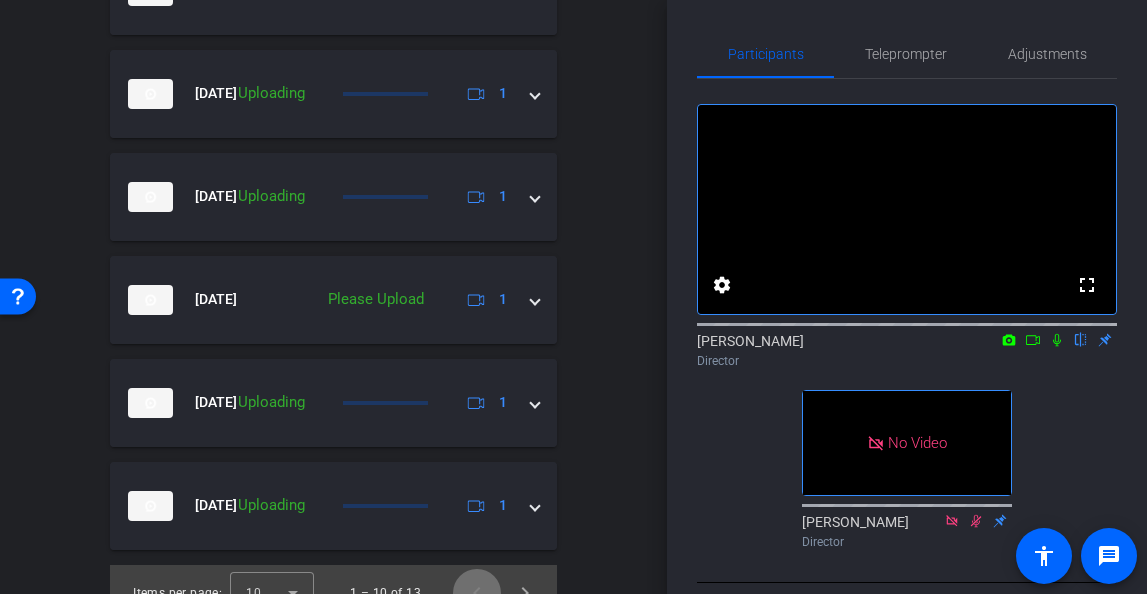 scroll, scrollTop: 1090, scrollLeft: 0, axis: vertical 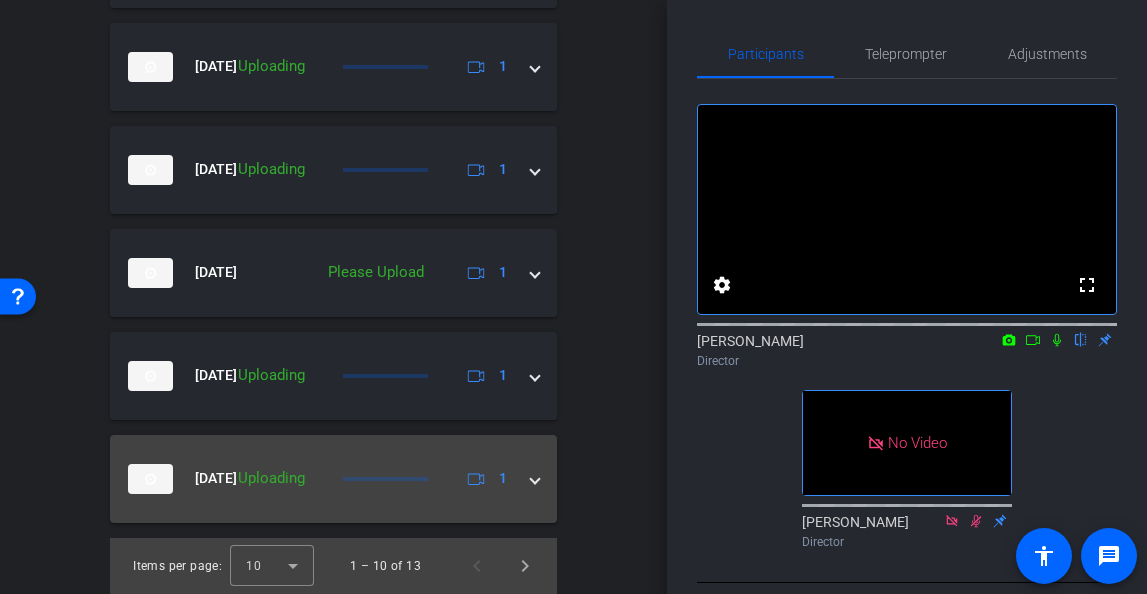 click at bounding box center [535, 478] 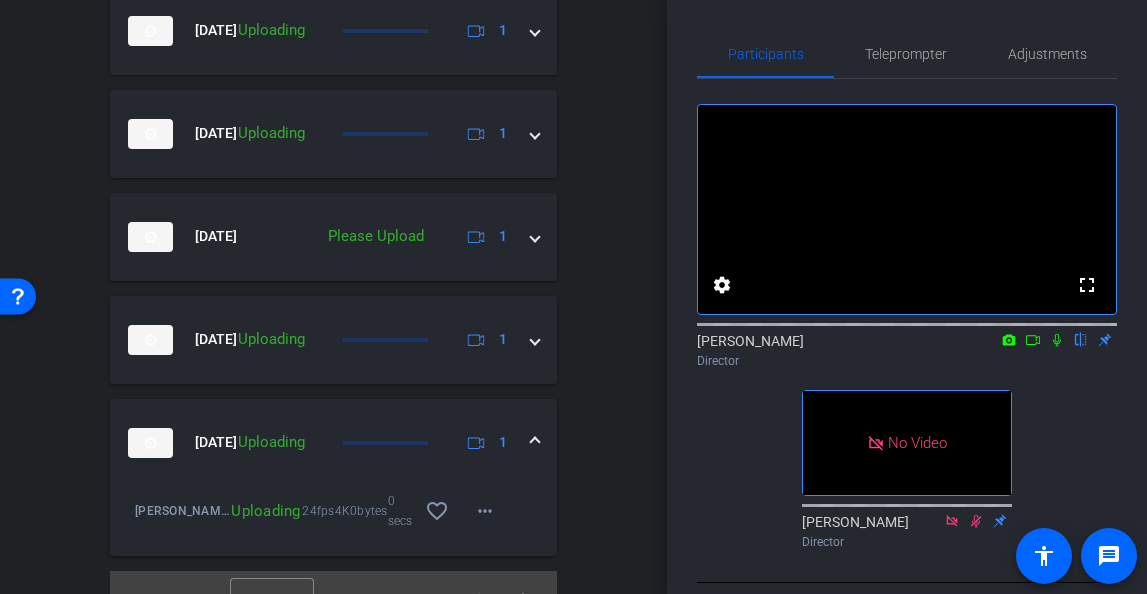 scroll, scrollTop: 1159, scrollLeft: 0, axis: vertical 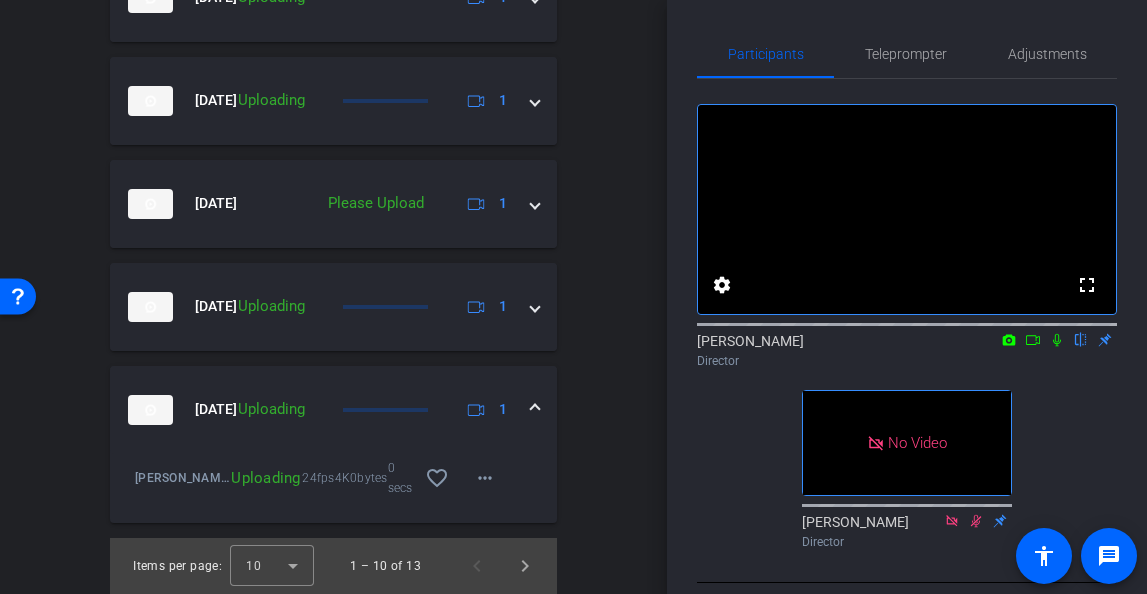 click on "Jul 23, 2025  Uploading
1" at bounding box center [333, 410] 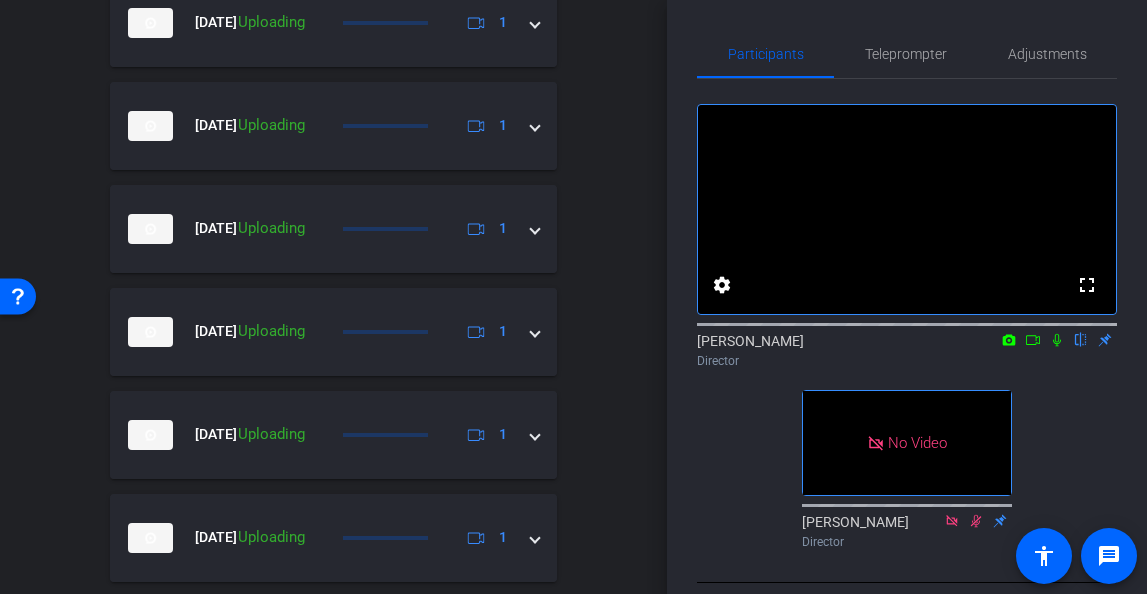 scroll, scrollTop: 1090, scrollLeft: 0, axis: vertical 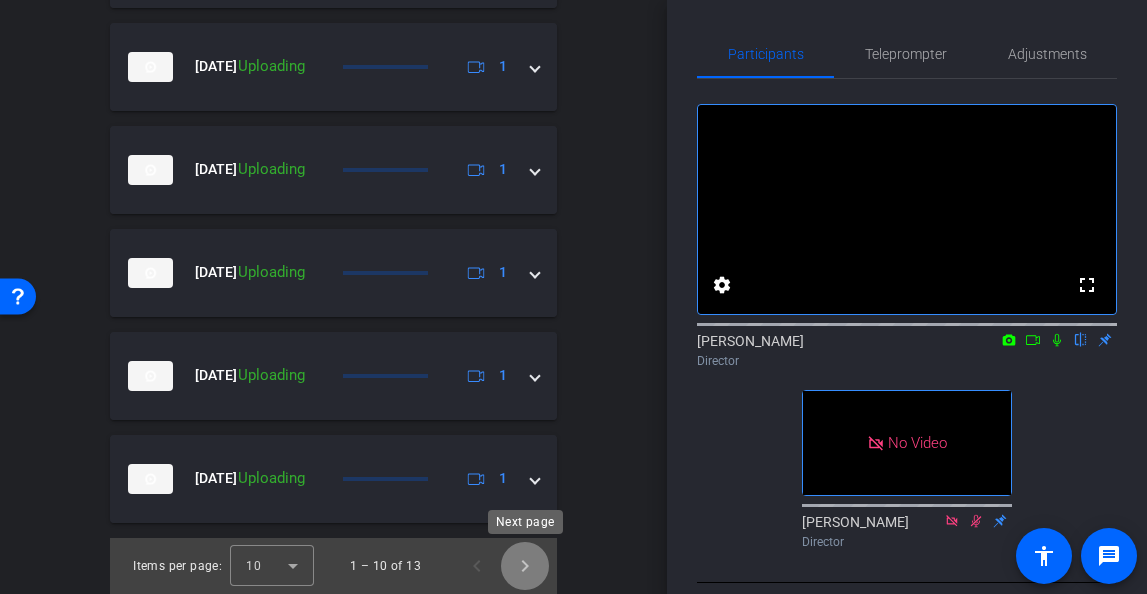 click 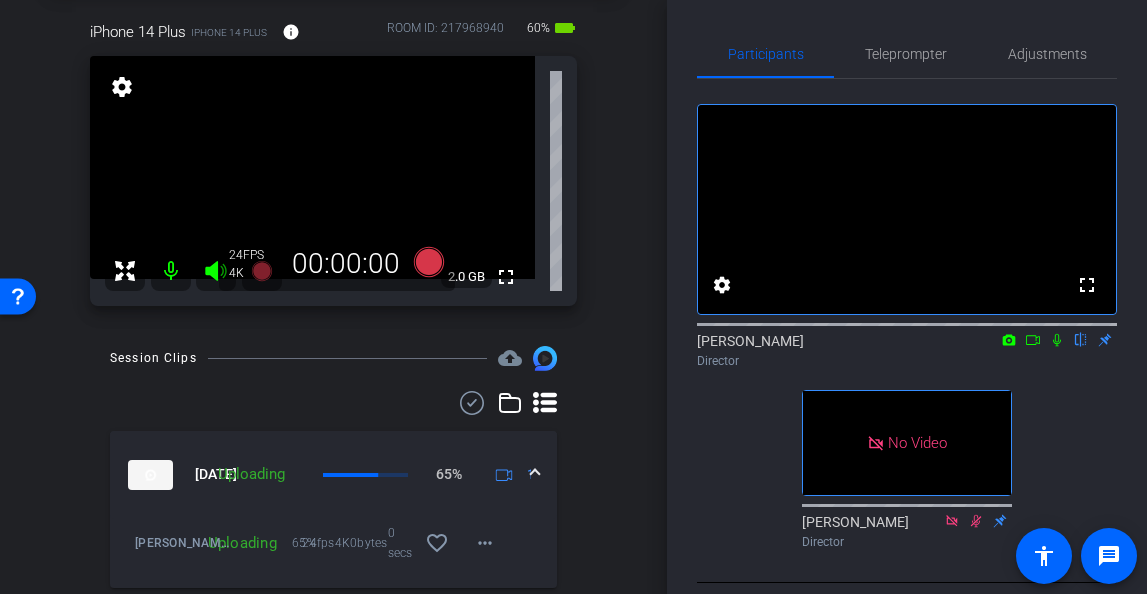 scroll, scrollTop: 369, scrollLeft: 0, axis: vertical 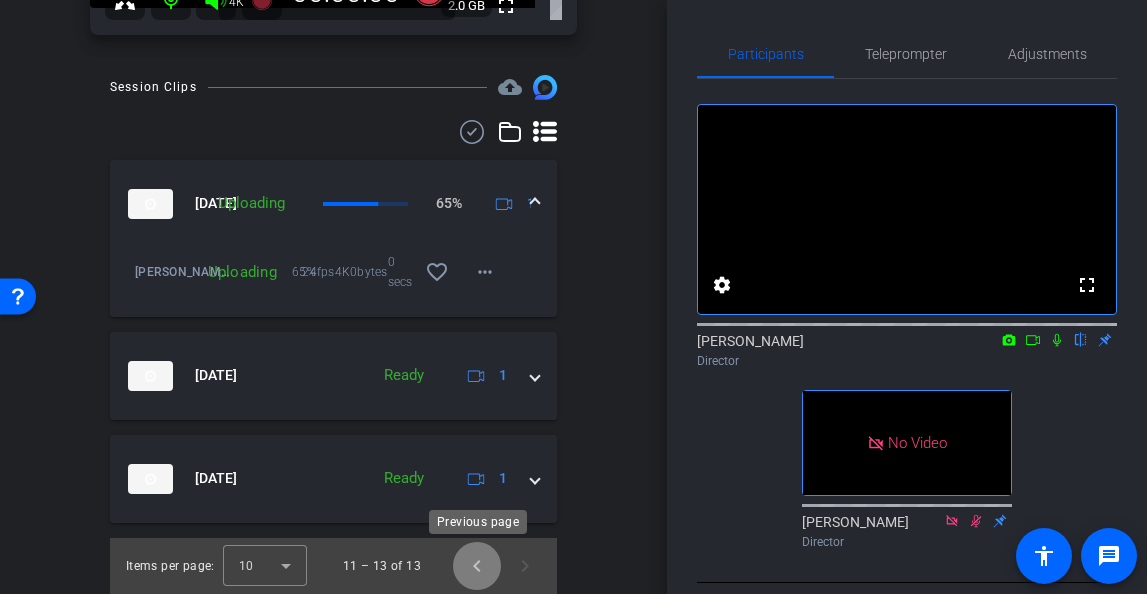 click 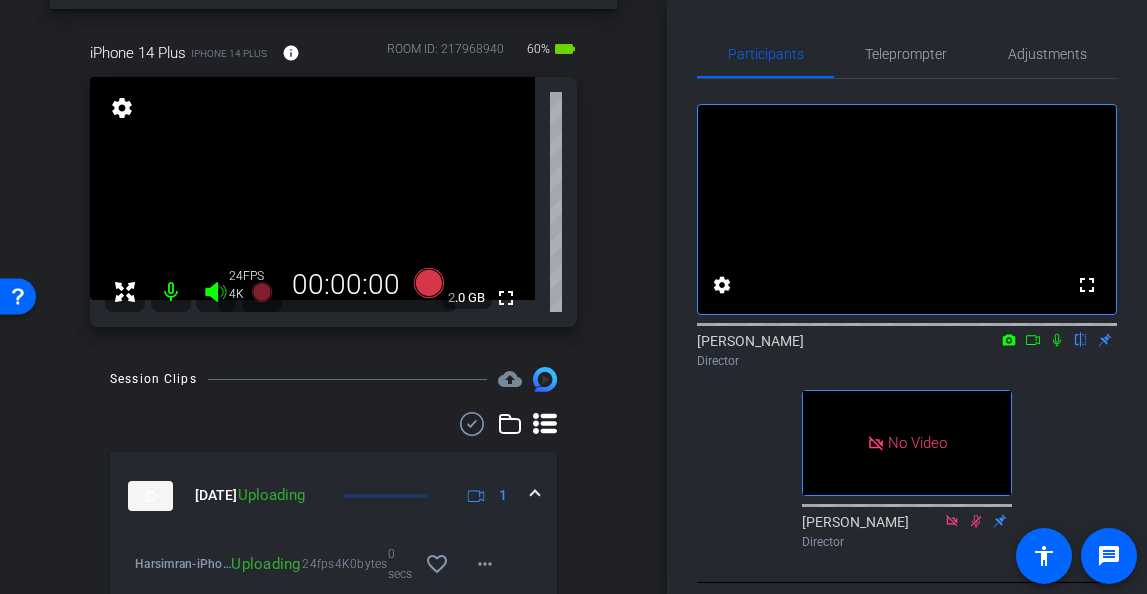 scroll, scrollTop: 0, scrollLeft: 0, axis: both 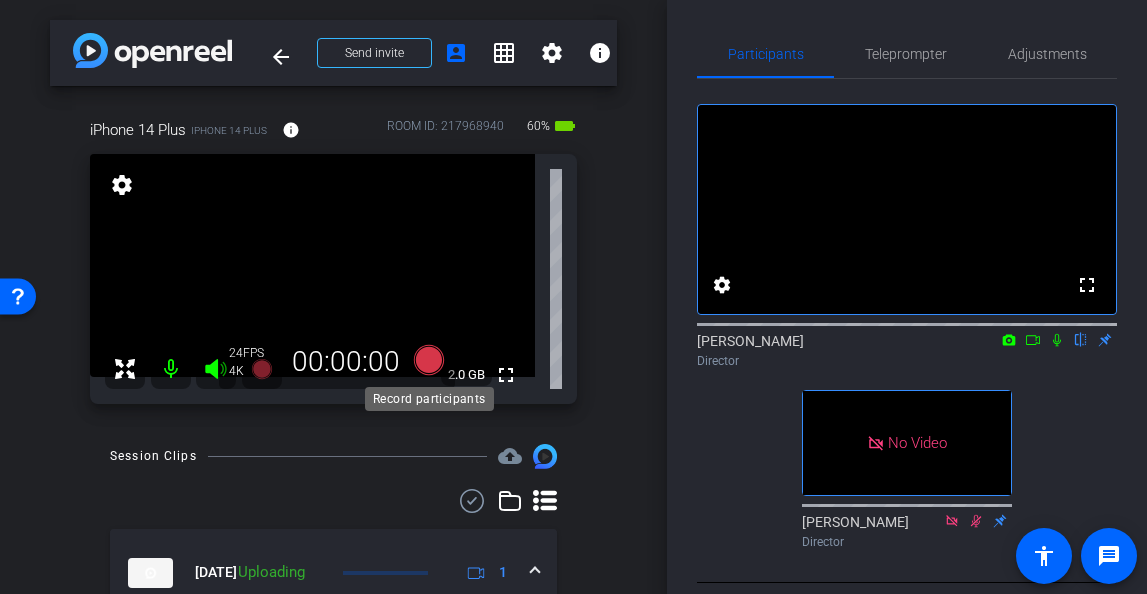 click 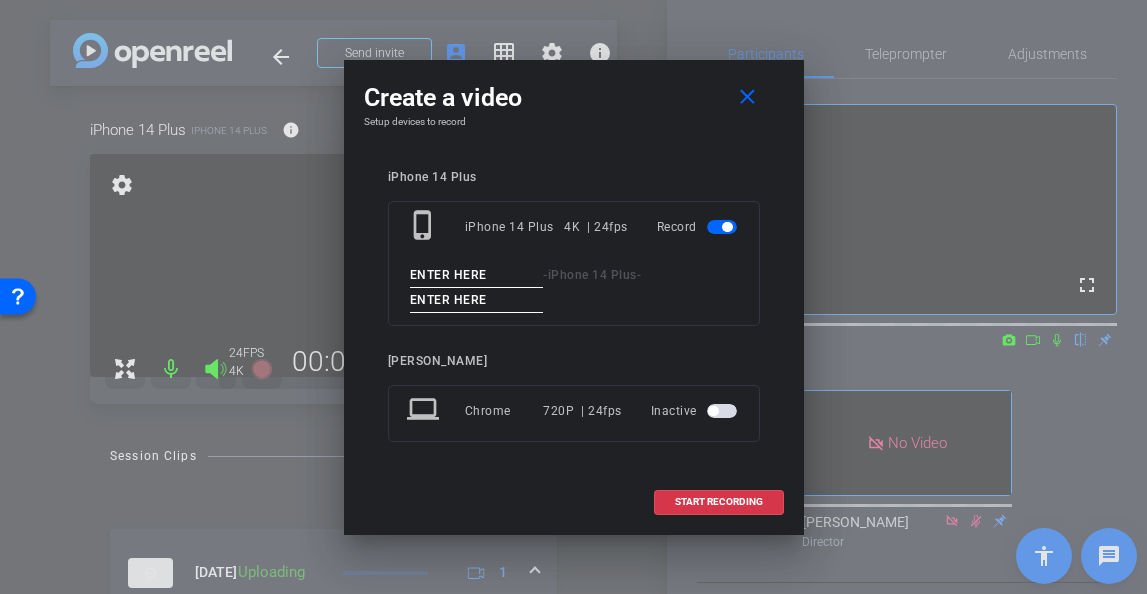 click at bounding box center (477, 275) 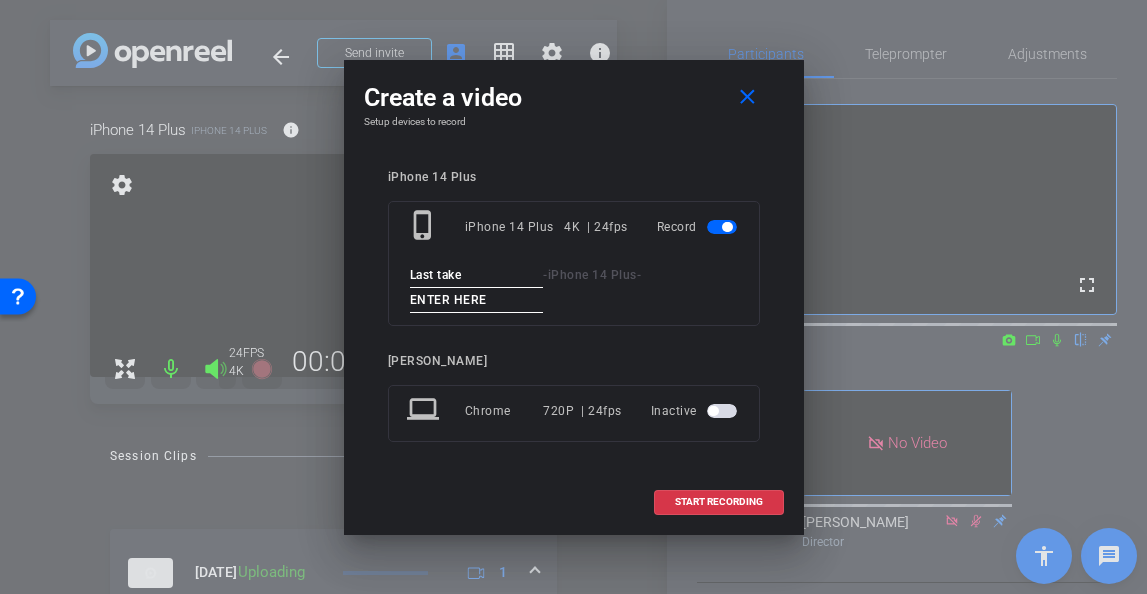 type on "Last take" 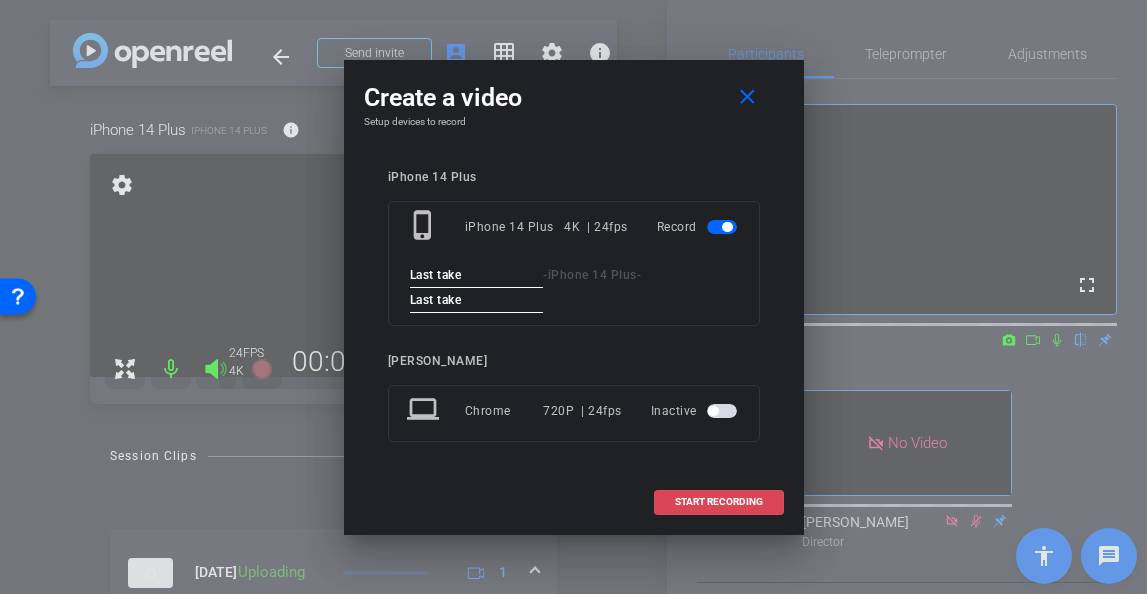 type on "Last take" 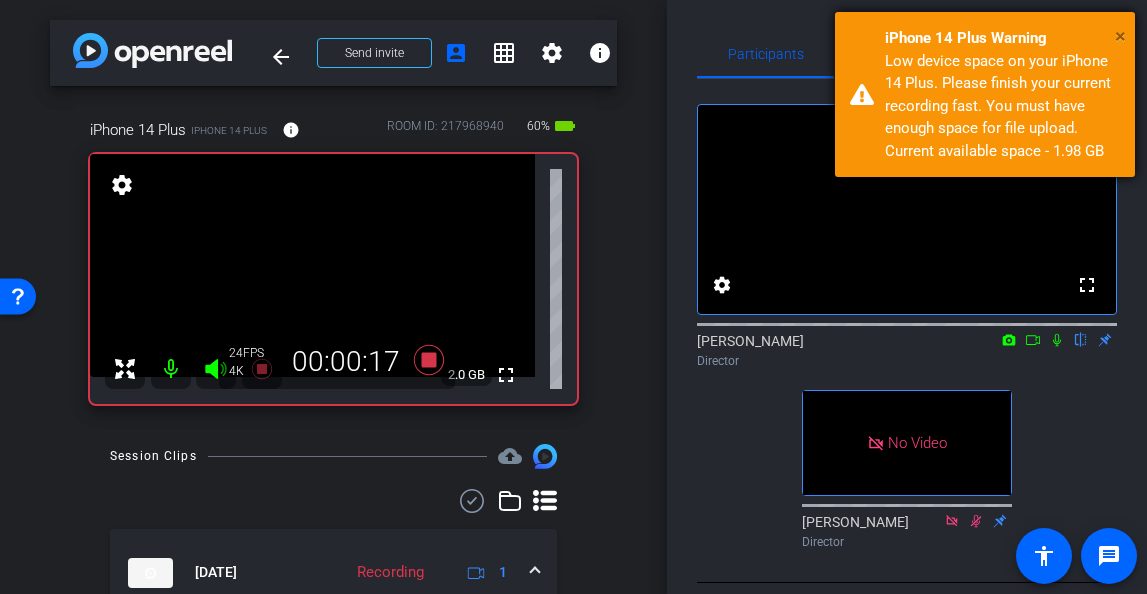 click on "×" at bounding box center (1120, 36) 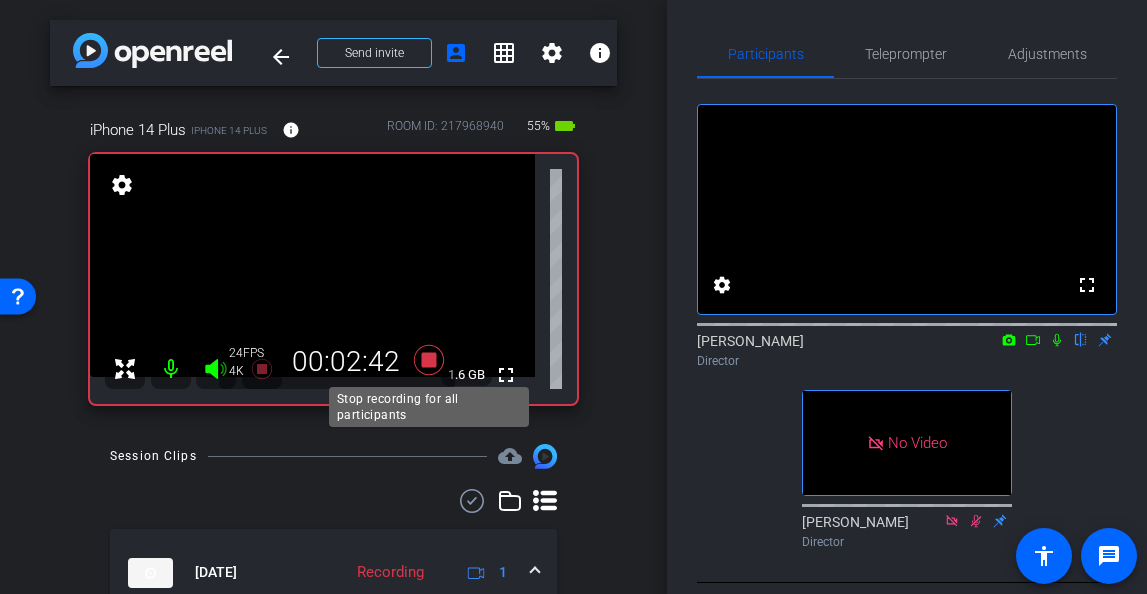 click 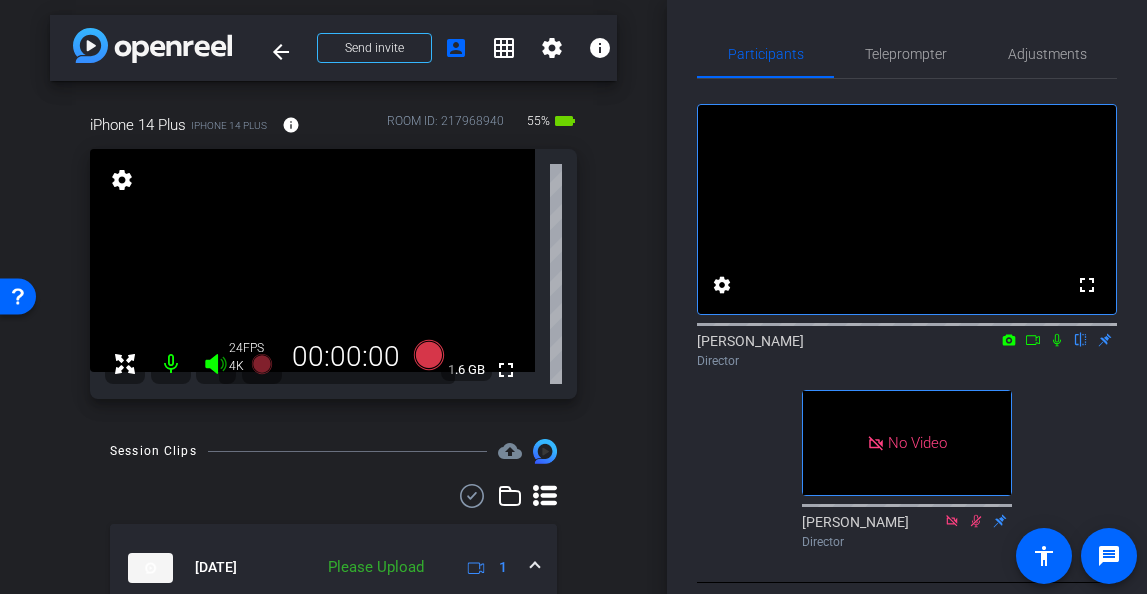 scroll, scrollTop: 0, scrollLeft: 0, axis: both 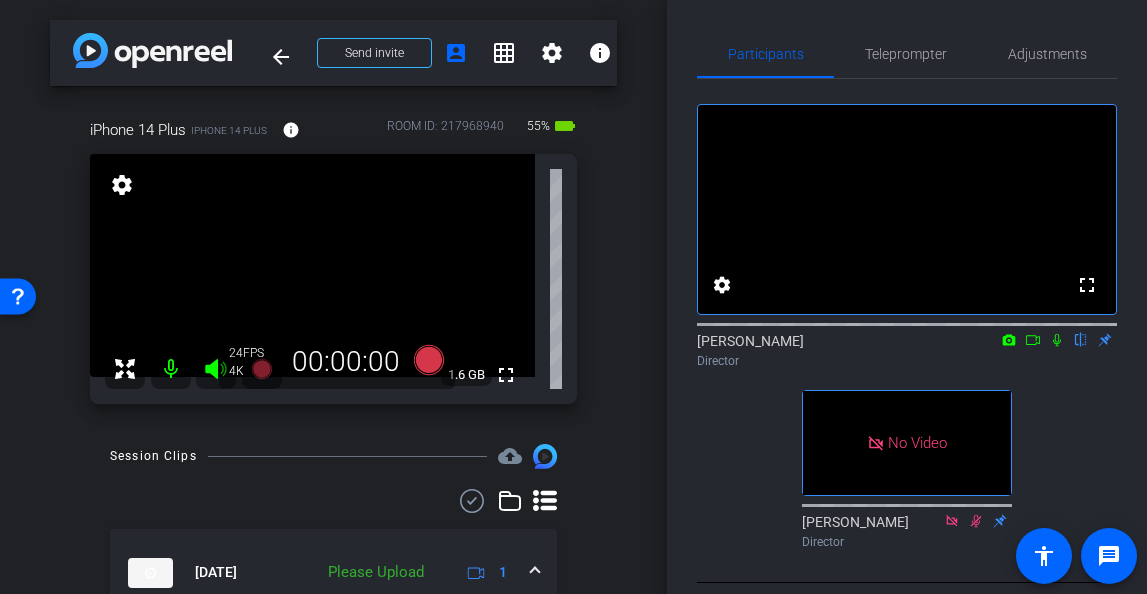 click 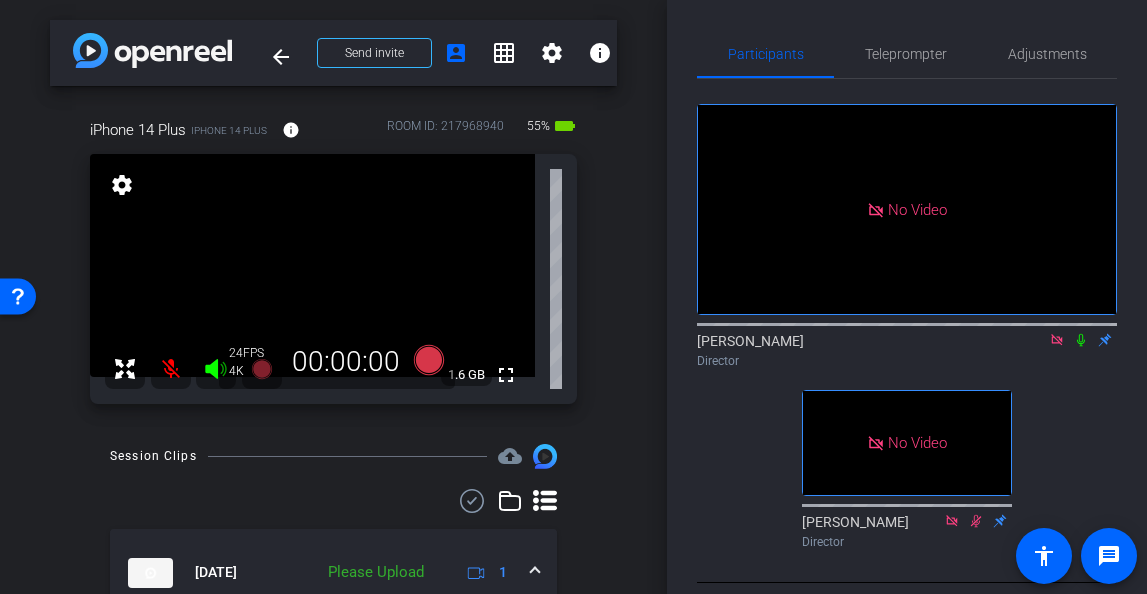 click 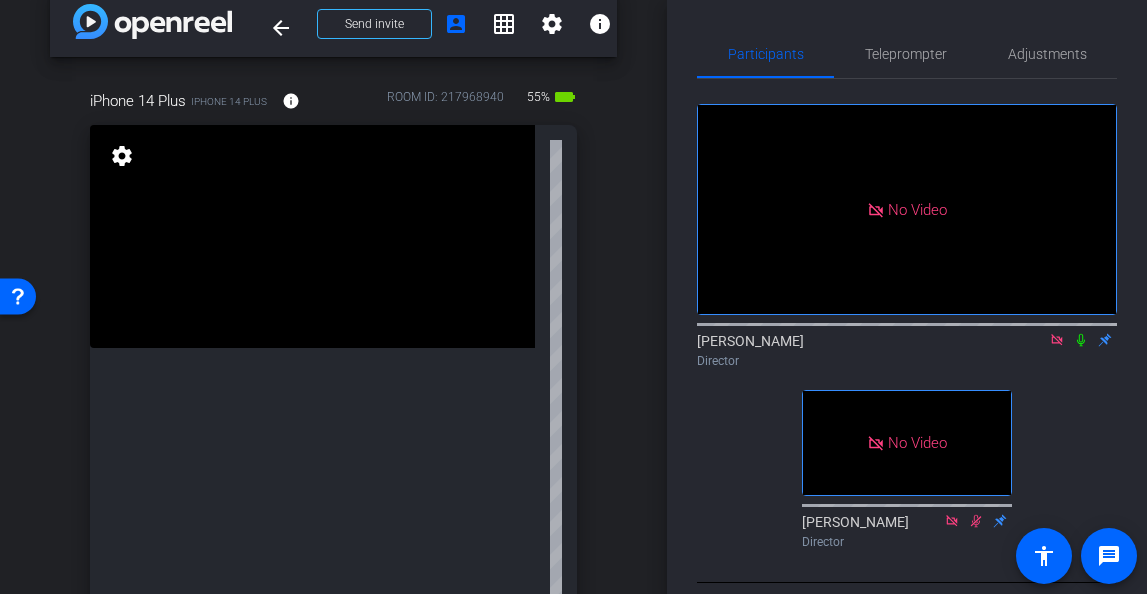 scroll, scrollTop: 26, scrollLeft: 0, axis: vertical 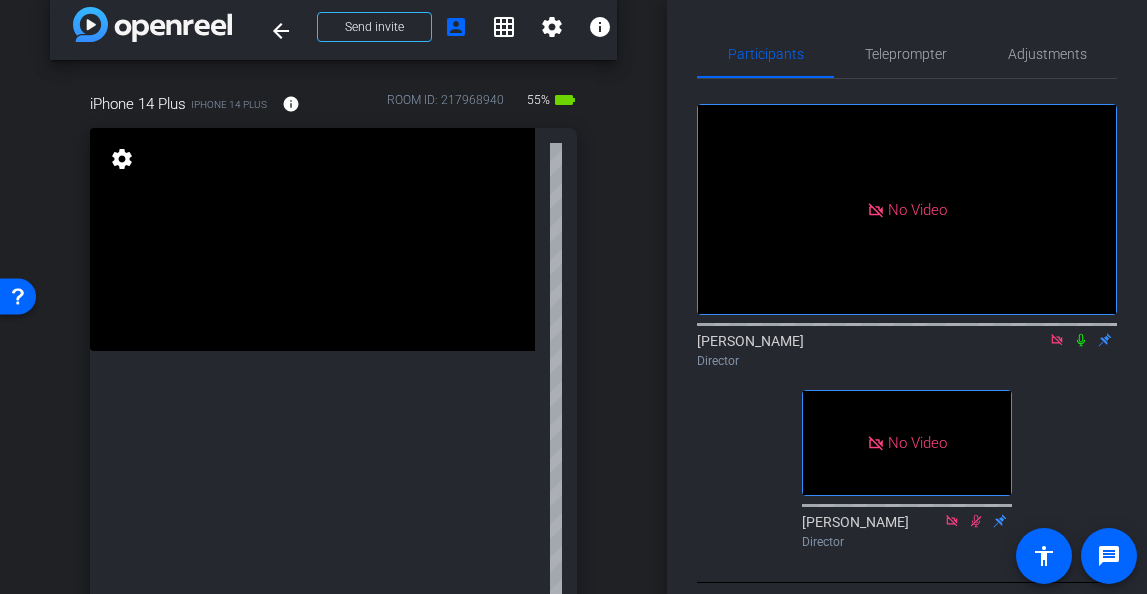 click 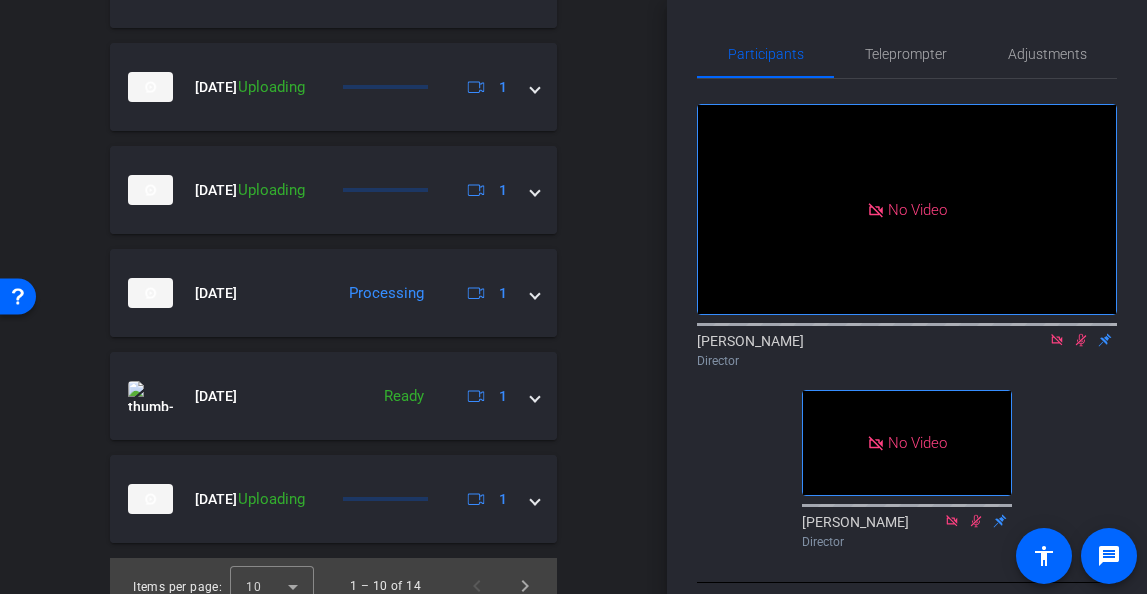 scroll, scrollTop: 1529, scrollLeft: 0, axis: vertical 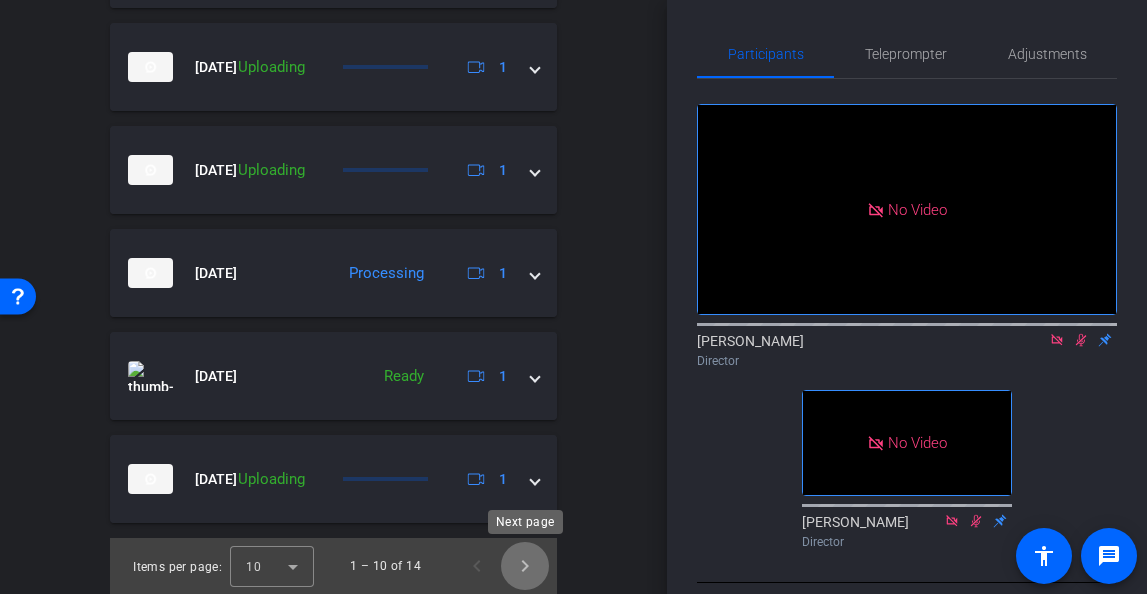 click 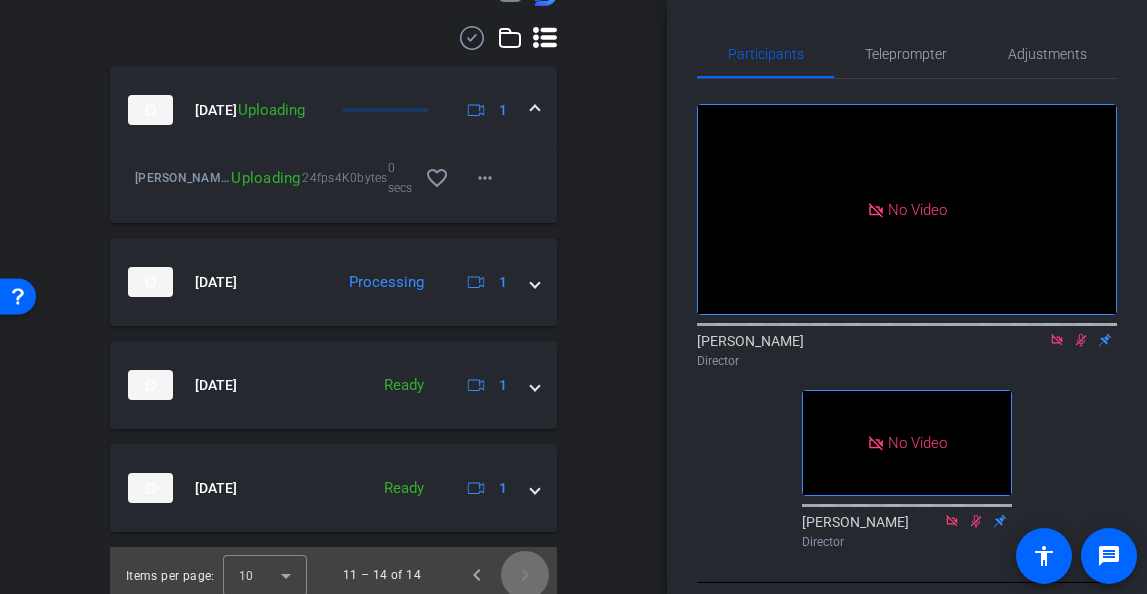 scroll, scrollTop: 911, scrollLeft: 0, axis: vertical 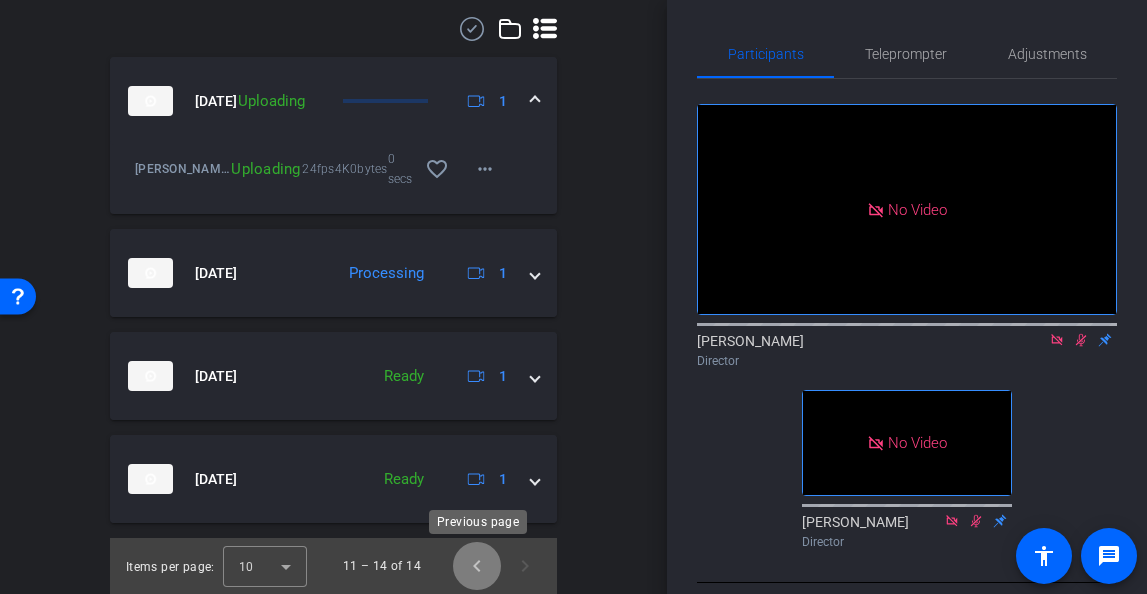 click 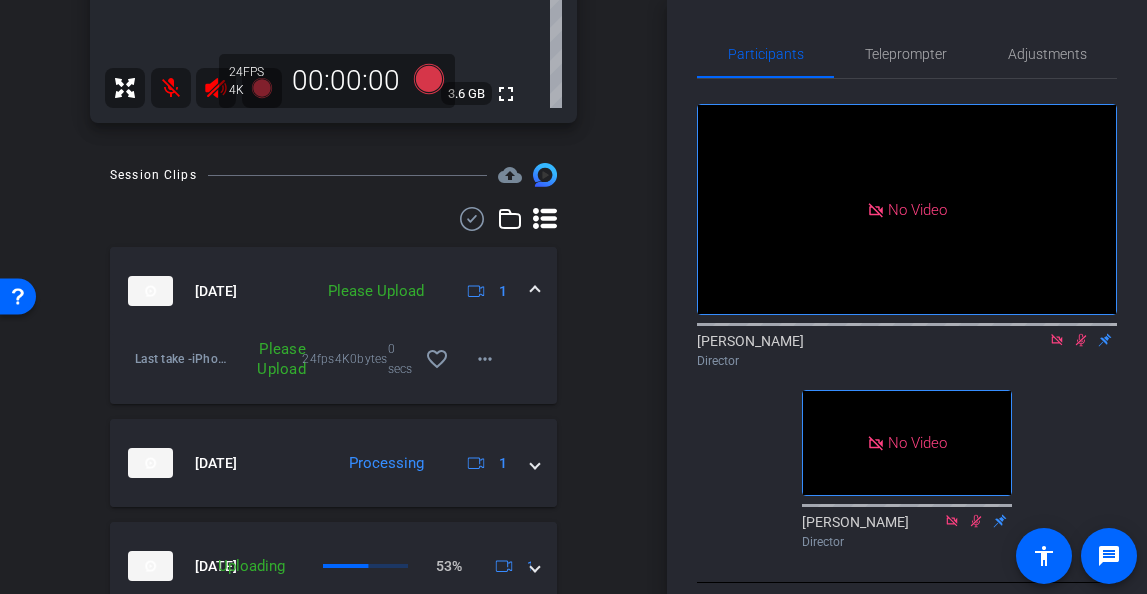scroll, scrollTop: 720, scrollLeft: 0, axis: vertical 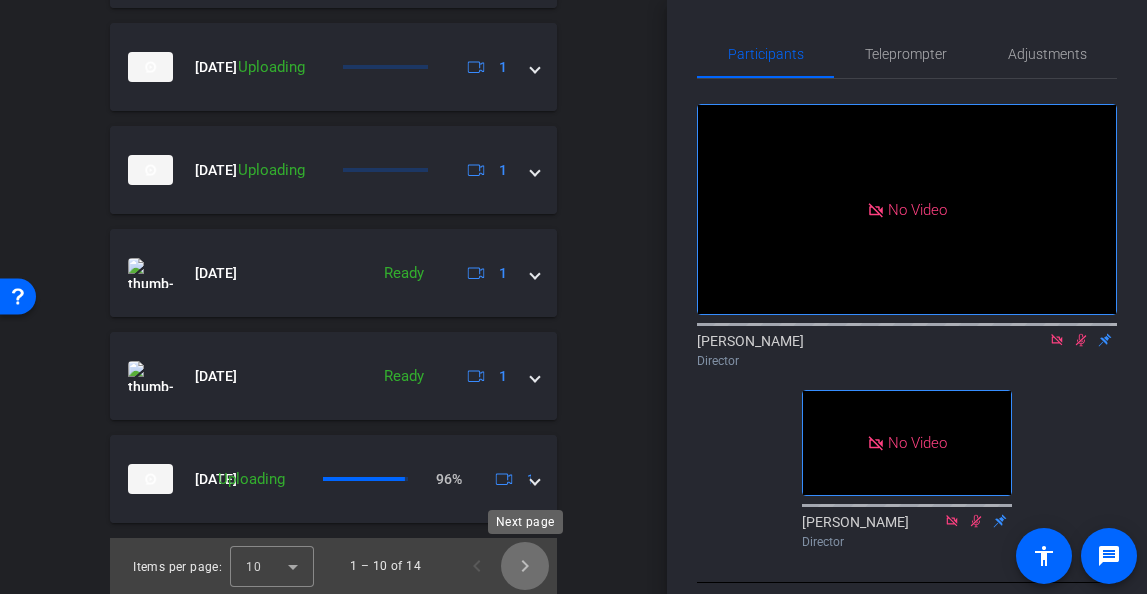 click 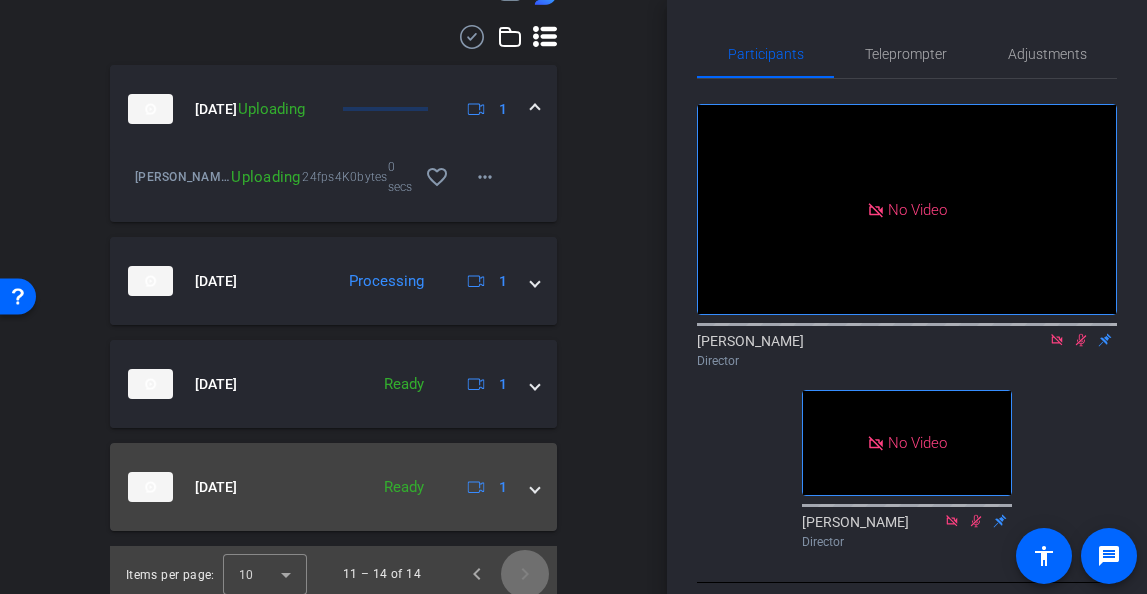 scroll, scrollTop: 911, scrollLeft: 0, axis: vertical 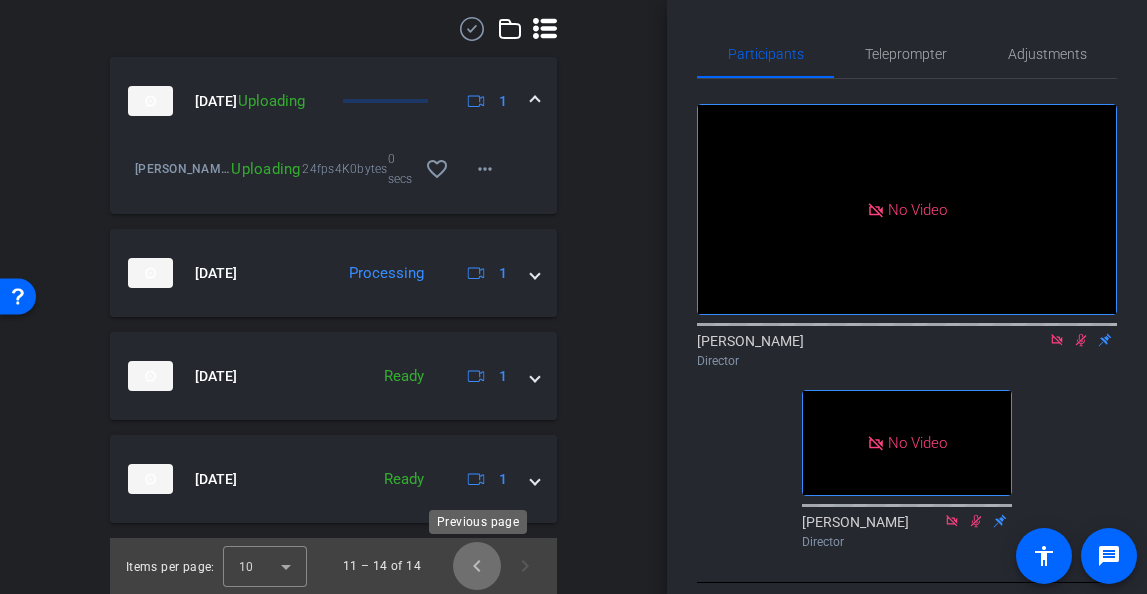 click 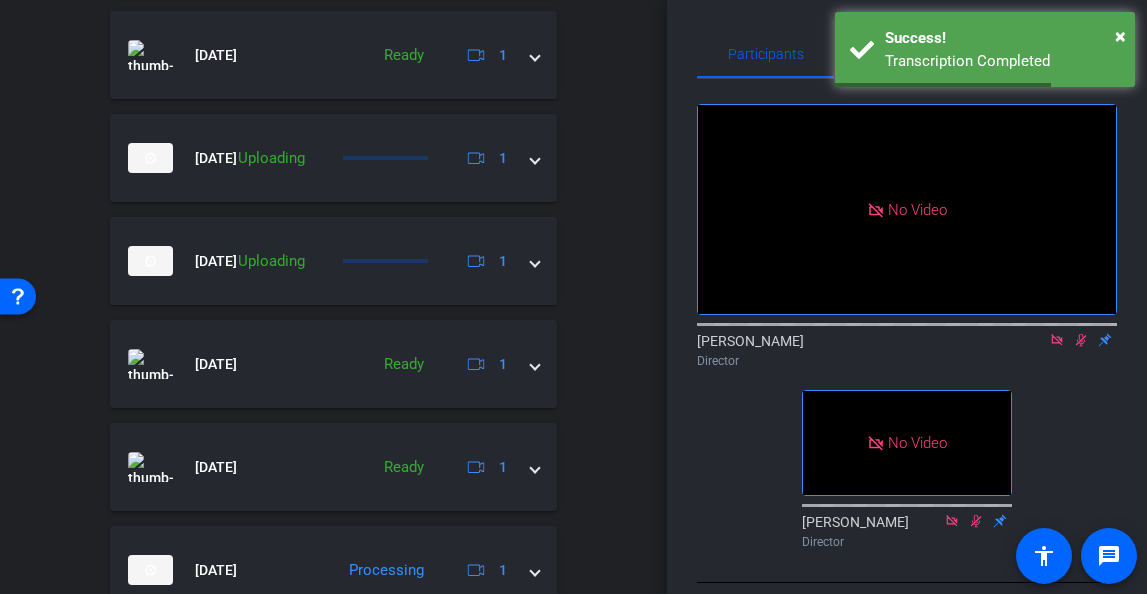 scroll, scrollTop: 1529, scrollLeft: 0, axis: vertical 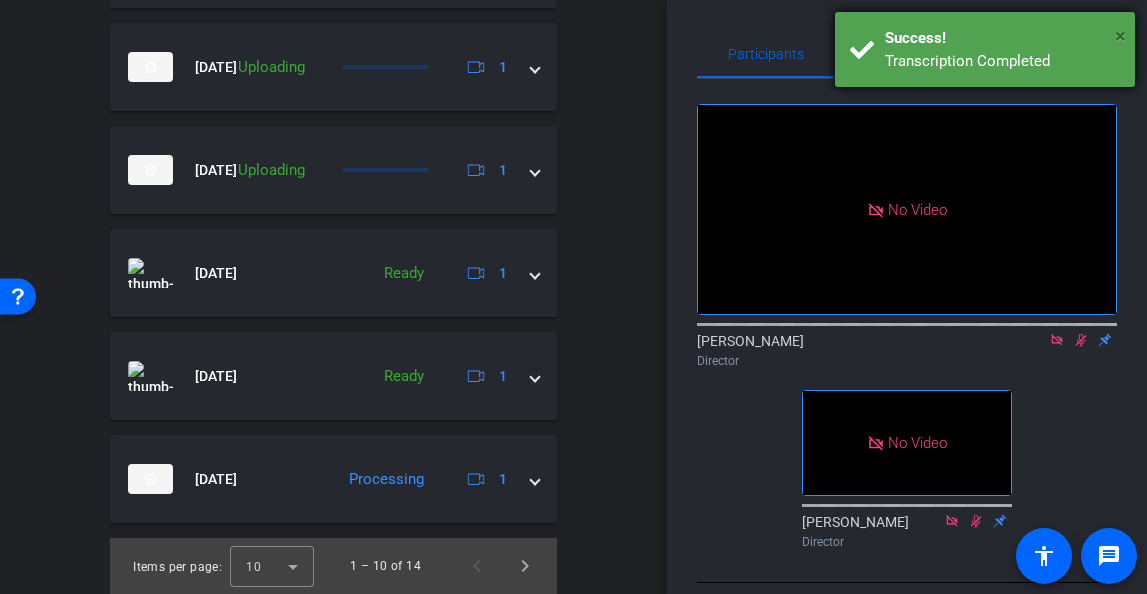 click on "×" at bounding box center (1120, 36) 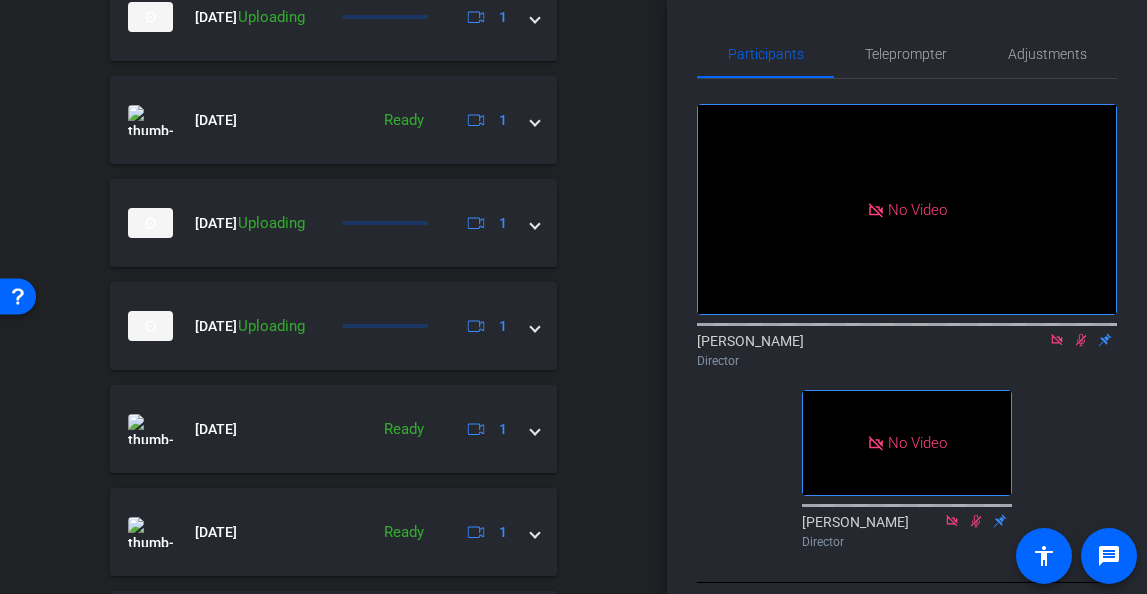 scroll, scrollTop: 1529, scrollLeft: 0, axis: vertical 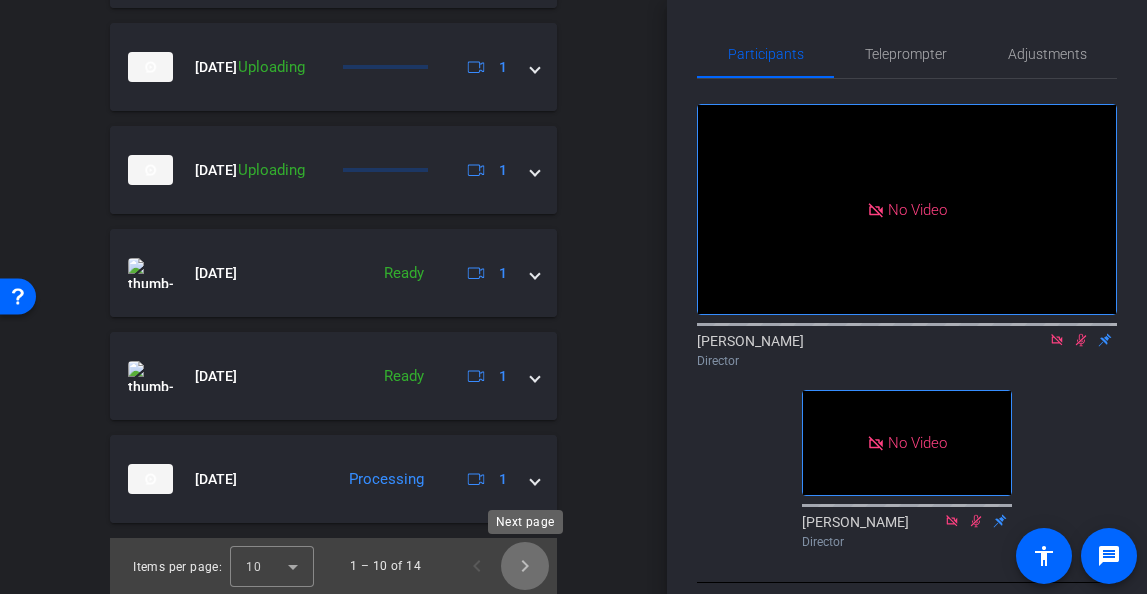 click 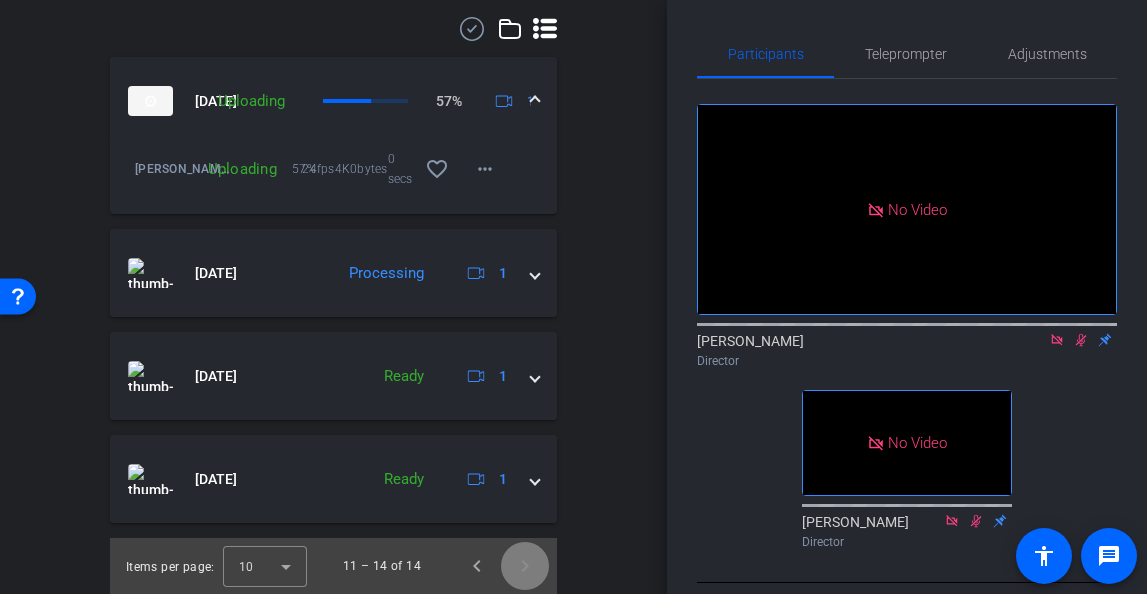 scroll, scrollTop: 911, scrollLeft: 0, axis: vertical 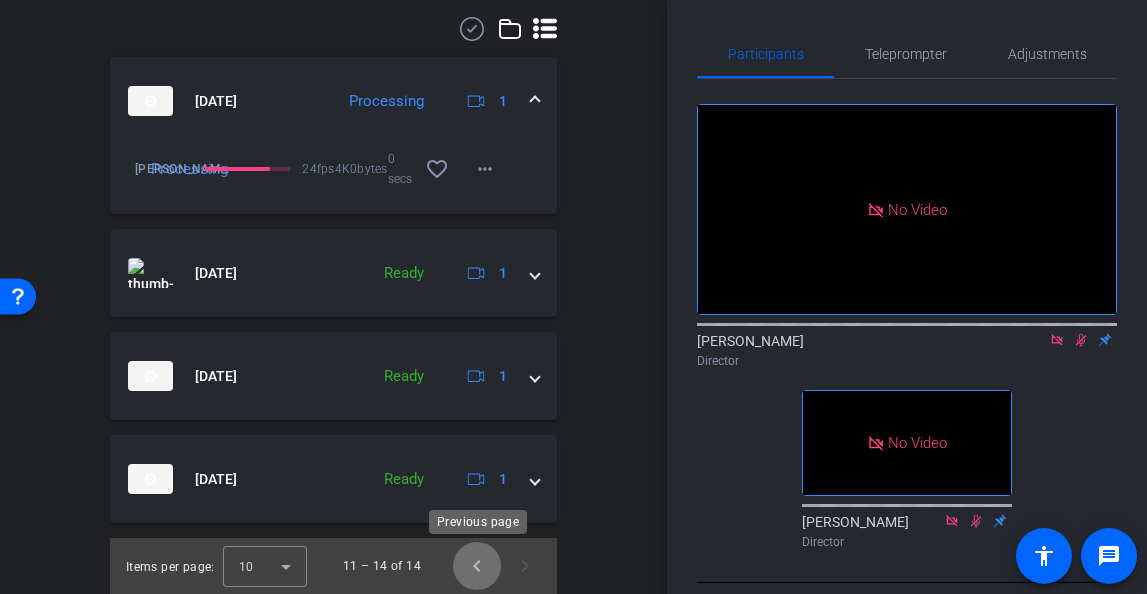 click 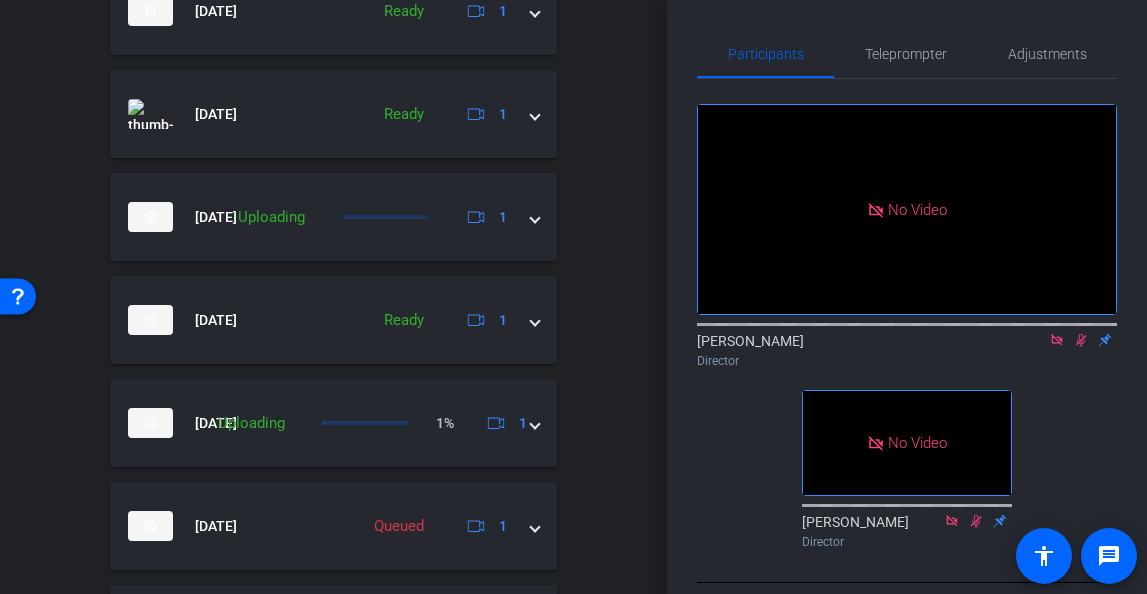 scroll, scrollTop: 1529, scrollLeft: 0, axis: vertical 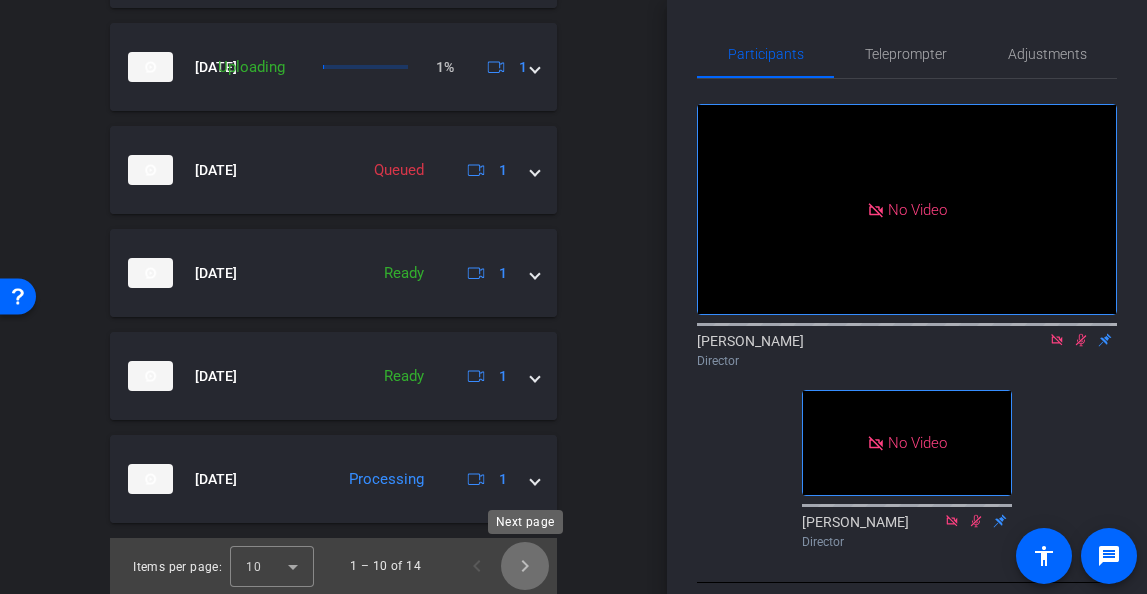 click 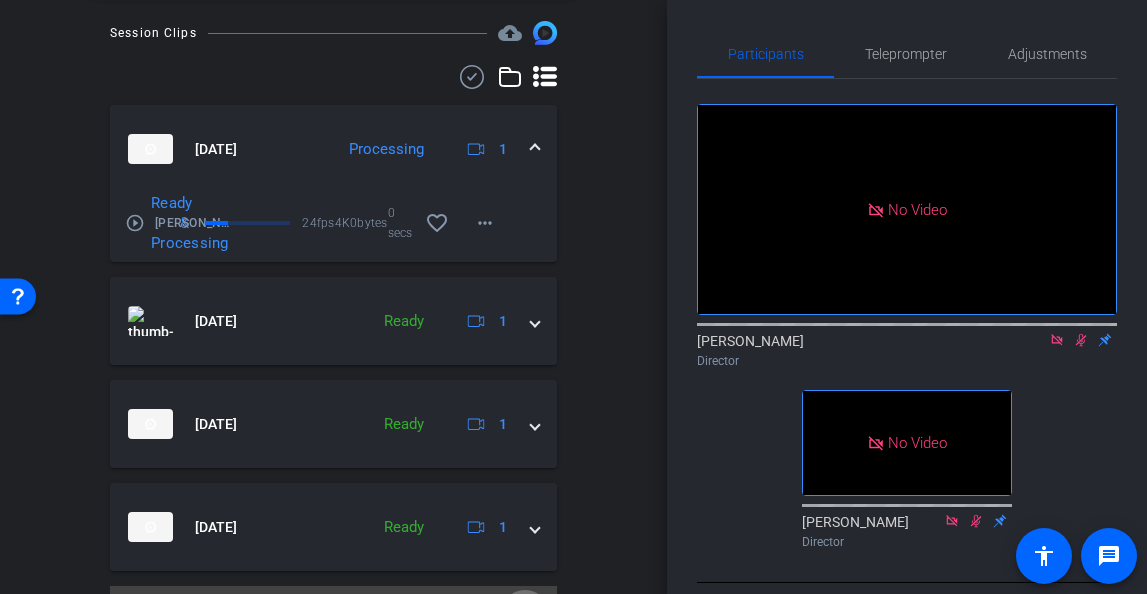 scroll, scrollTop: 911, scrollLeft: 0, axis: vertical 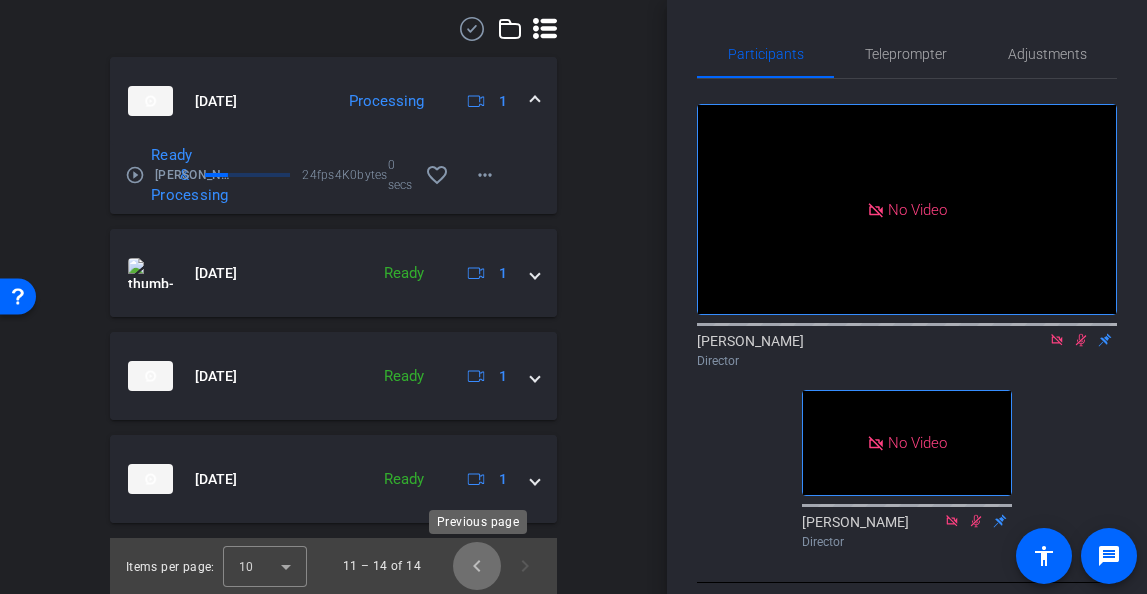 click 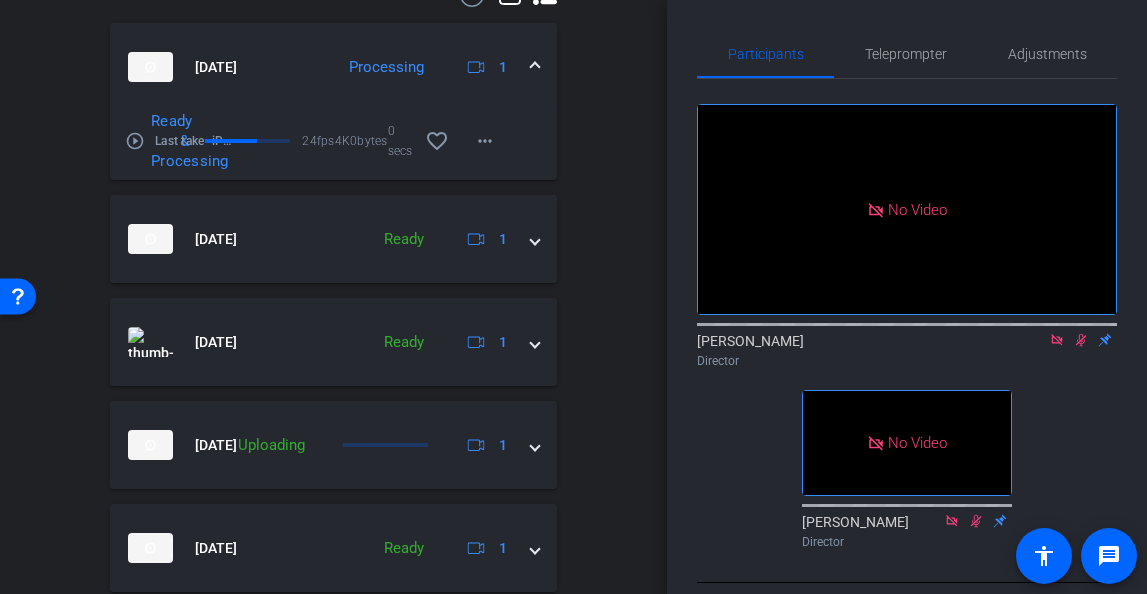 scroll, scrollTop: 949, scrollLeft: 0, axis: vertical 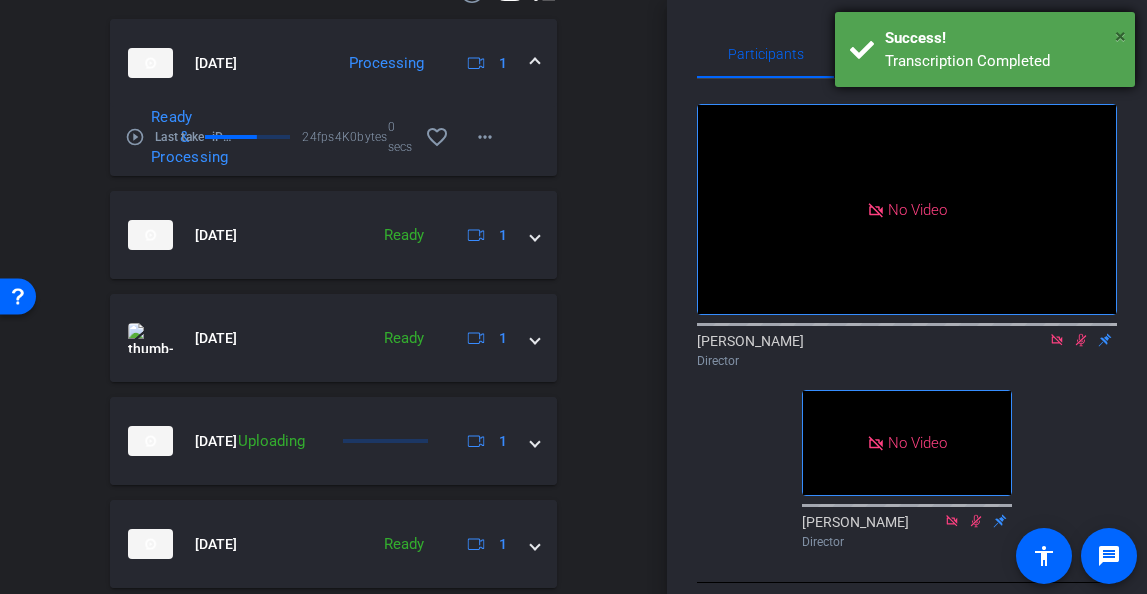 click on "×" at bounding box center [1120, 36] 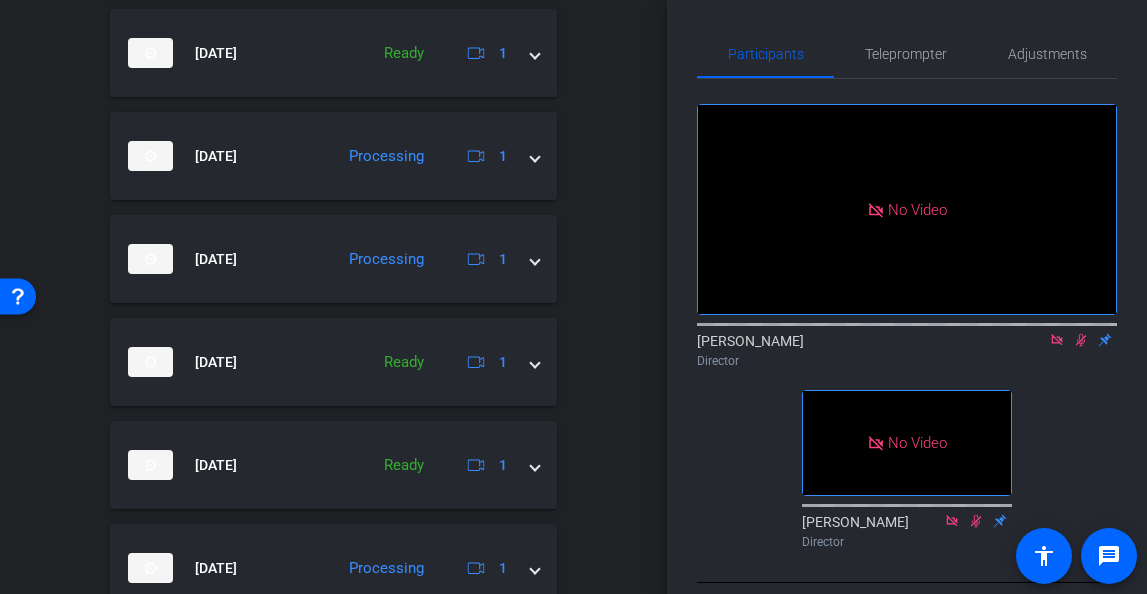 scroll, scrollTop: 1529, scrollLeft: 0, axis: vertical 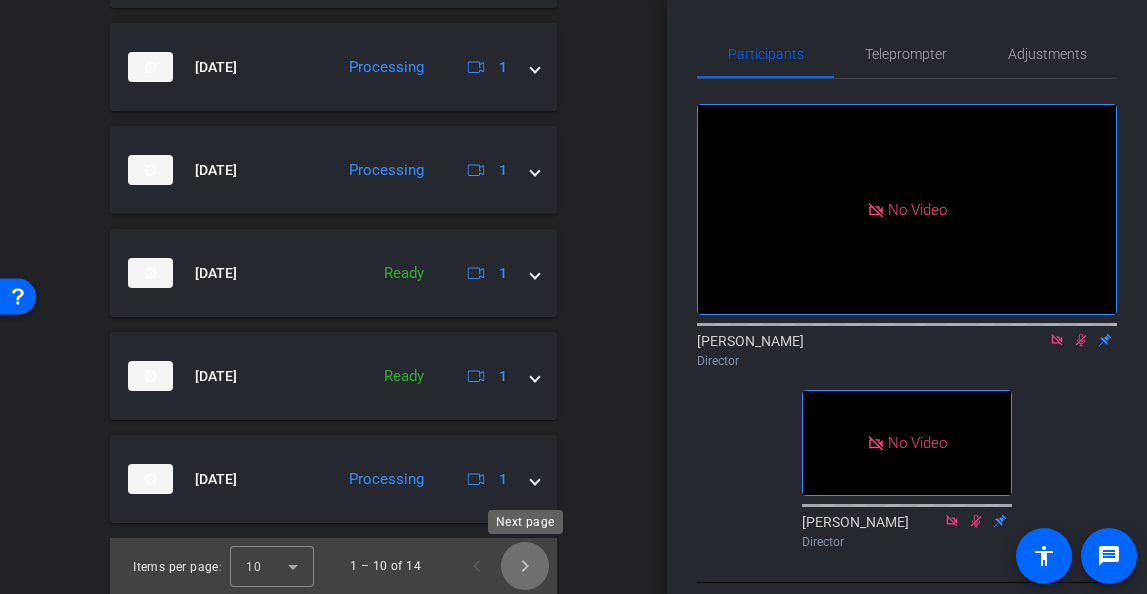 click 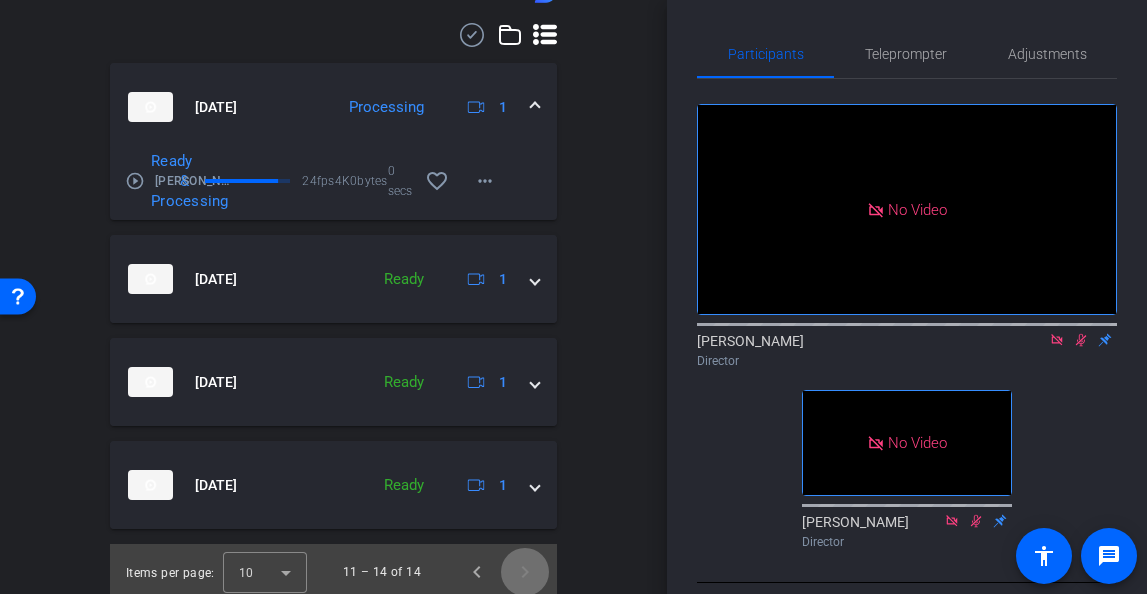scroll, scrollTop: 911, scrollLeft: 0, axis: vertical 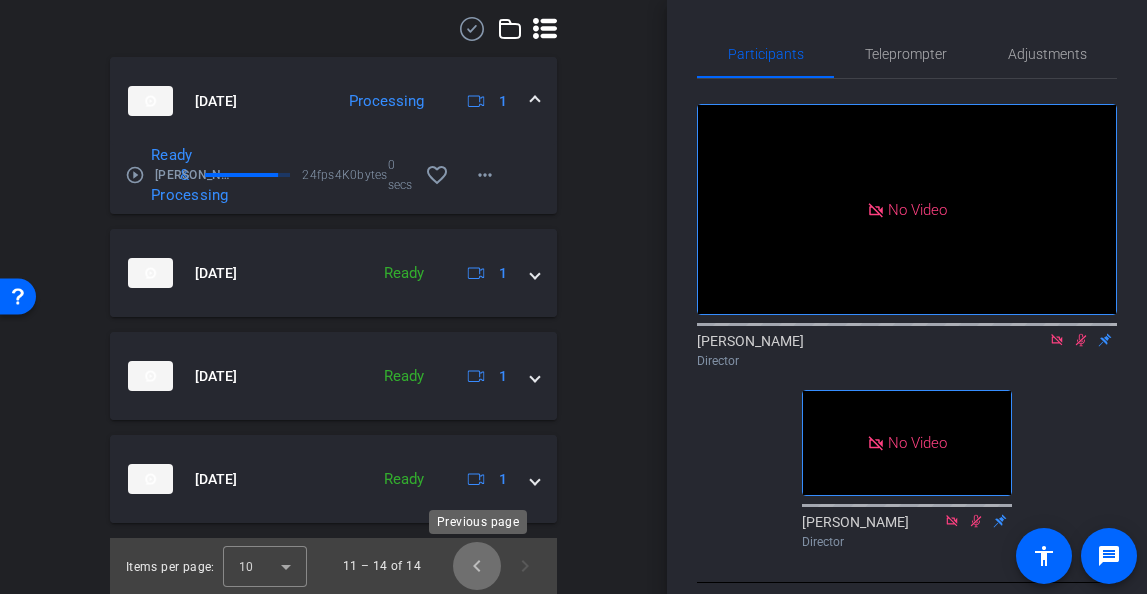 click 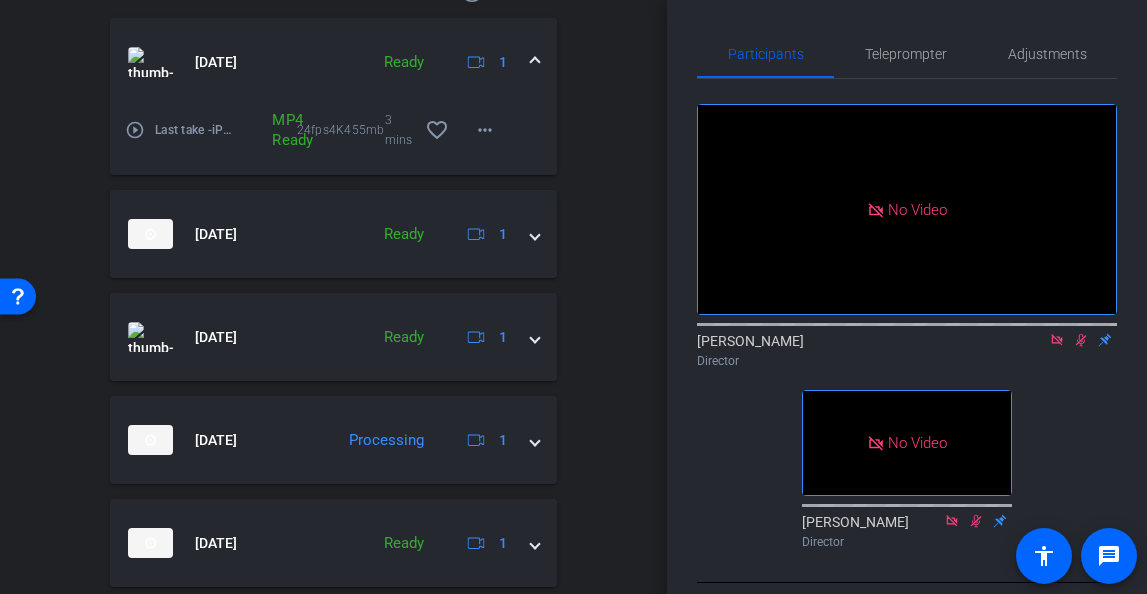 scroll, scrollTop: 983, scrollLeft: 0, axis: vertical 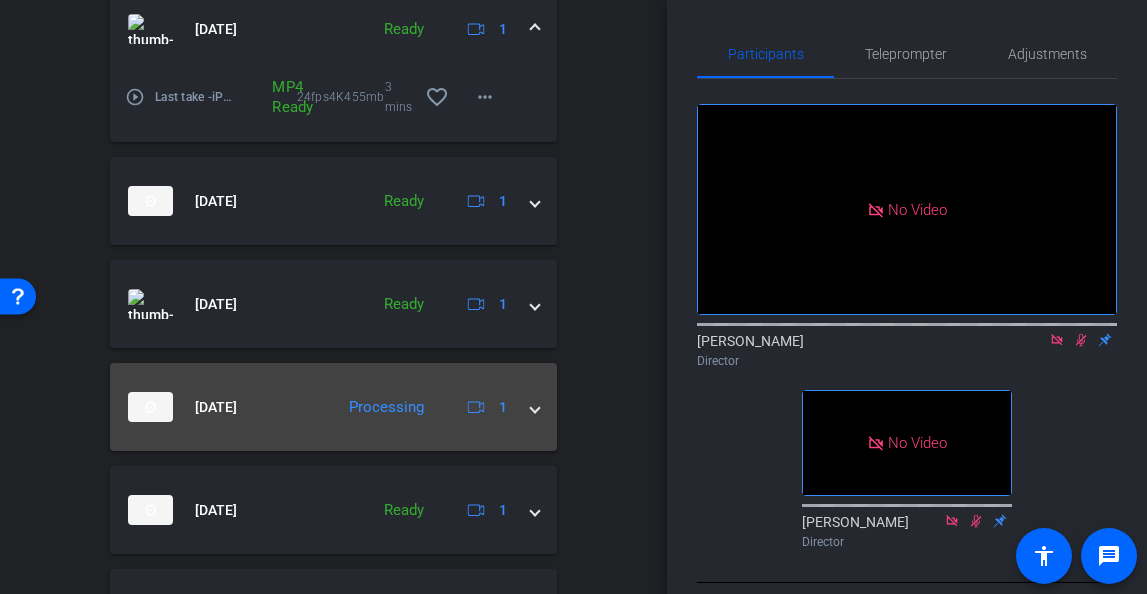 click on "Jul 23, 2025   Processing
1" at bounding box center [329, 407] 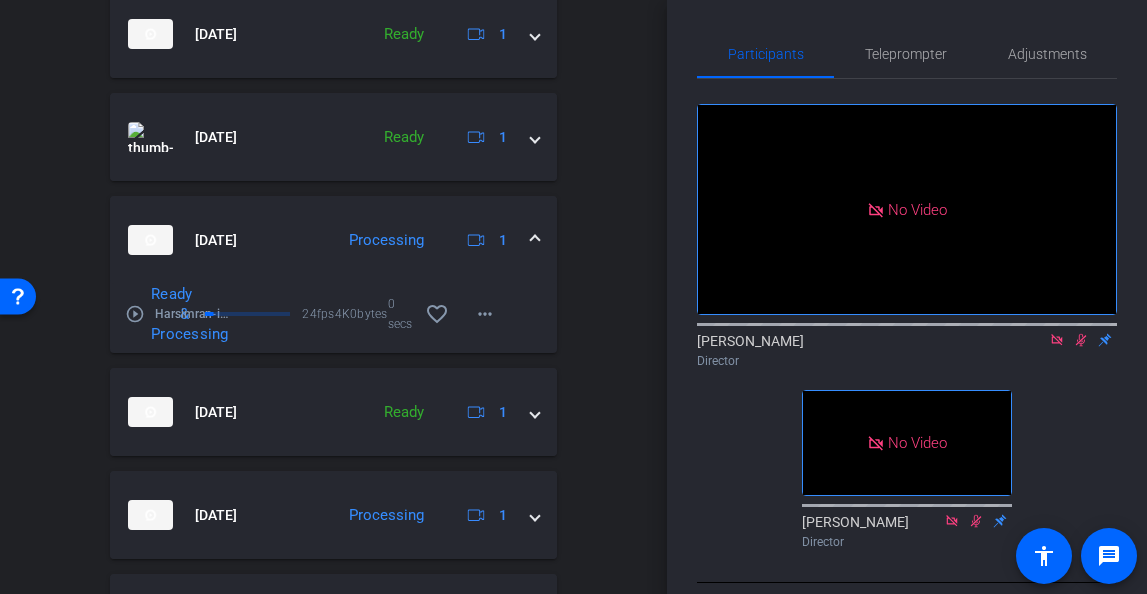 scroll, scrollTop: 1285, scrollLeft: 0, axis: vertical 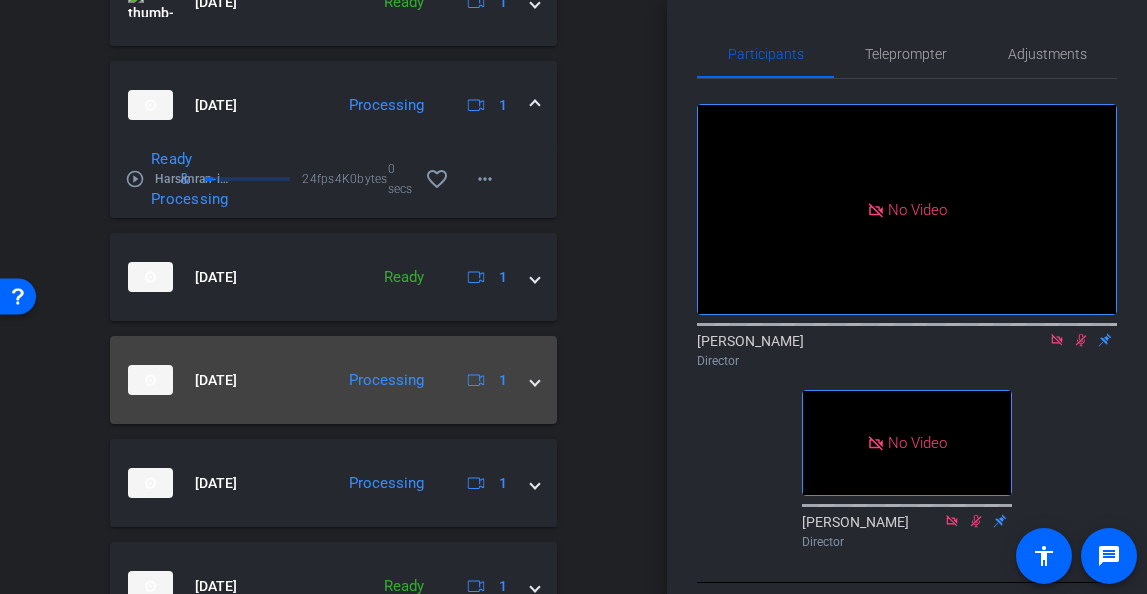 click at bounding box center [535, 380] 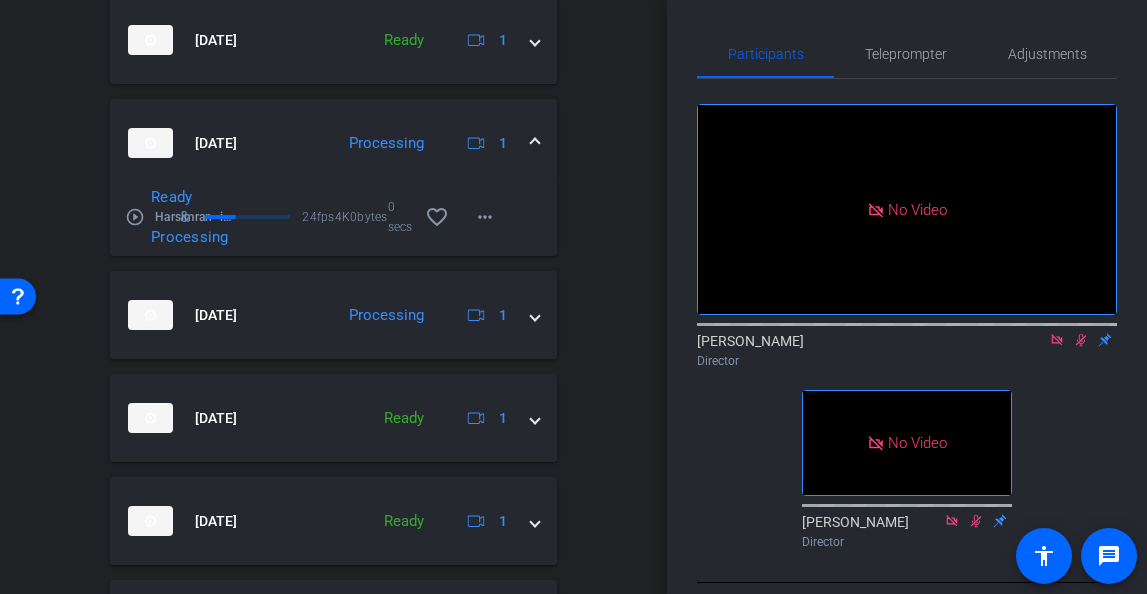 scroll, scrollTop: 1534, scrollLeft: 0, axis: vertical 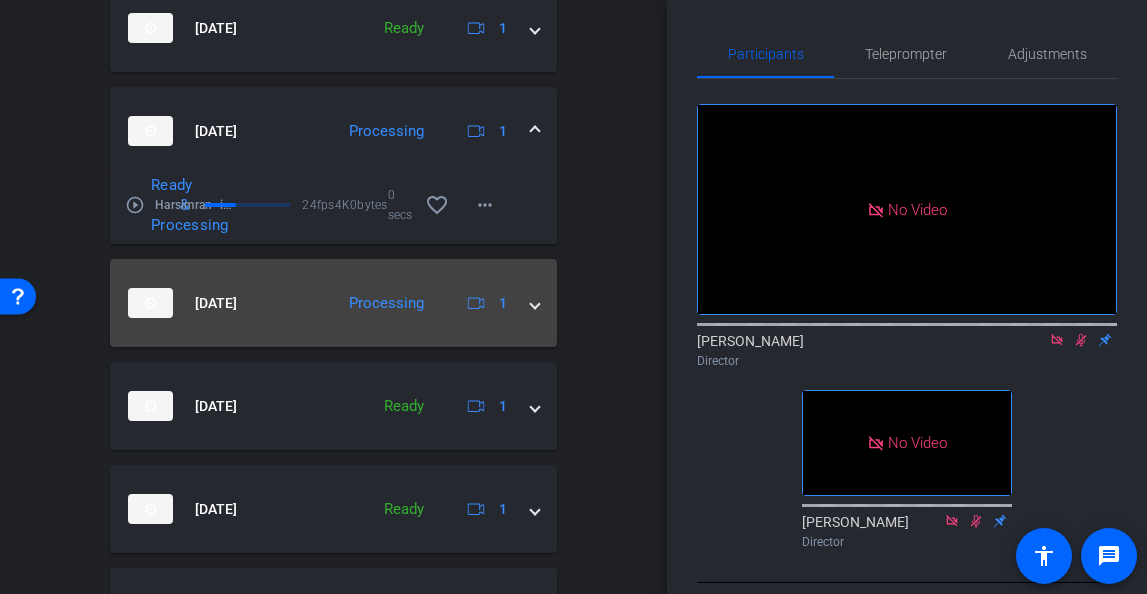 click at bounding box center [535, 303] 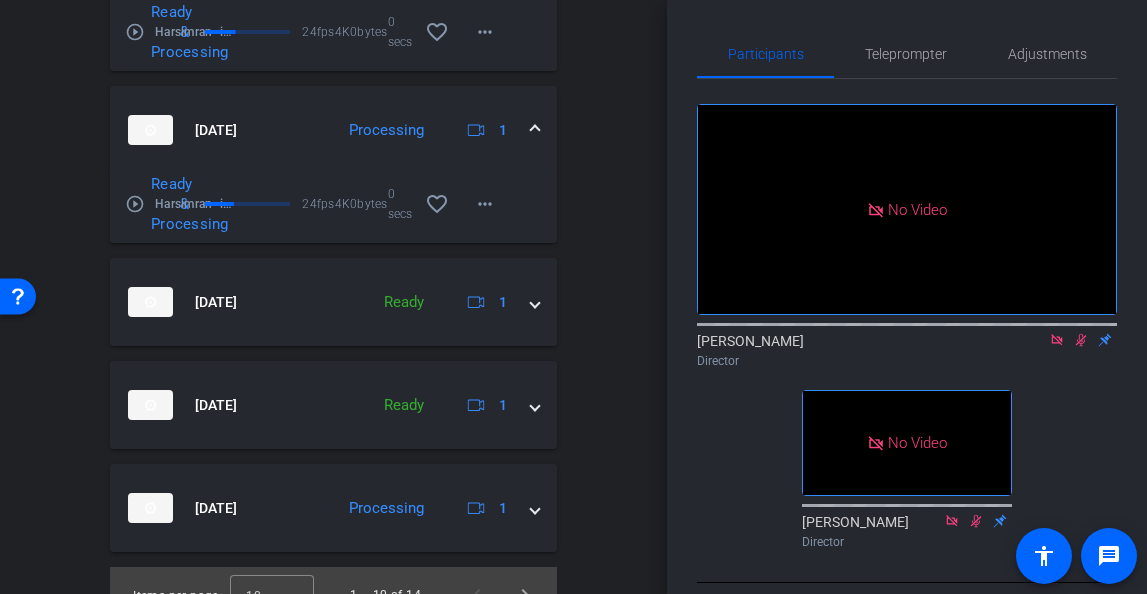 scroll, scrollTop: 1736, scrollLeft: 0, axis: vertical 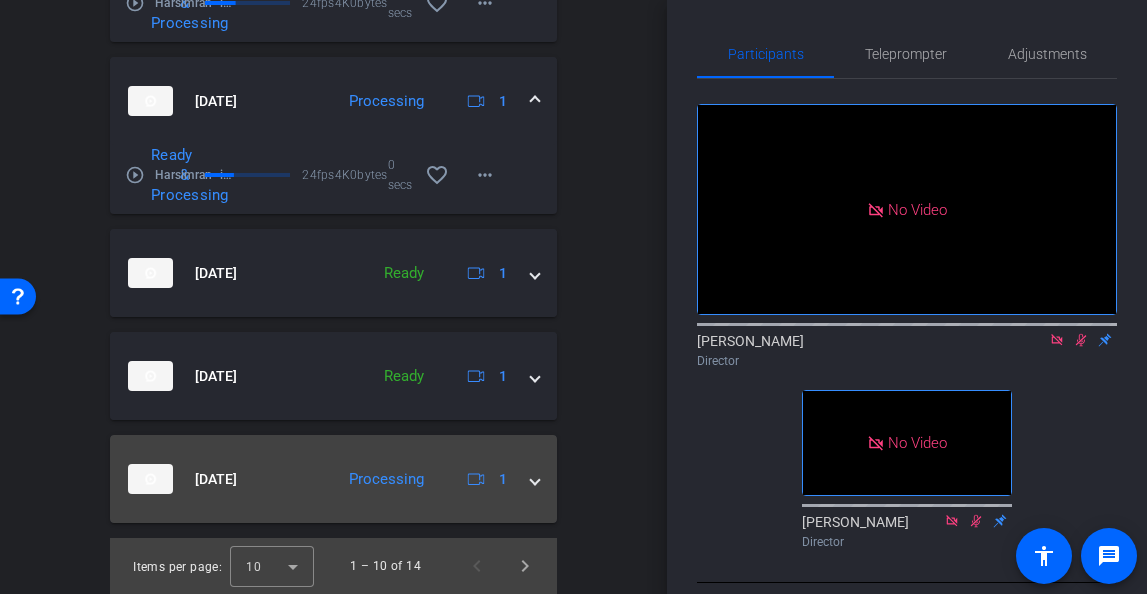 click on "Jul 23, 2025   Processing
1" at bounding box center [333, 479] 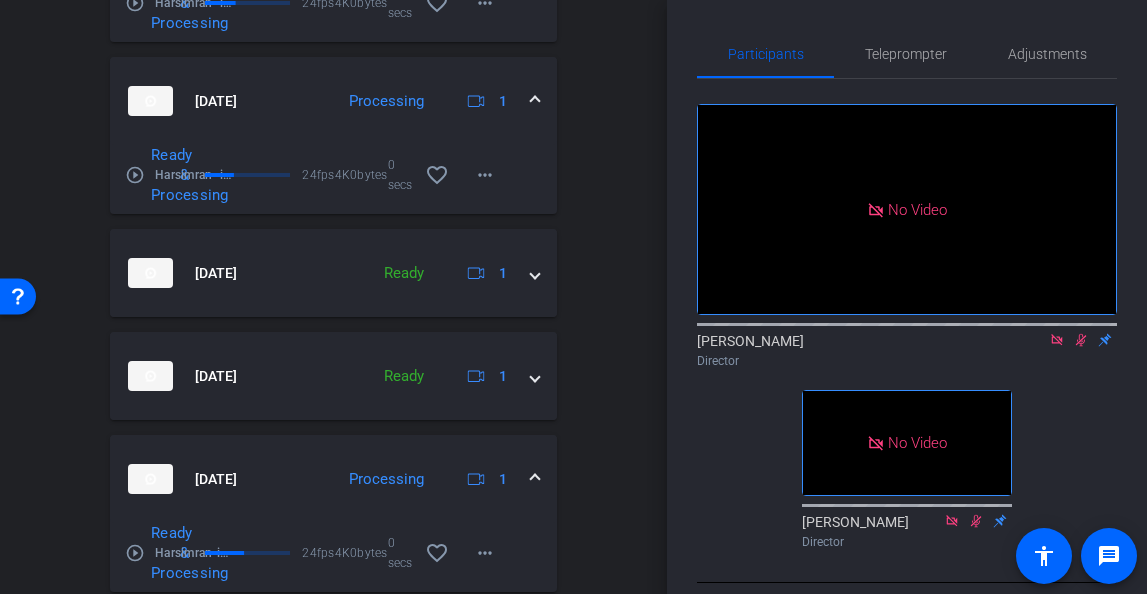 scroll, scrollTop: 1805, scrollLeft: 0, axis: vertical 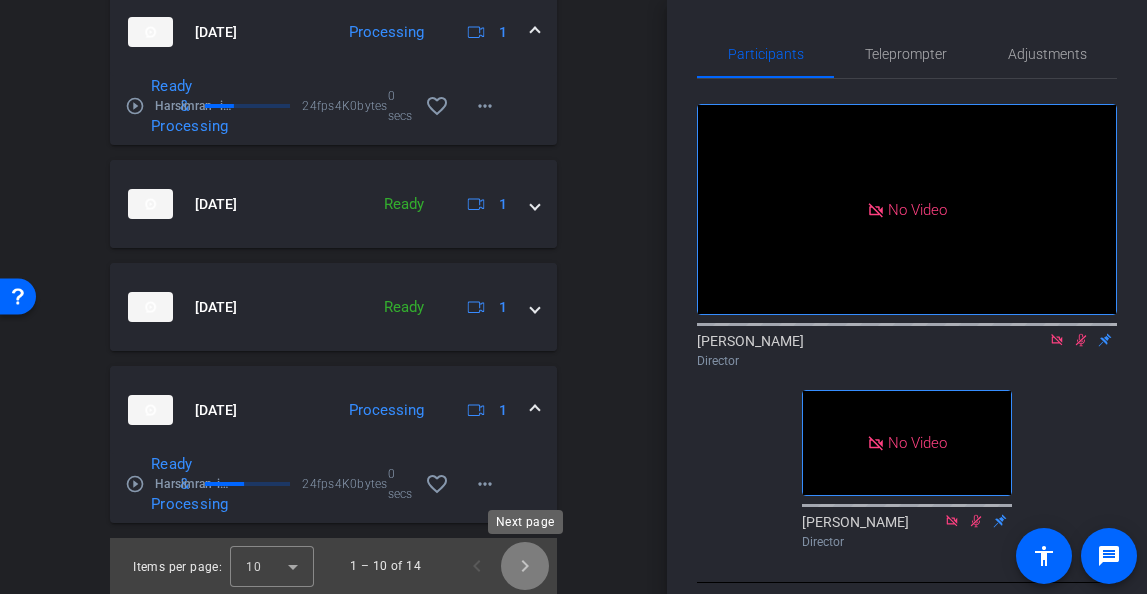 click 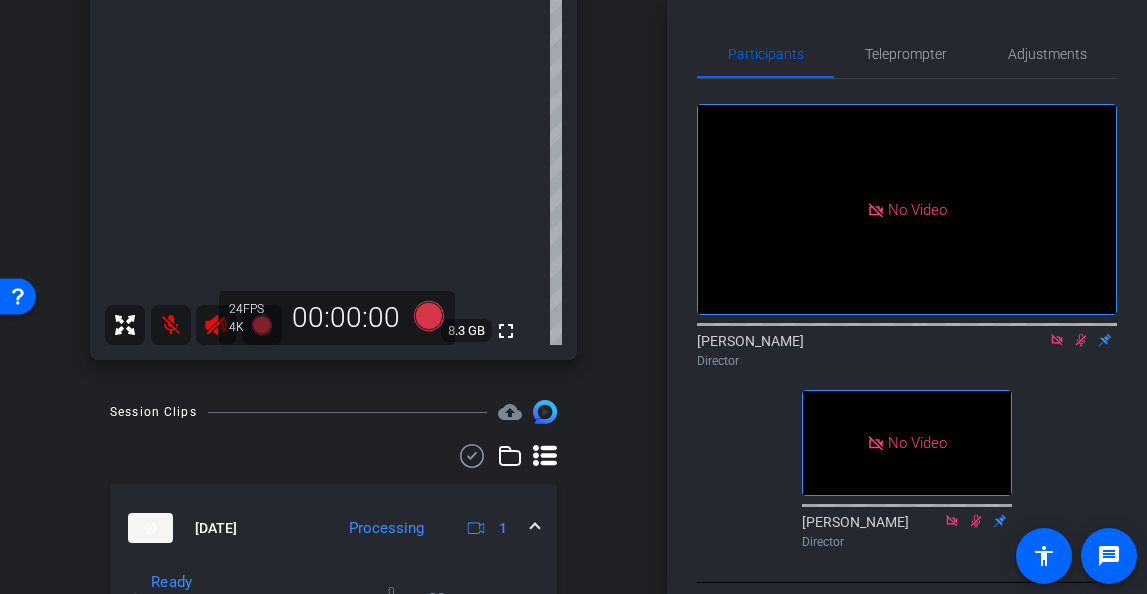 scroll, scrollTop: 468, scrollLeft: 0, axis: vertical 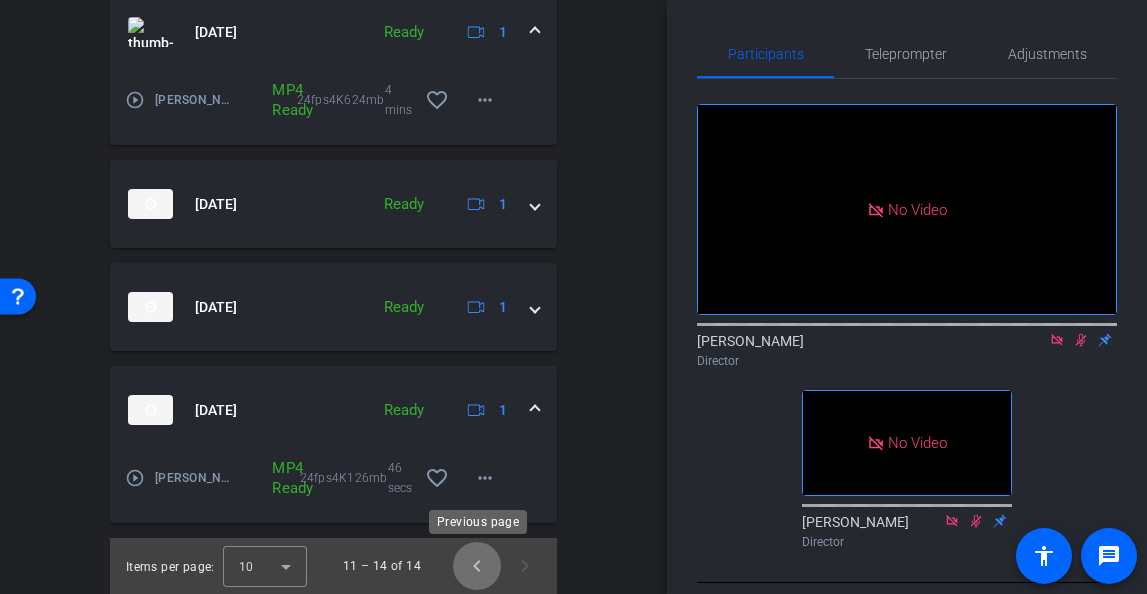 click 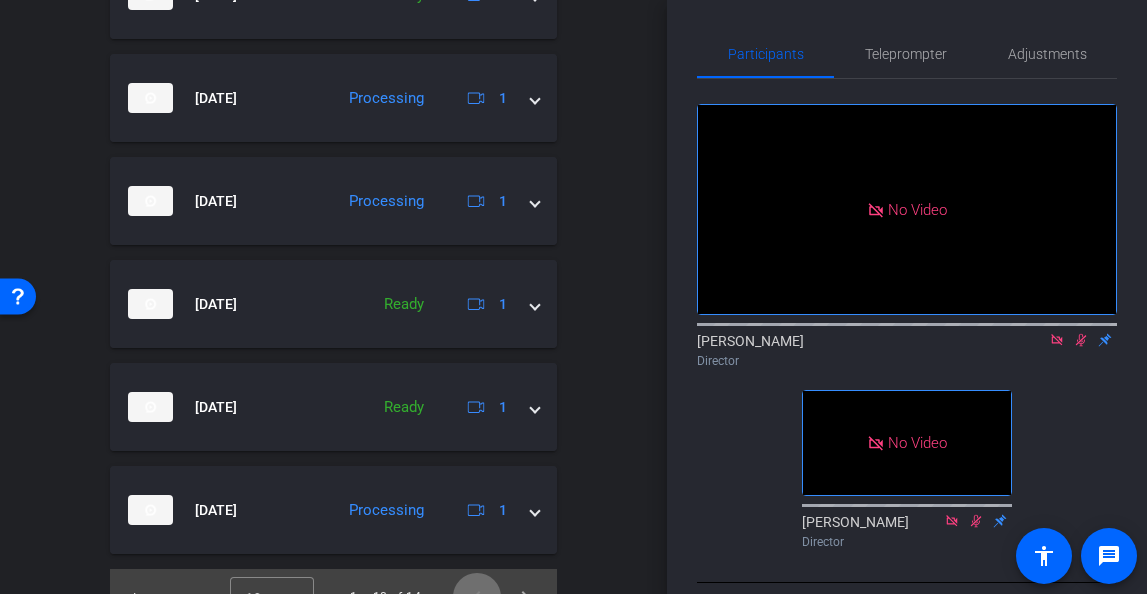 scroll, scrollTop: 1598, scrollLeft: 0, axis: vertical 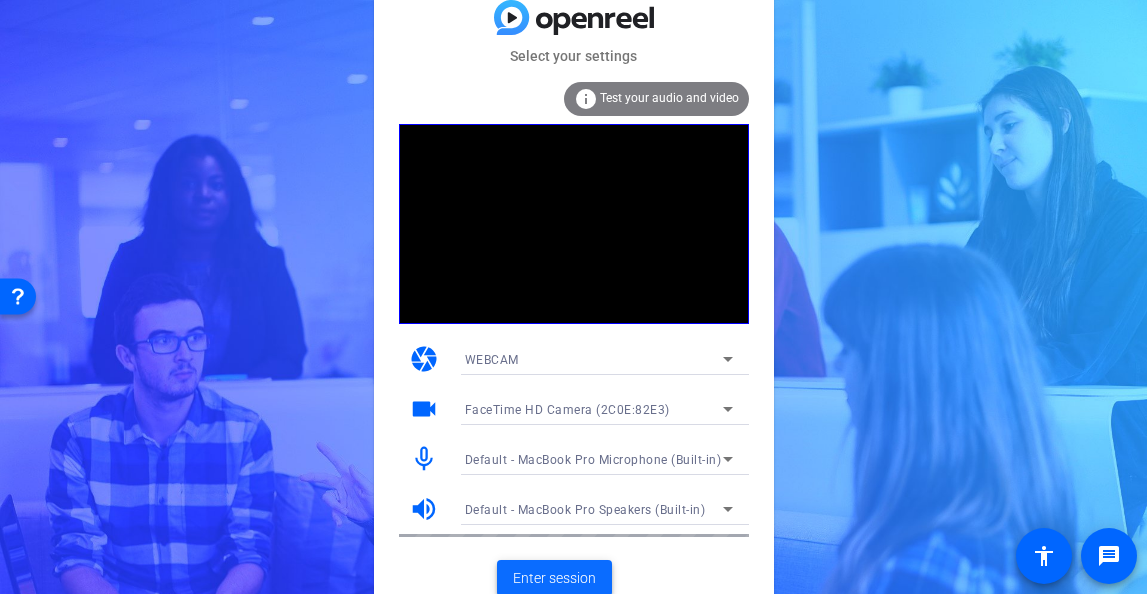 click on "Enter session" 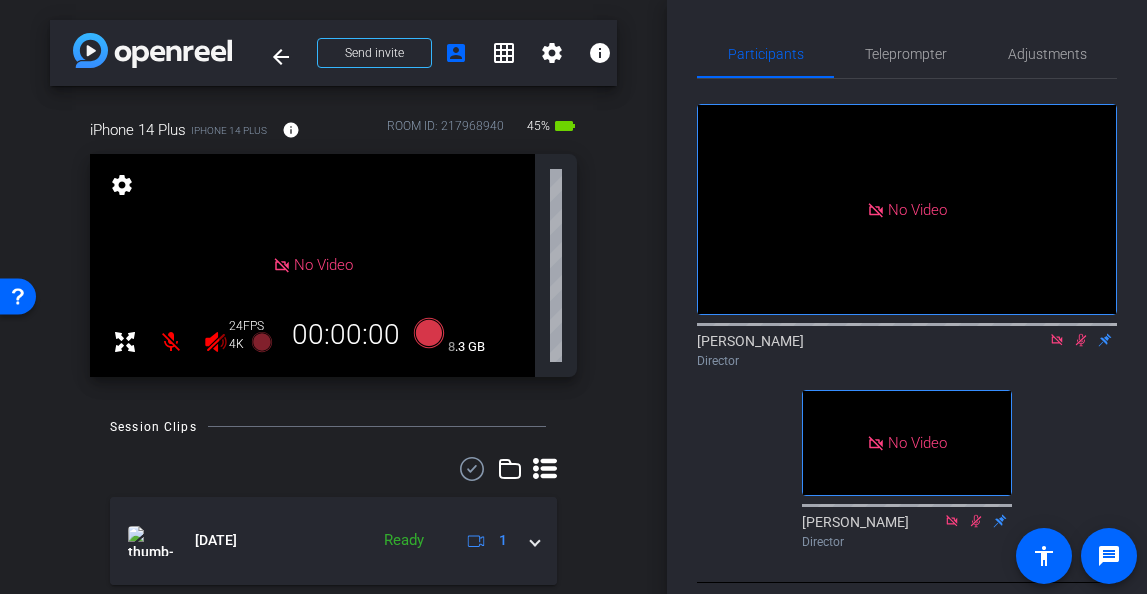 scroll, scrollTop: 0, scrollLeft: 0, axis: both 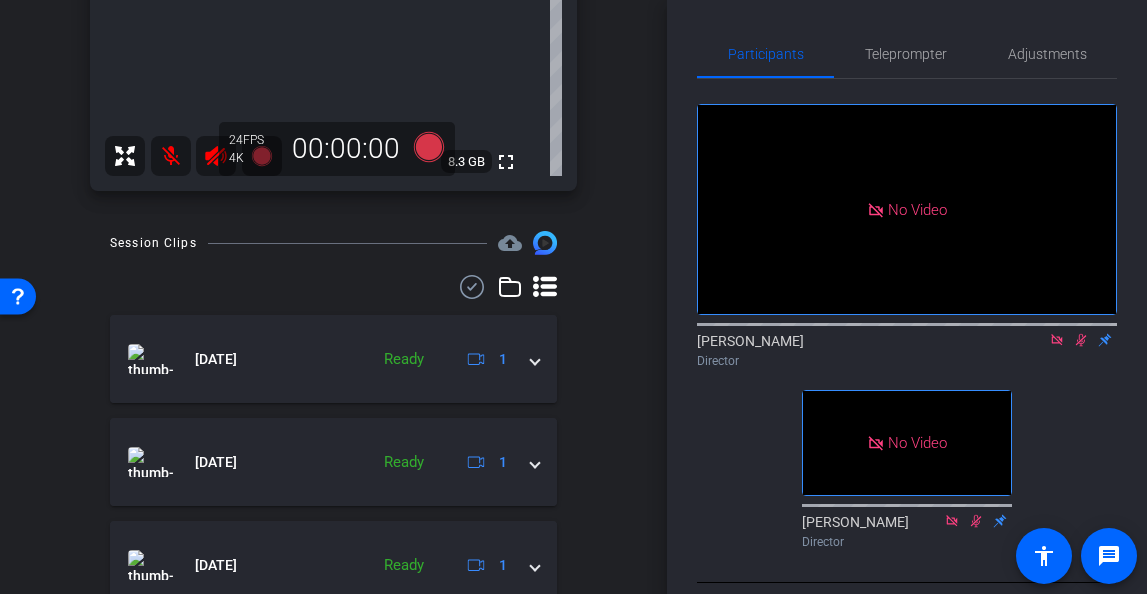 click 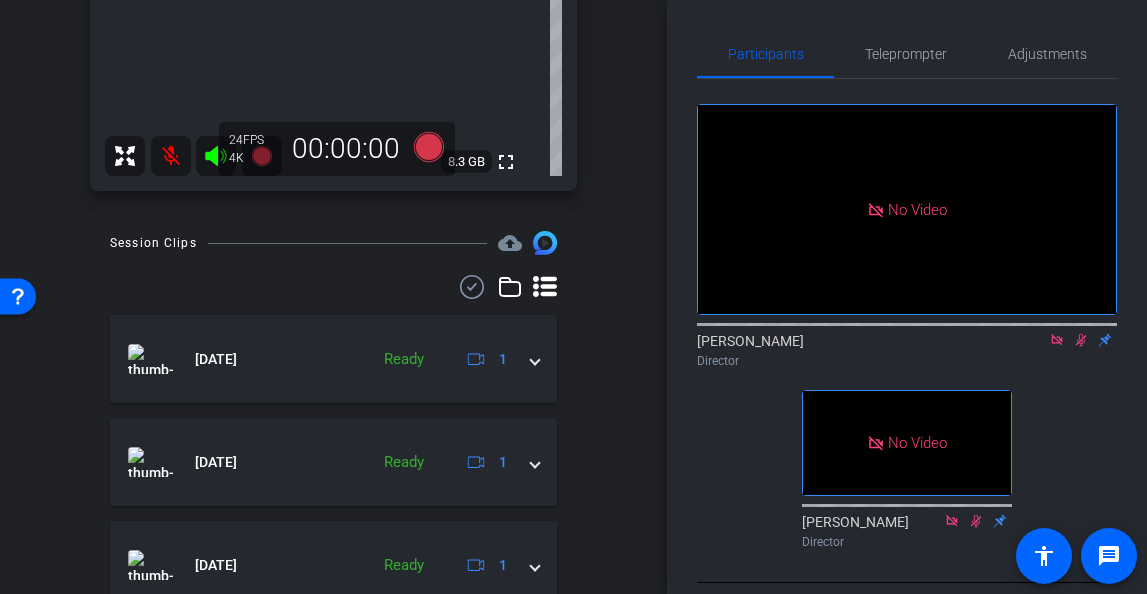 click 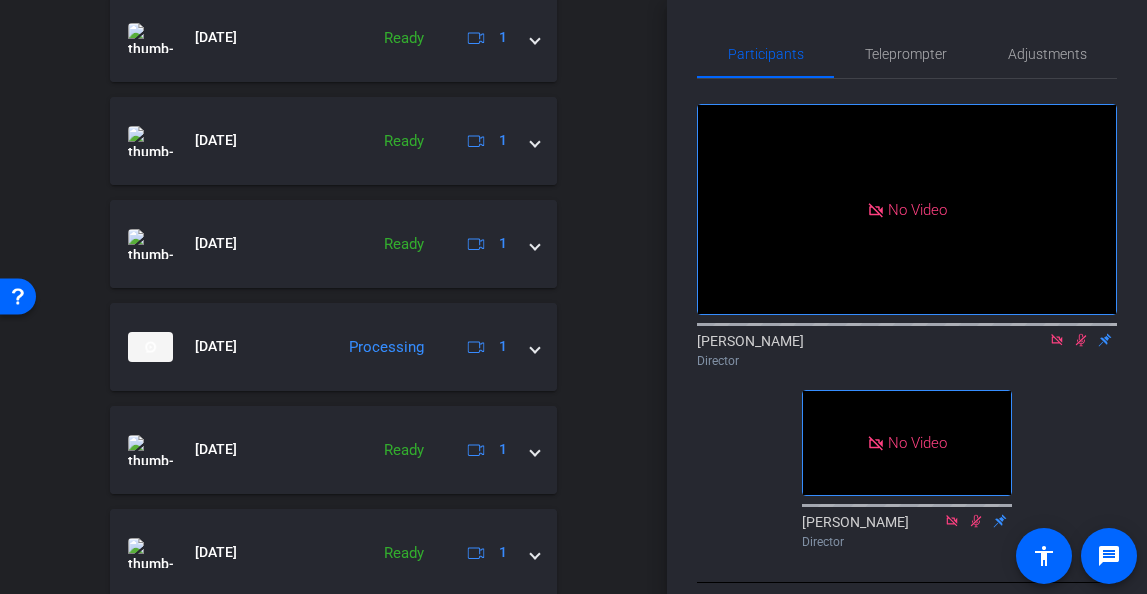 scroll, scrollTop: 263, scrollLeft: 0, axis: vertical 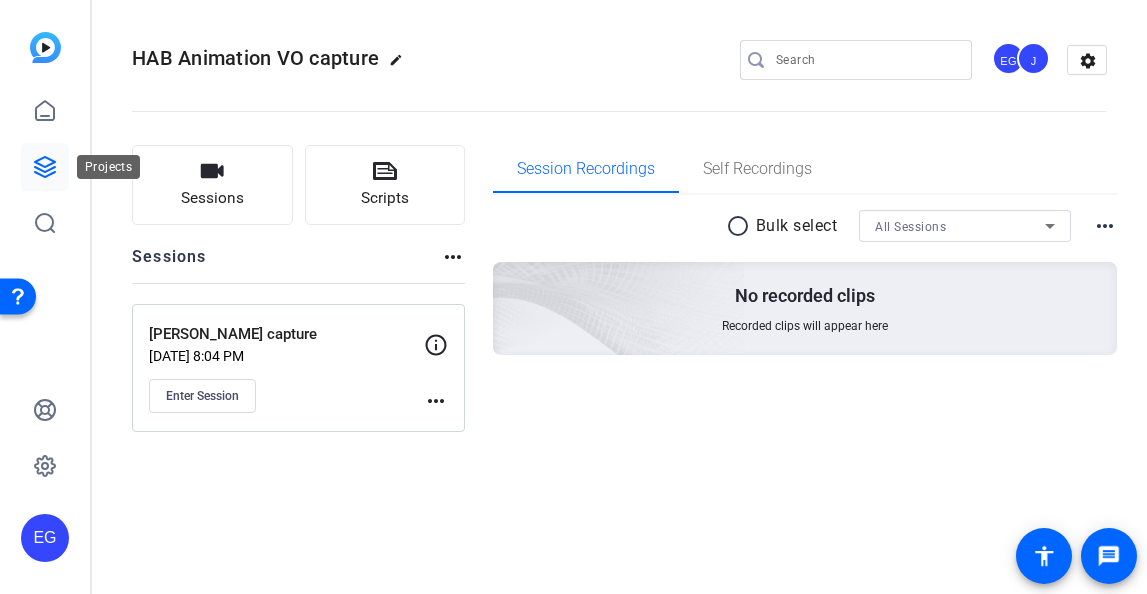 click 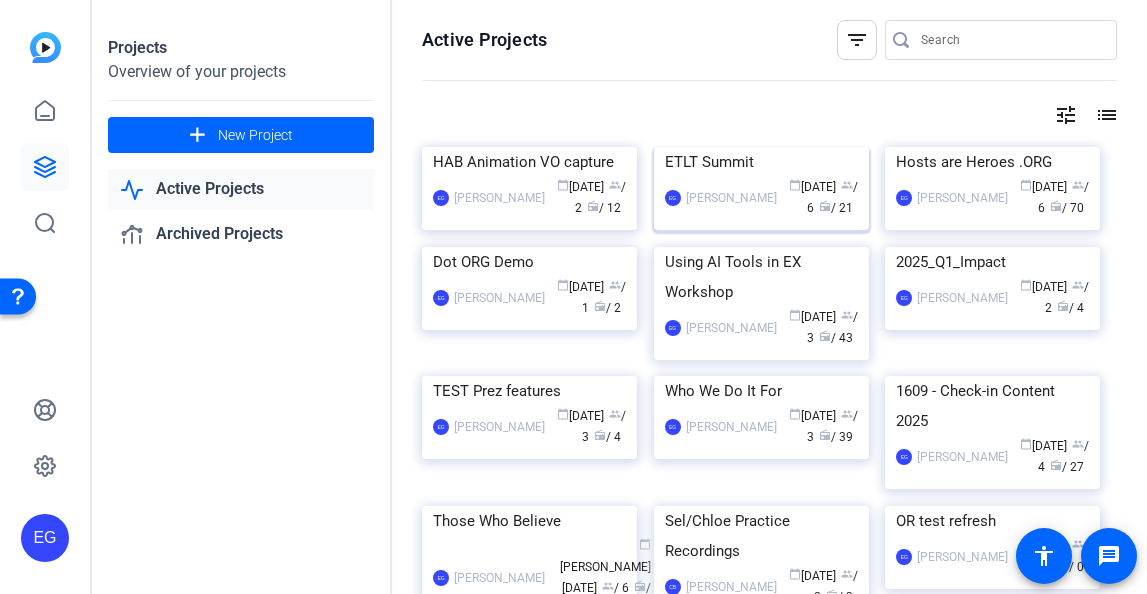 click 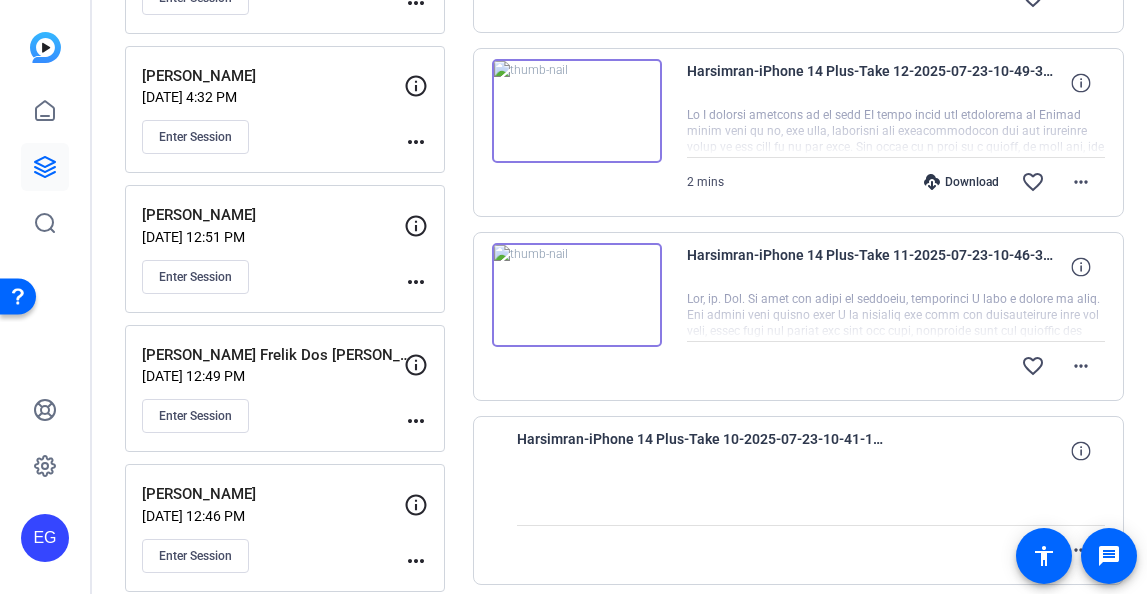 scroll, scrollTop: 402, scrollLeft: 0, axis: vertical 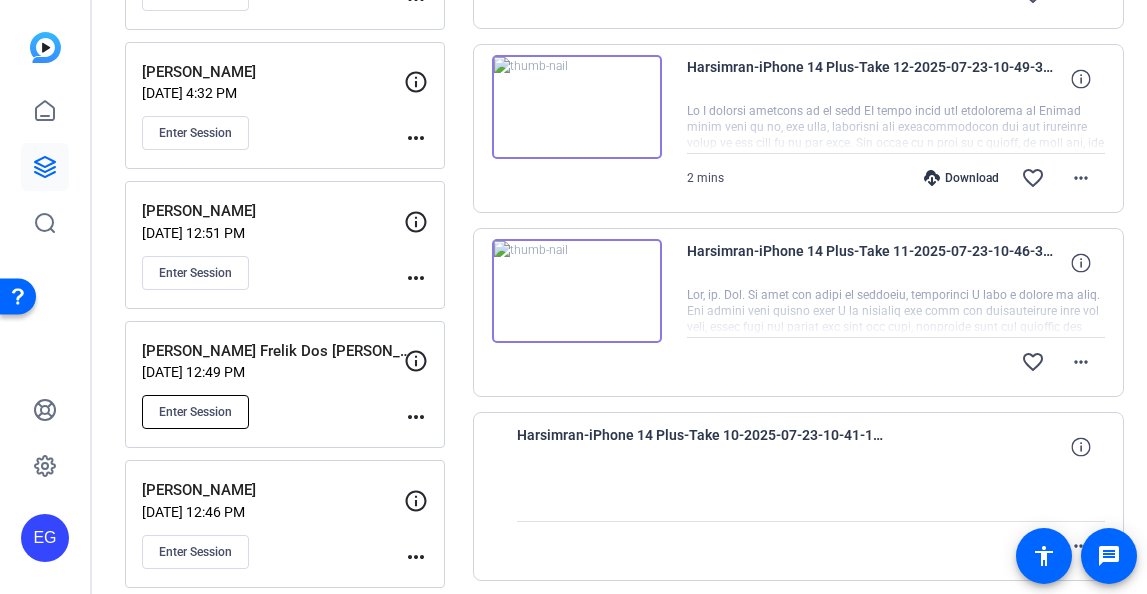click on "Enter Session" 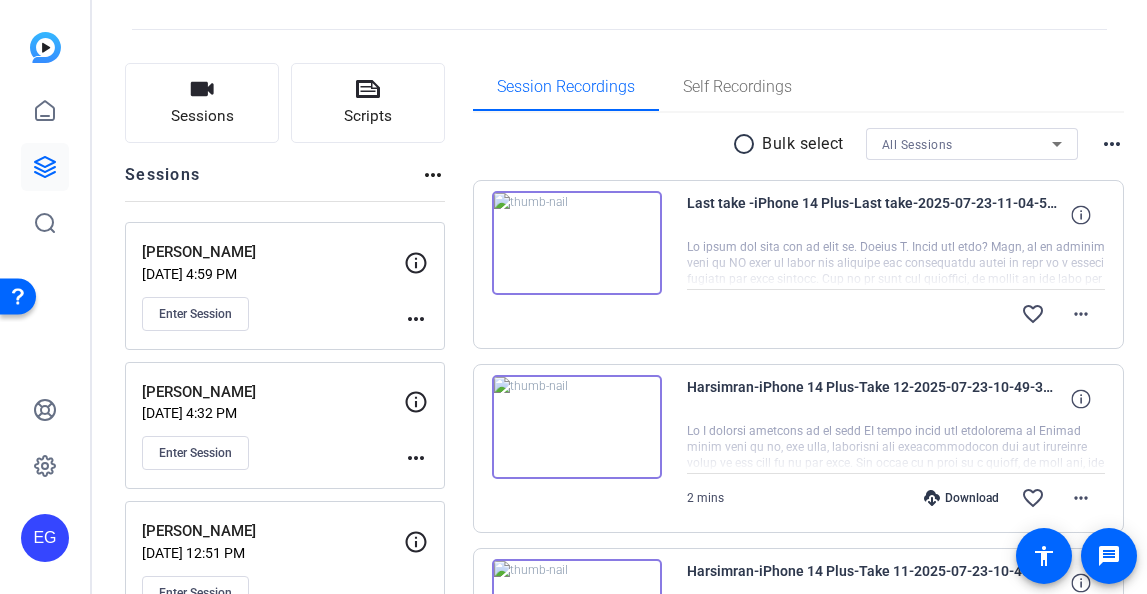 scroll, scrollTop: 0, scrollLeft: 0, axis: both 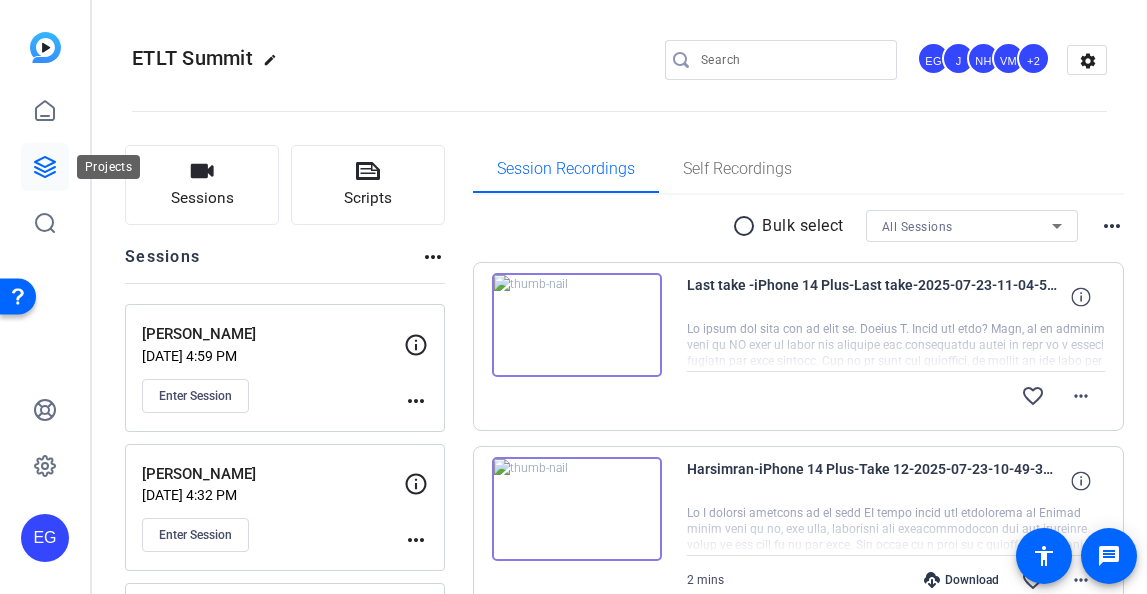 click 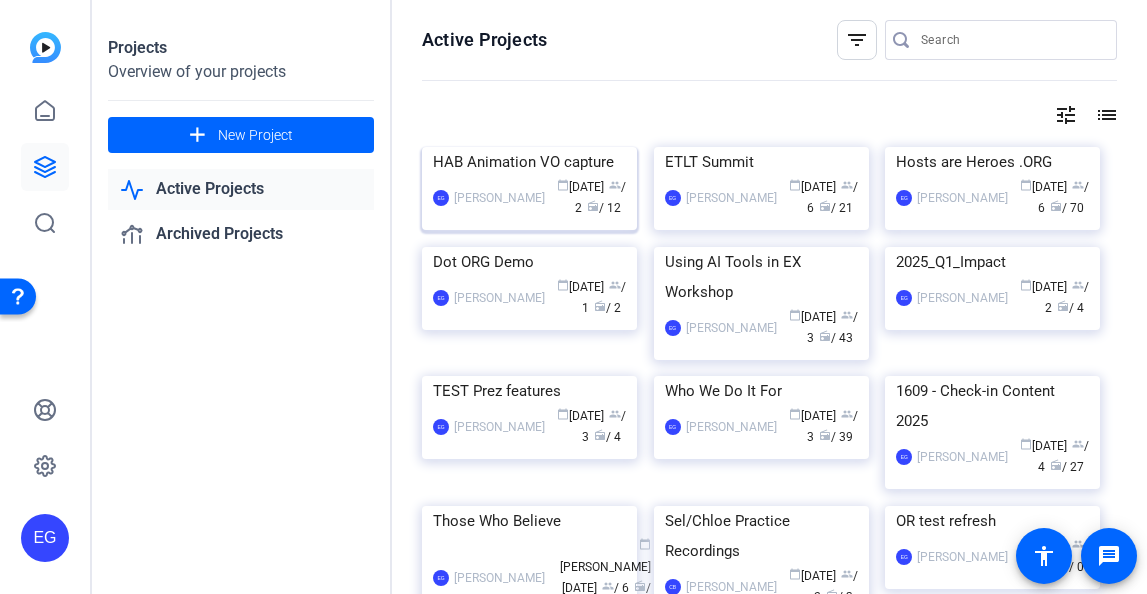 click on "HAB Animation VO capture" 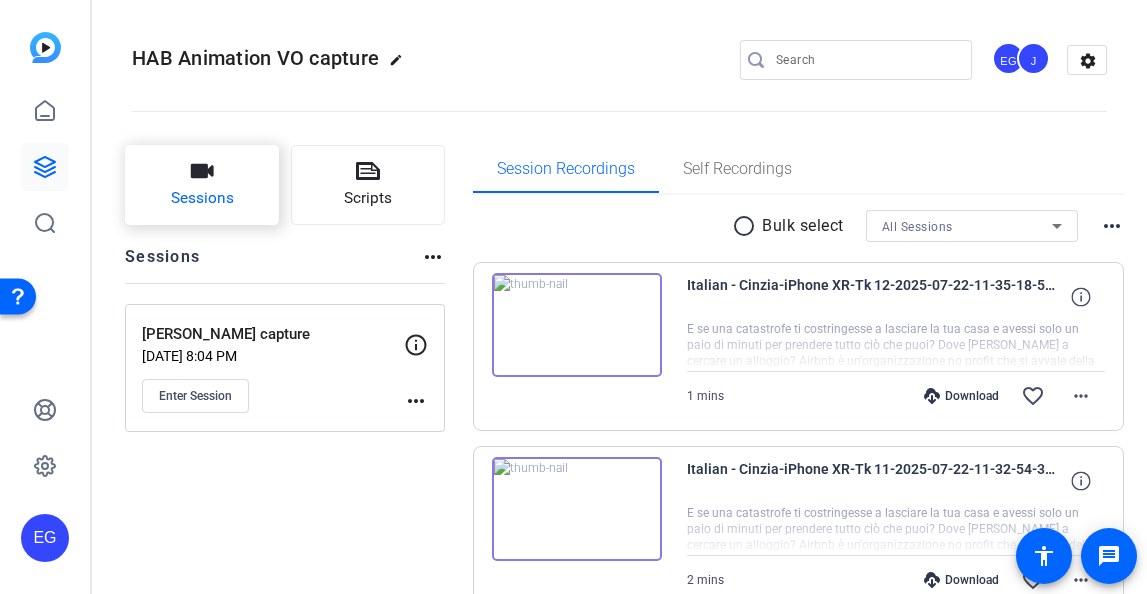 click 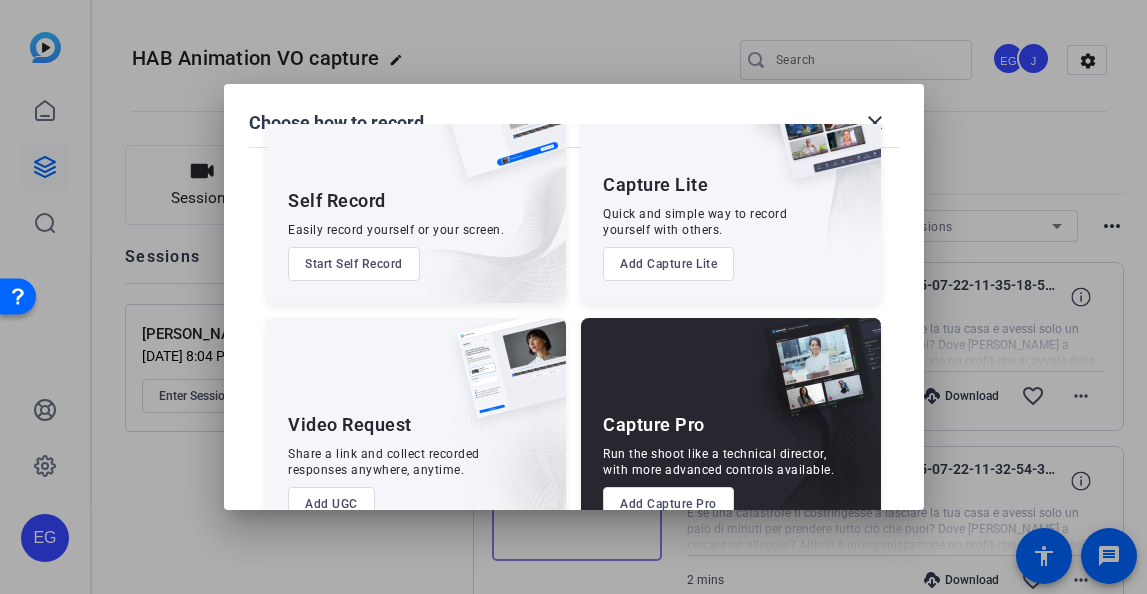 scroll, scrollTop: 139, scrollLeft: 0, axis: vertical 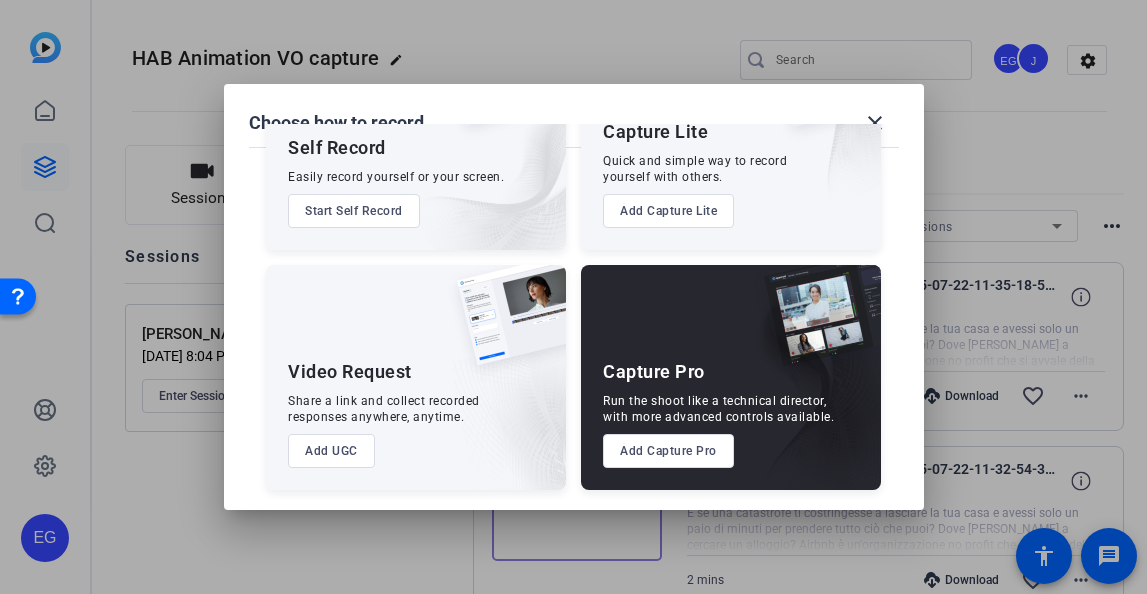 click on "Add Capture Pro" at bounding box center (668, 451) 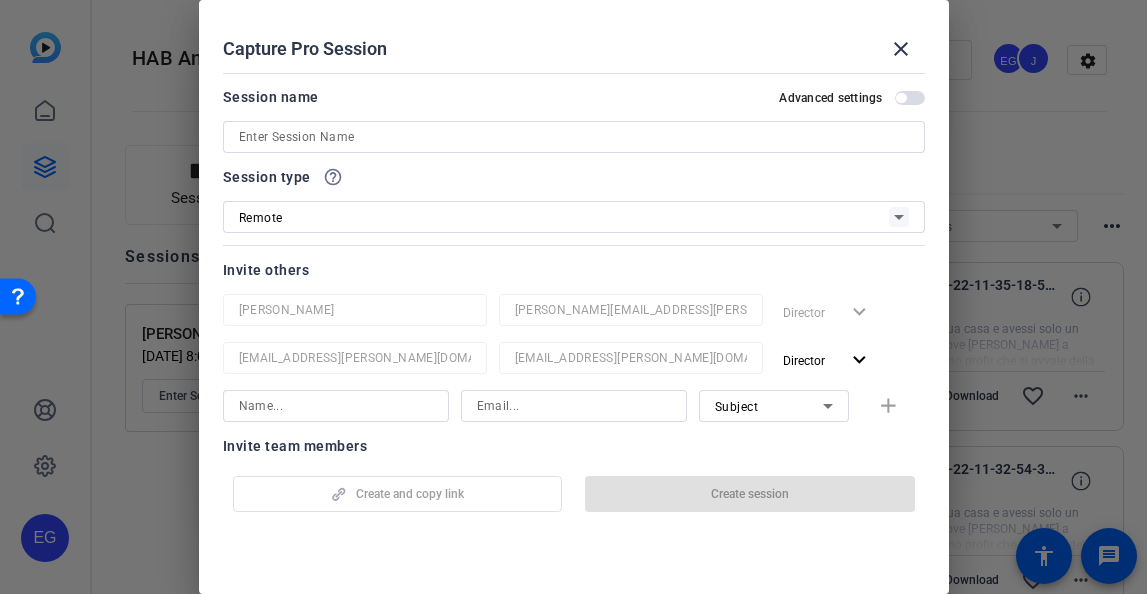 click at bounding box center [574, 137] 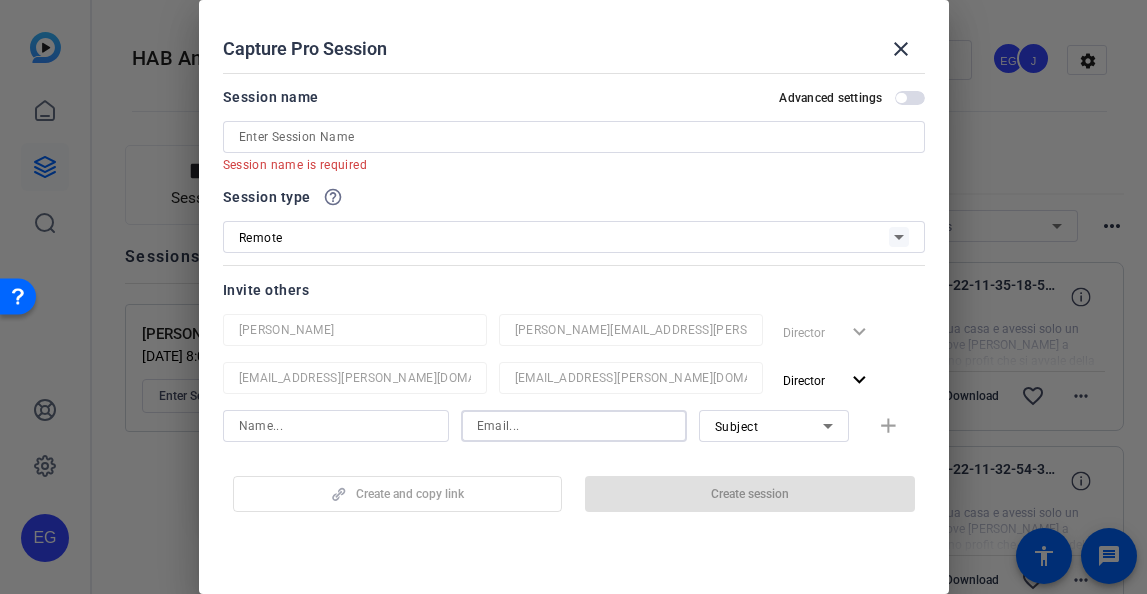 click on "Erika Galeana erika.galeana@airbnb.com  Director  expand_more jenn.rubin@airbnb.com jenn.rubin@airbnb.com  Director  expand_more Subject add" 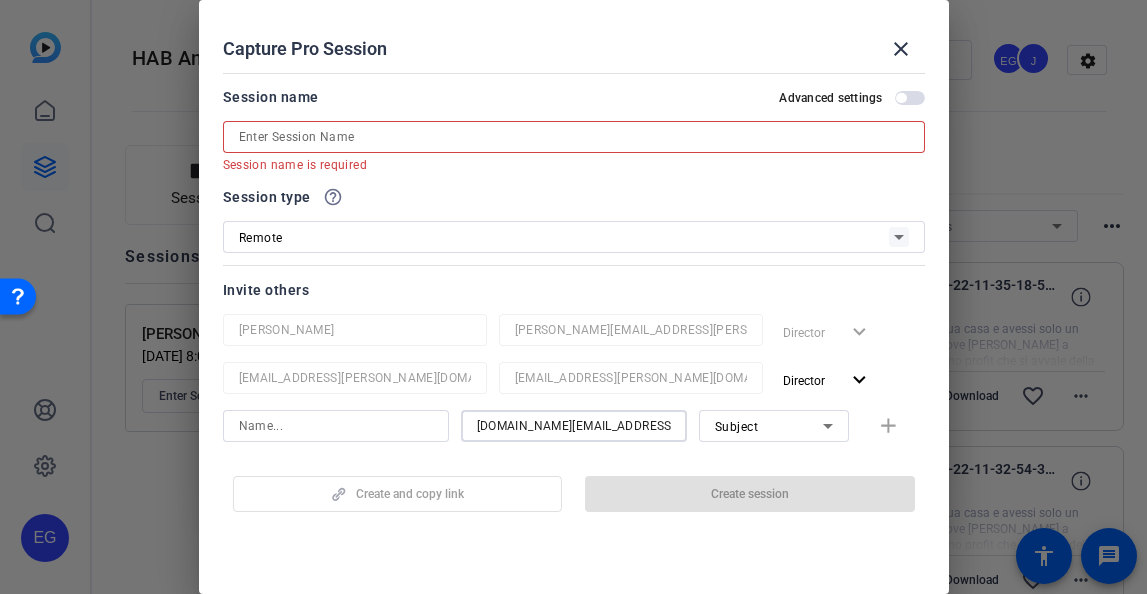 type on "elena.gallo@ext.airbnb.com" 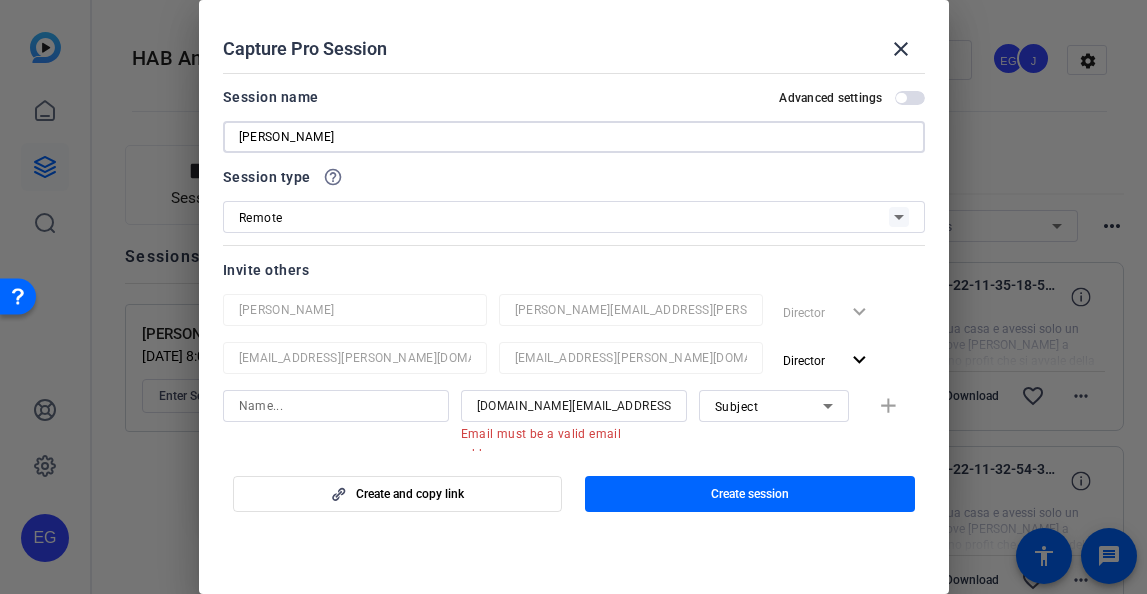 drag, startPoint x: 311, startPoint y: 133, endPoint x: 199, endPoint y: 134, distance: 112.00446 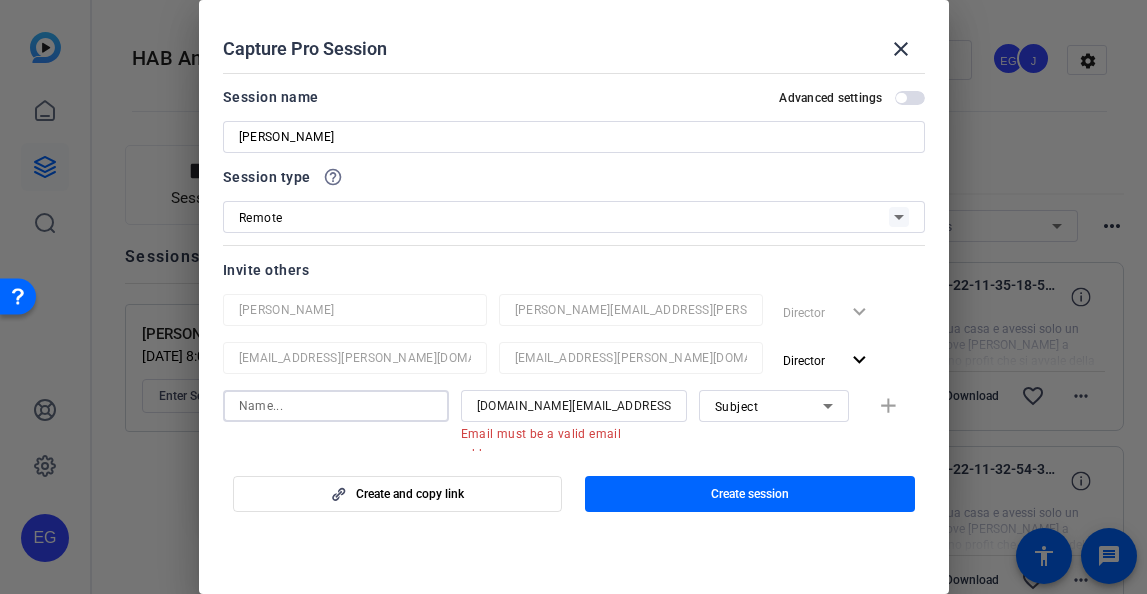 paste on "Elena Gallo" 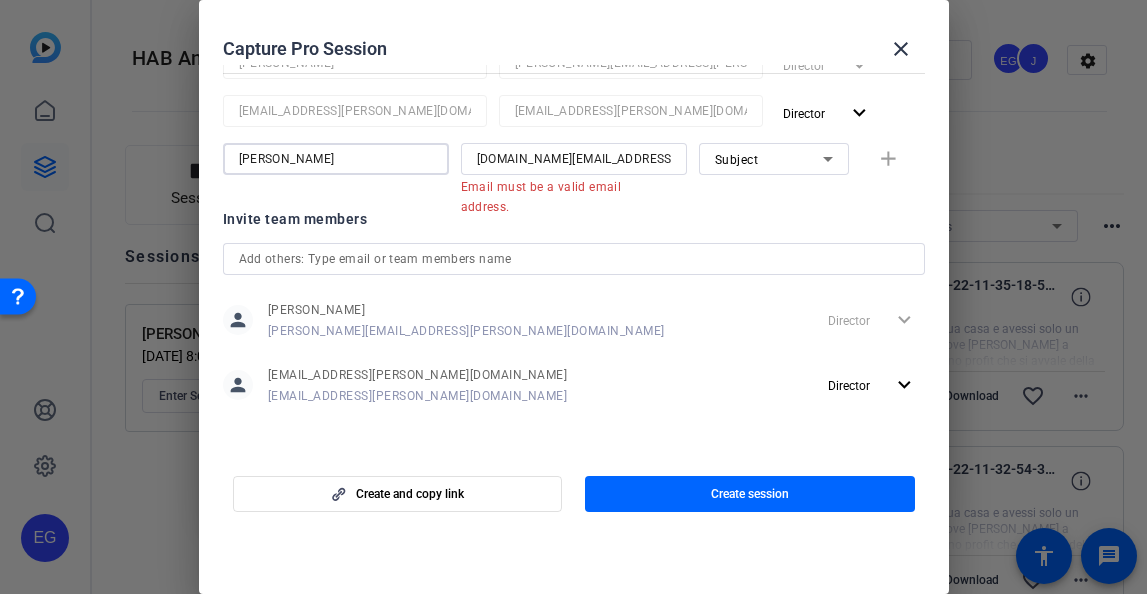 scroll, scrollTop: 248, scrollLeft: 0, axis: vertical 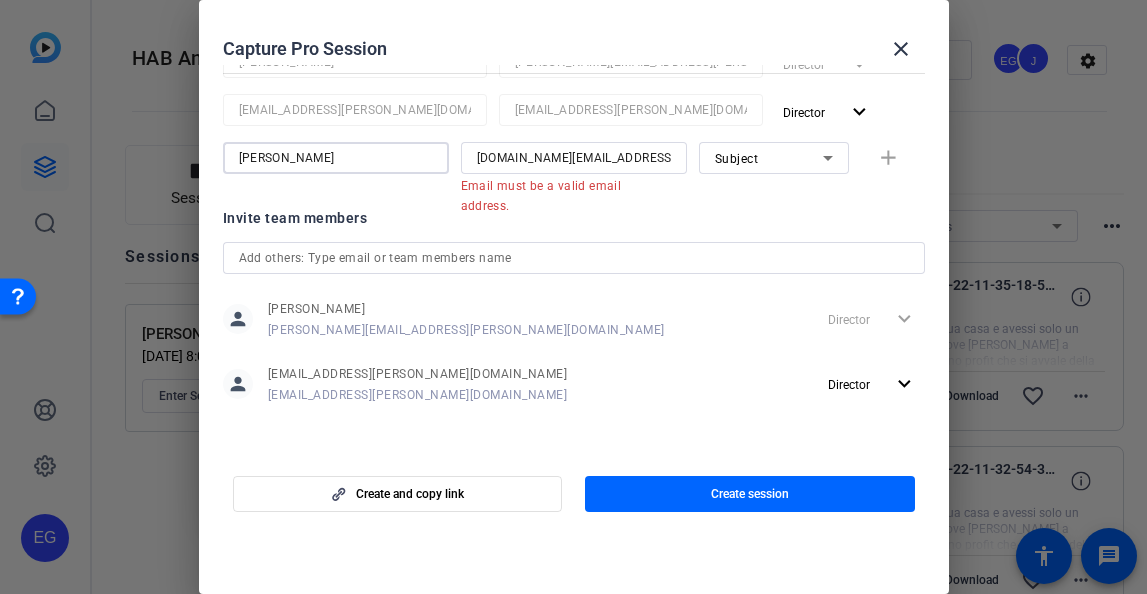 type on "Elena Gallo" 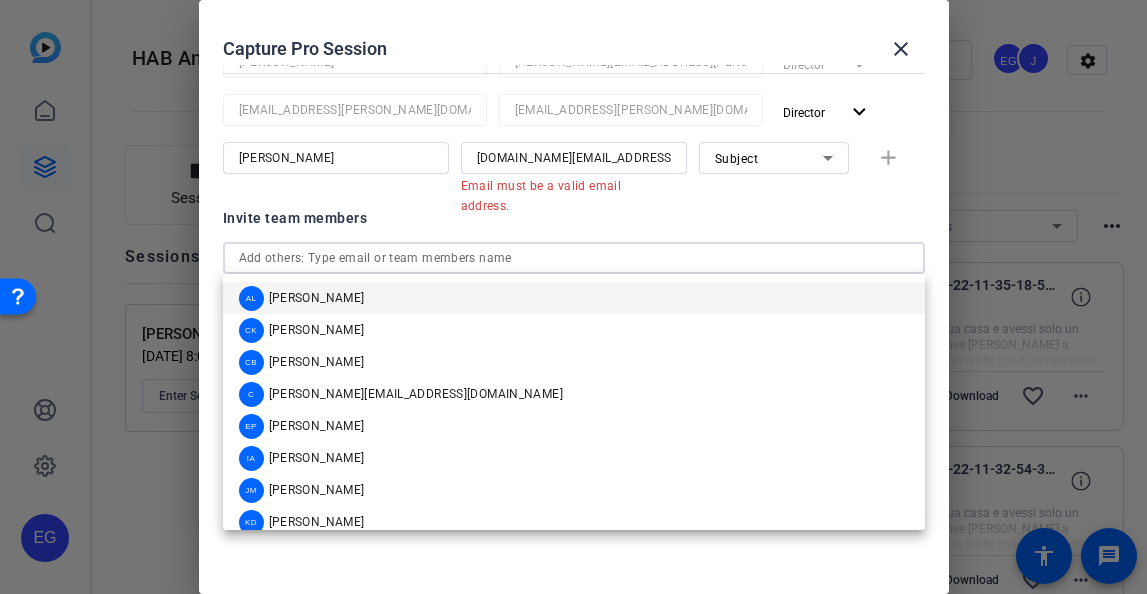 click at bounding box center [574, 258] 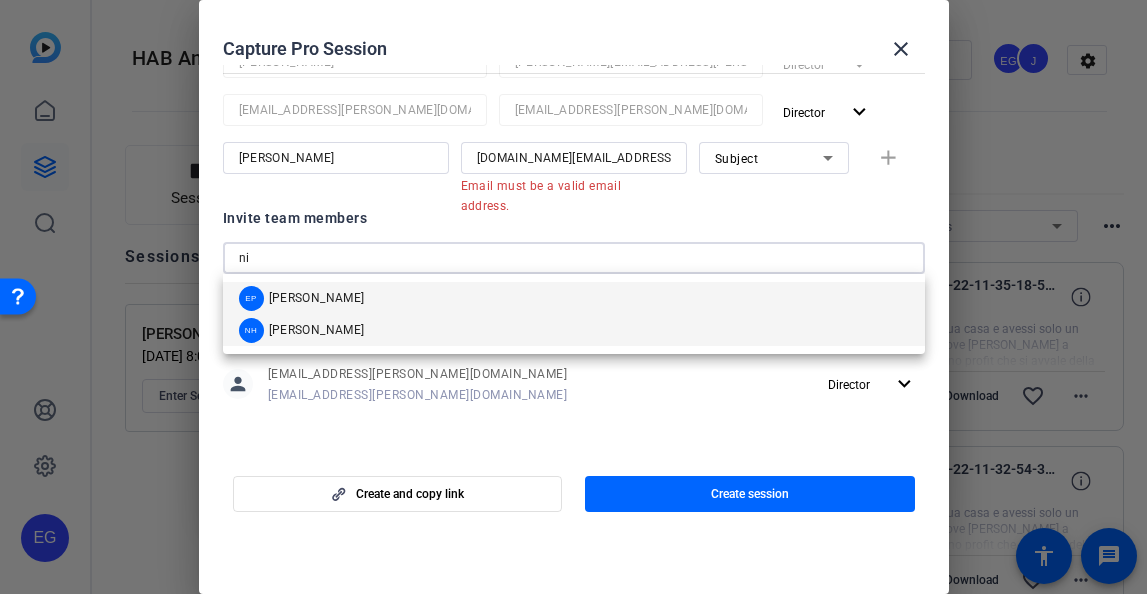 type on "ni" 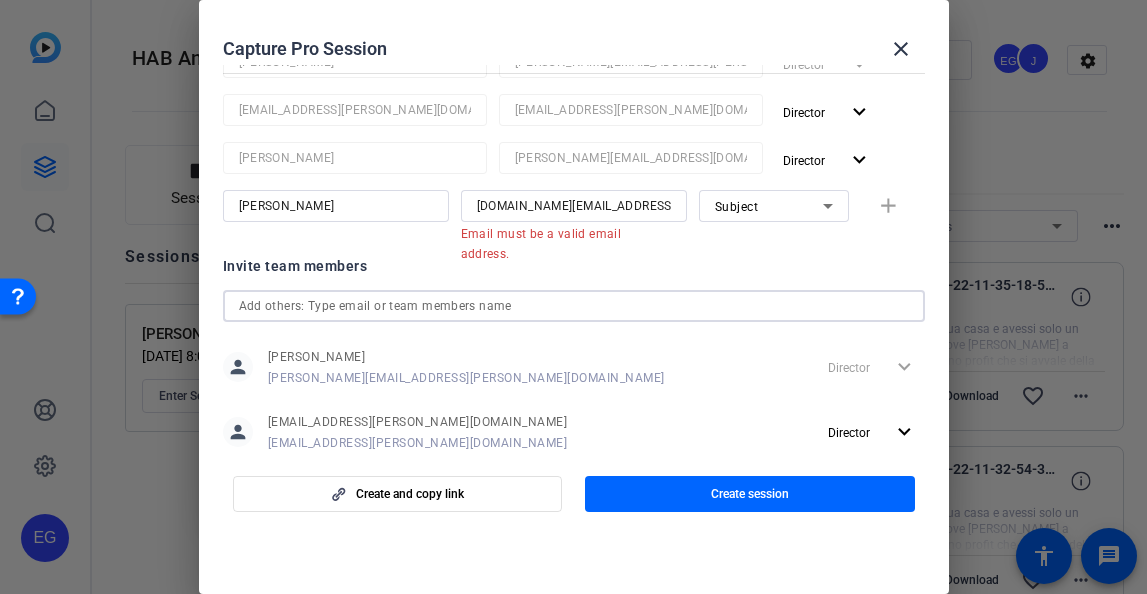 click at bounding box center (574, 306) 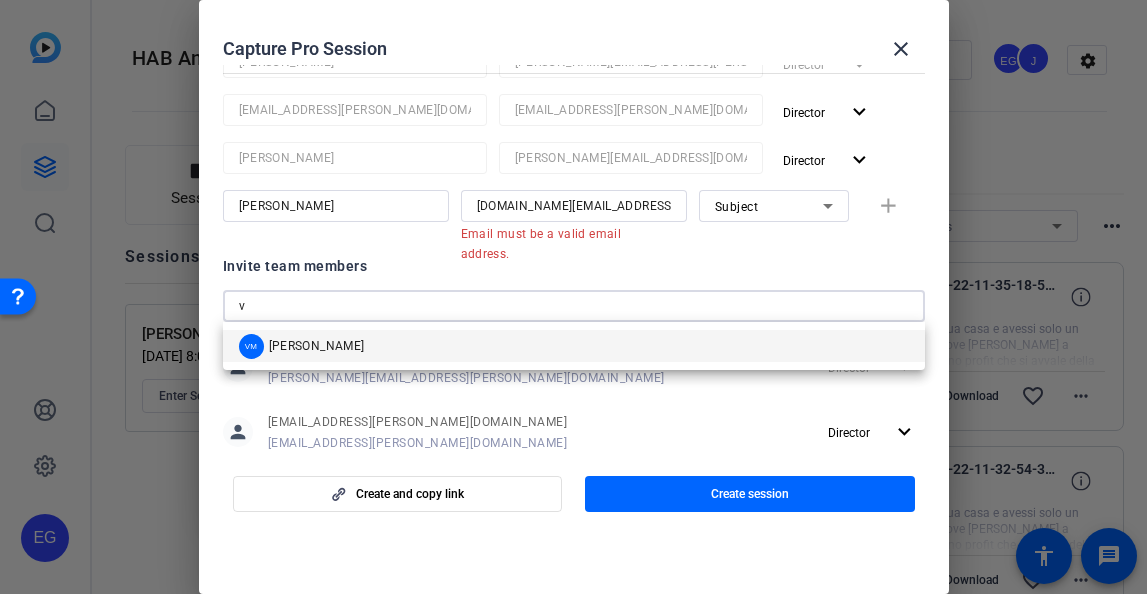 type on "v" 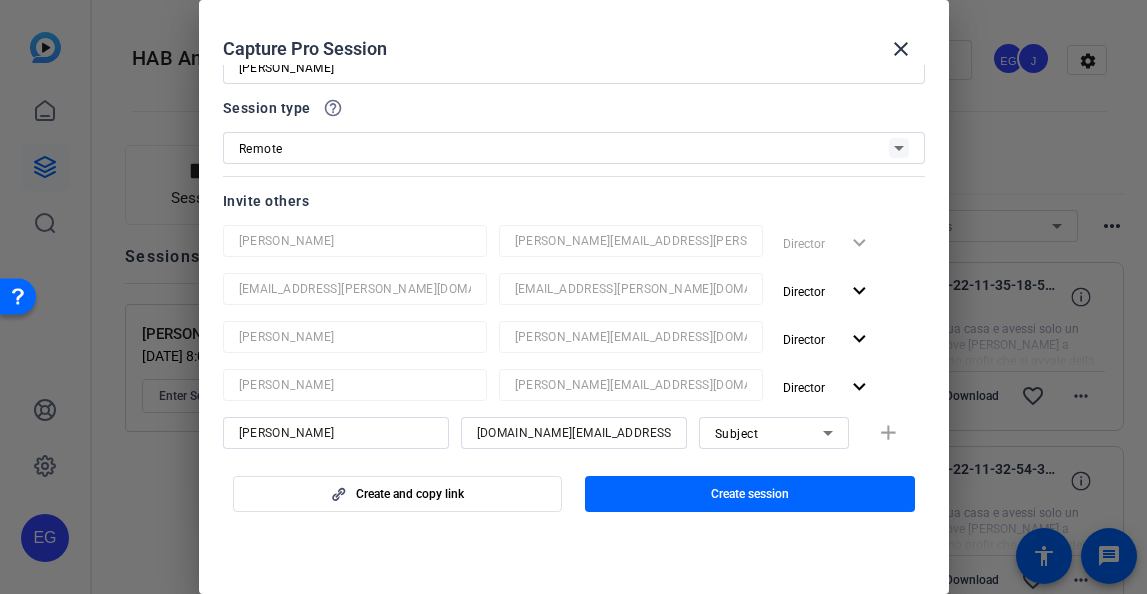 scroll, scrollTop: 0, scrollLeft: 0, axis: both 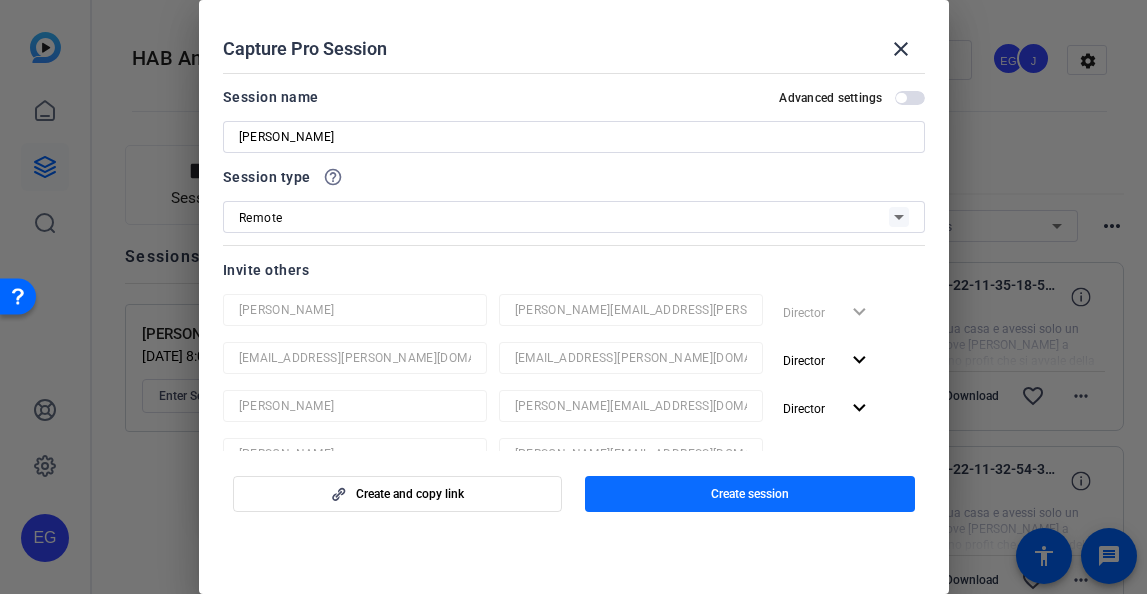 click on "Create session" 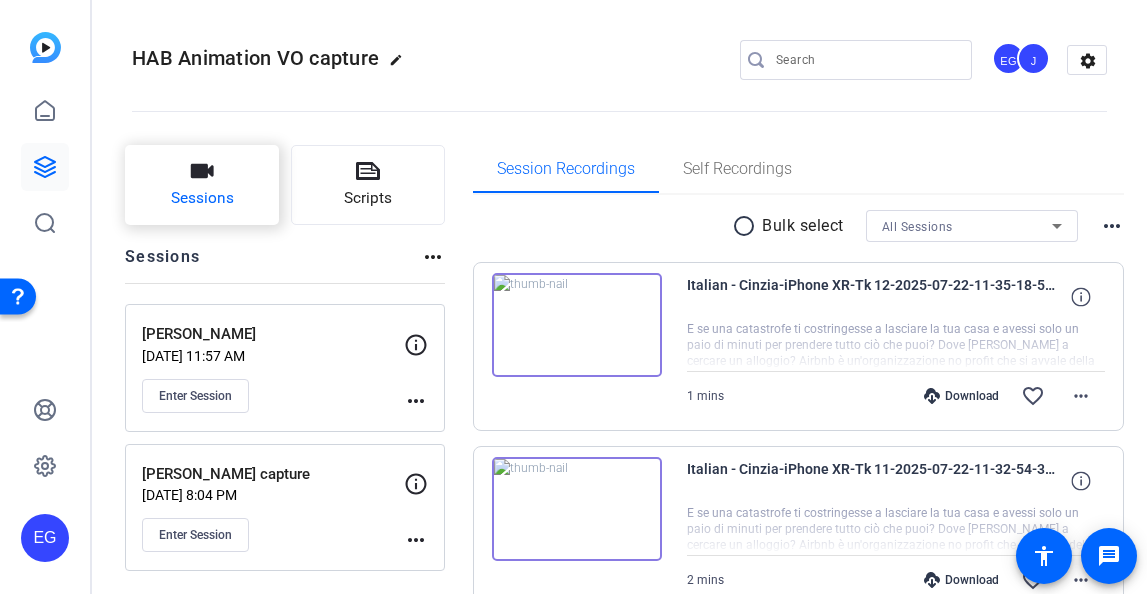 click 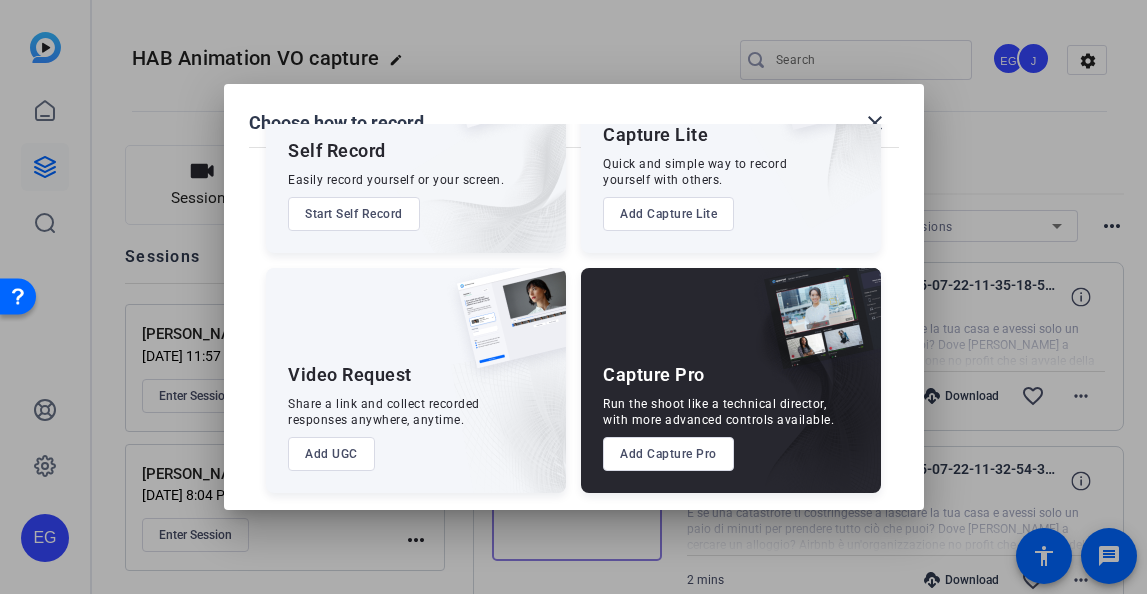 scroll, scrollTop: 139, scrollLeft: 0, axis: vertical 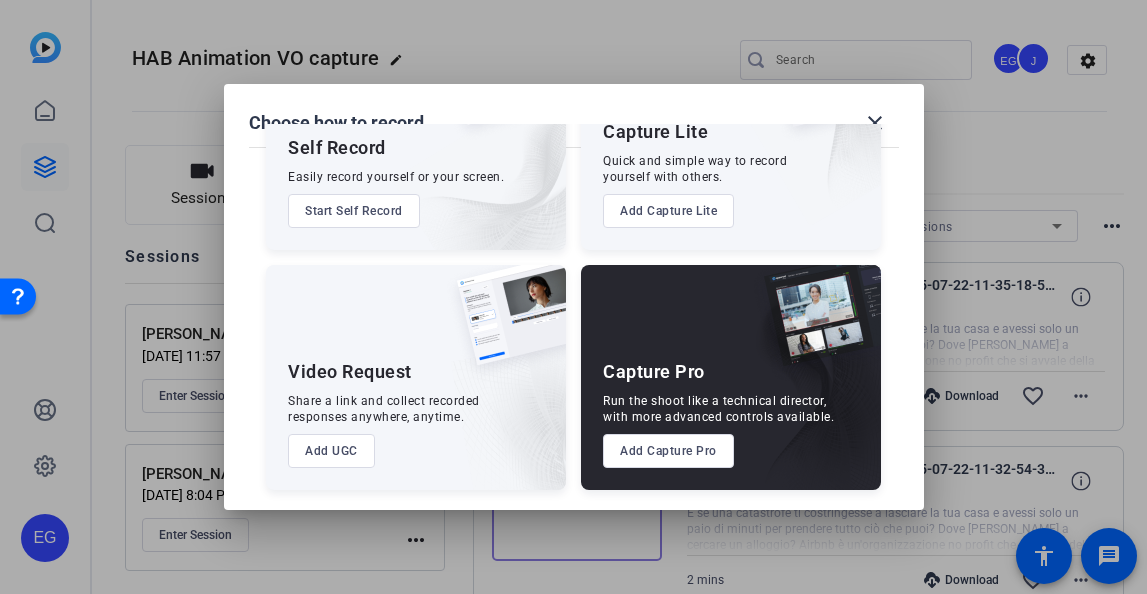 click on "Add Capture Pro" at bounding box center (668, 451) 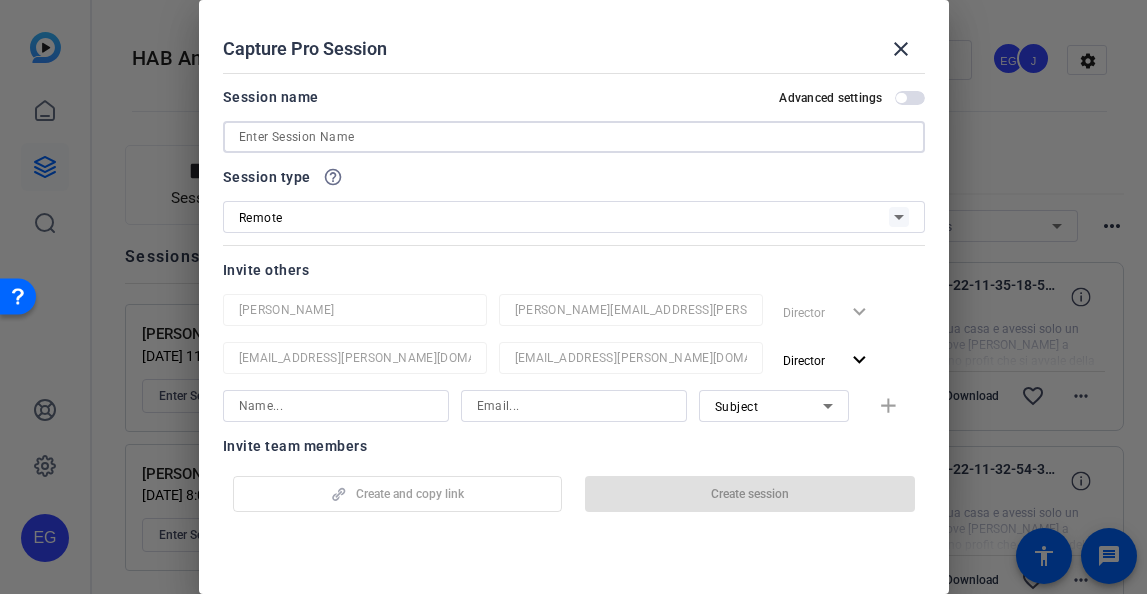 click at bounding box center (574, 137) 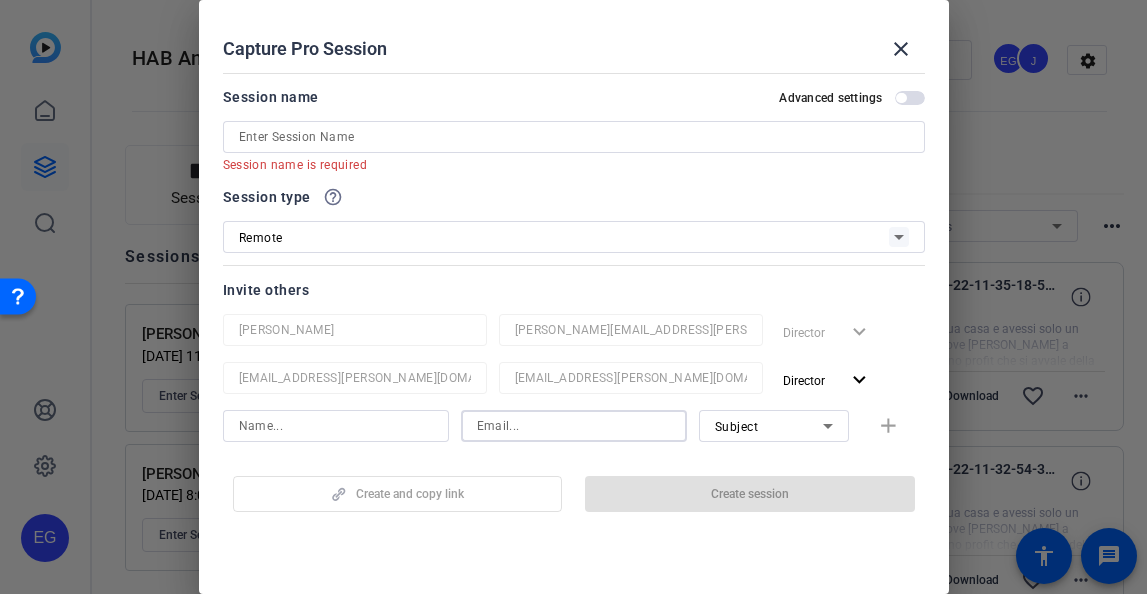 paste on "mauricio.bernalcruz@ext.airbnb.com" 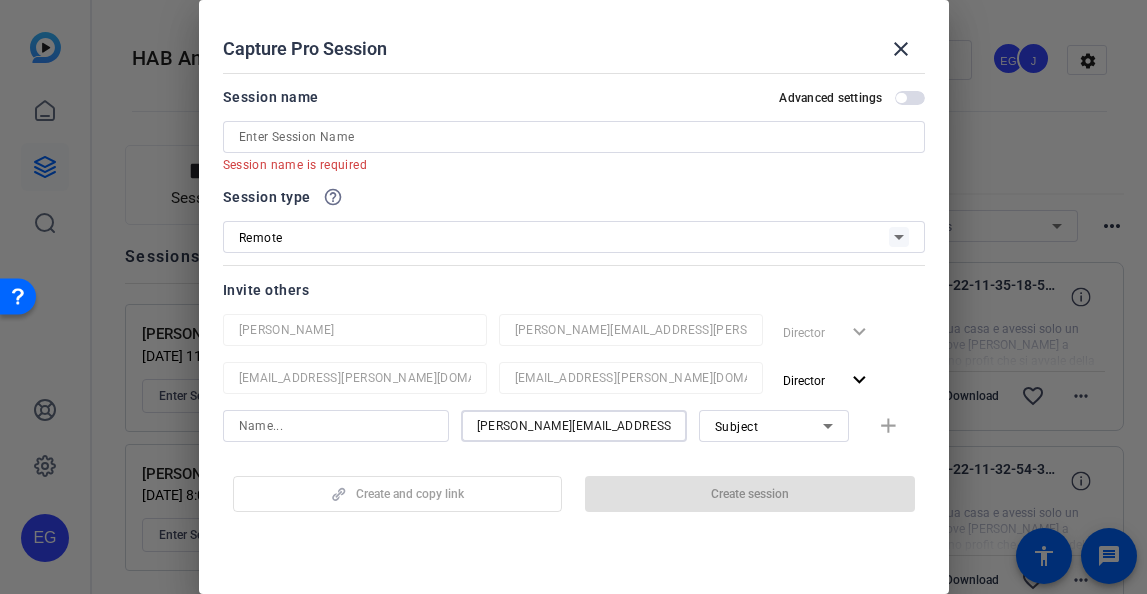 scroll, scrollTop: 0, scrollLeft: 30, axis: horizontal 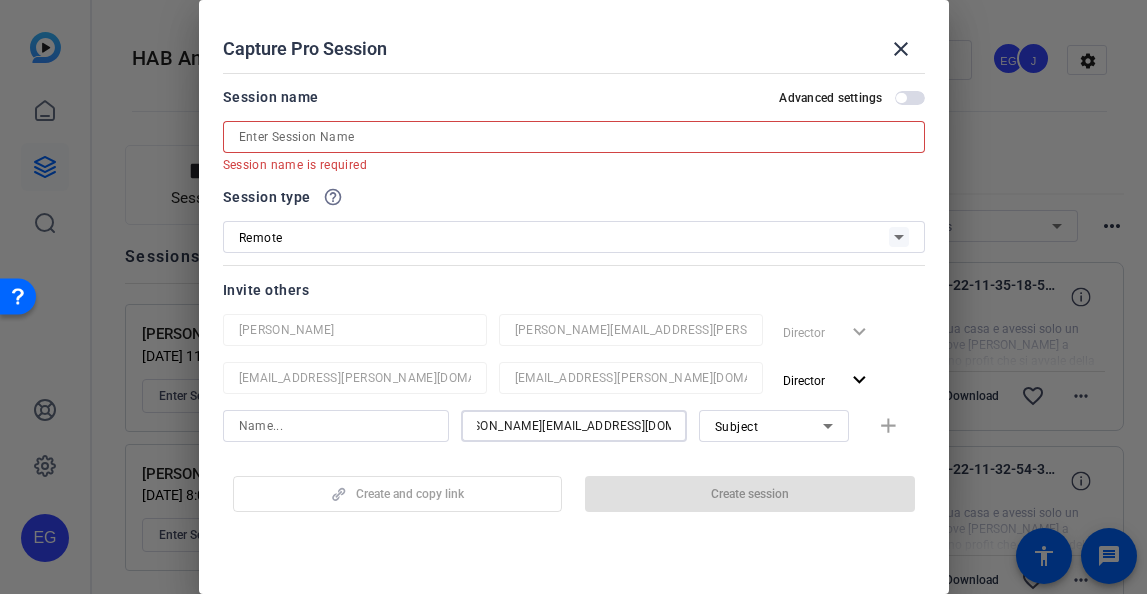 type on "mauricio.bernalcruz@ext.airbnb.com" 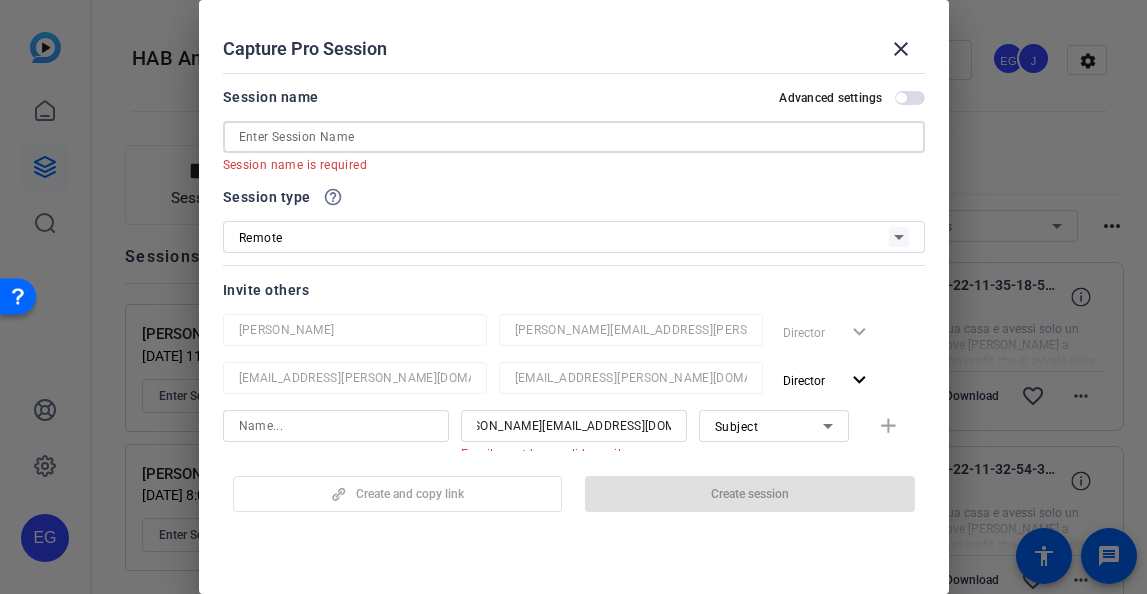 scroll, scrollTop: 0, scrollLeft: 0, axis: both 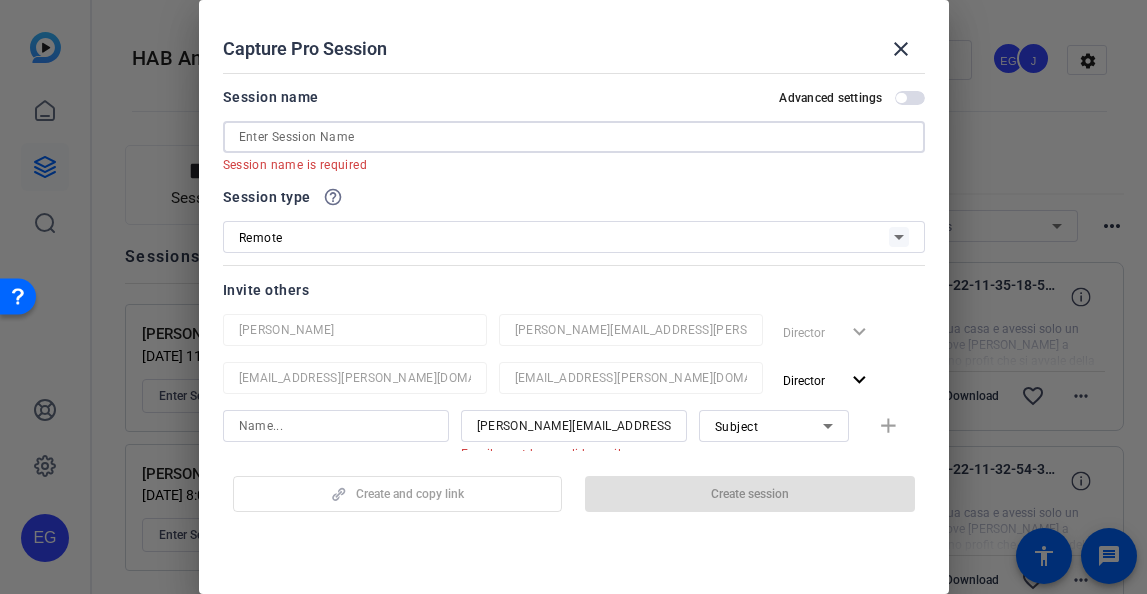 click at bounding box center (574, 137) 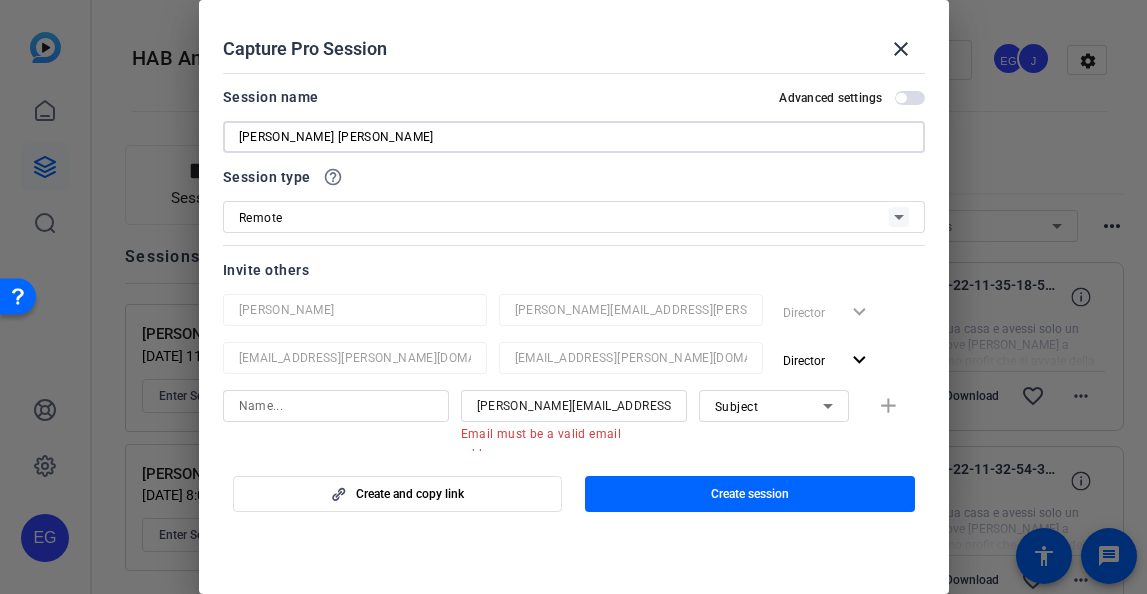 type on "Mauricio Bernal Cruz" 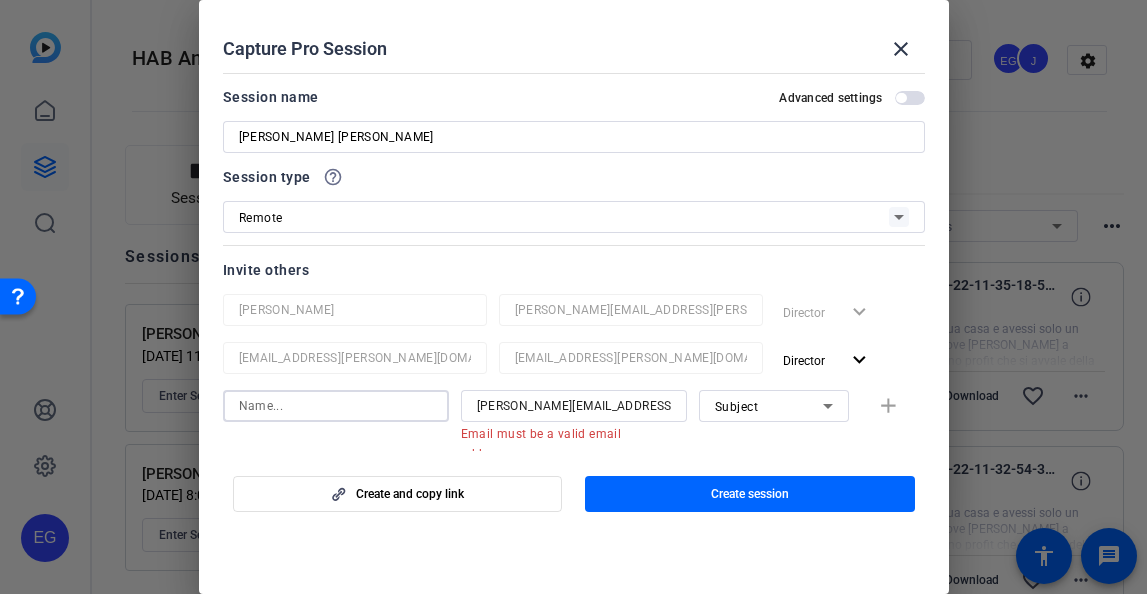 click on "Mauricio Bernal Cruz" at bounding box center [574, 137] 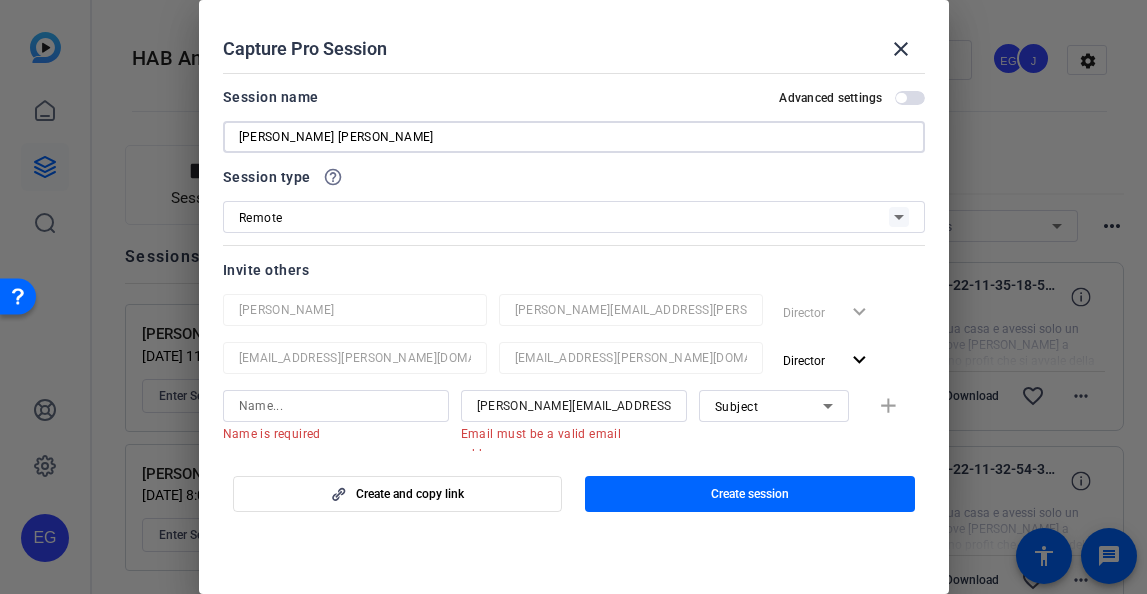 click on "Mauricio Bernal Cruz" at bounding box center (574, 137) 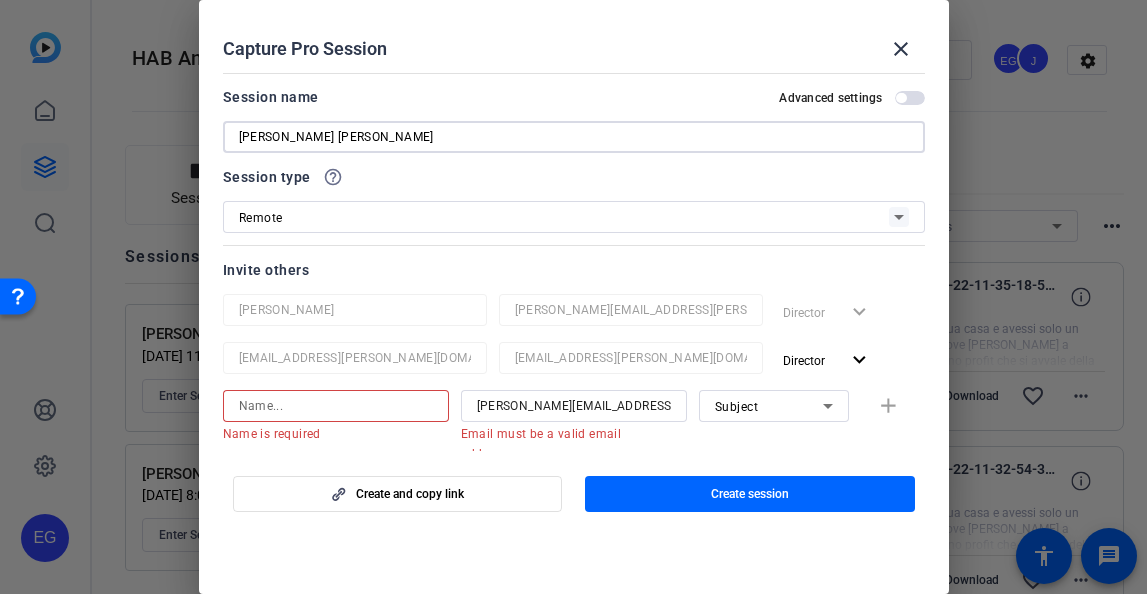 click at bounding box center (336, 406) 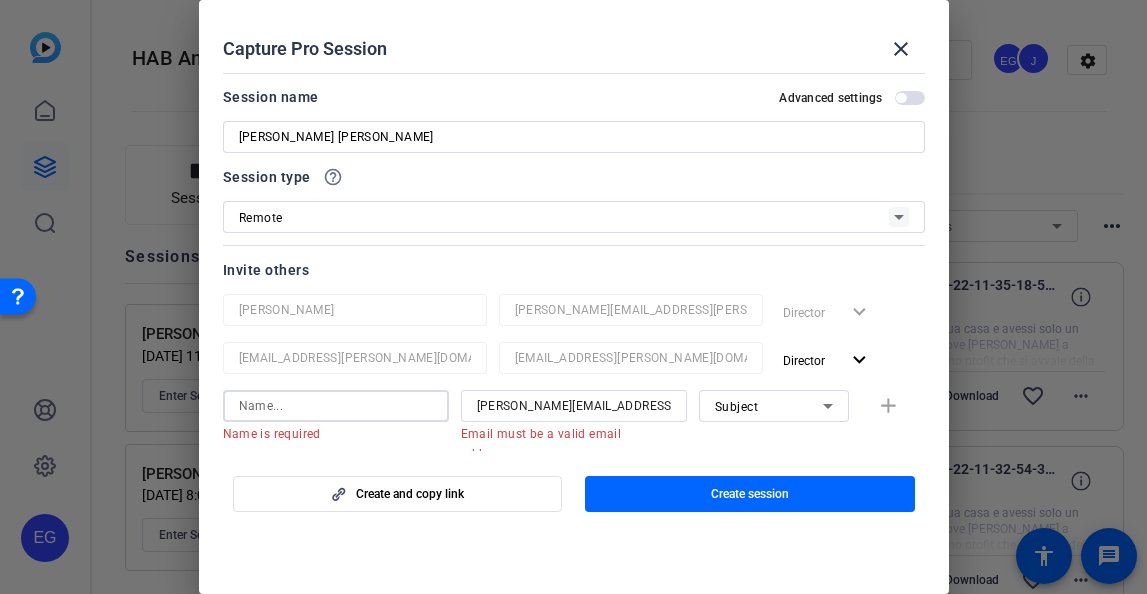 paste on "Mauricio Bernal Cruz" 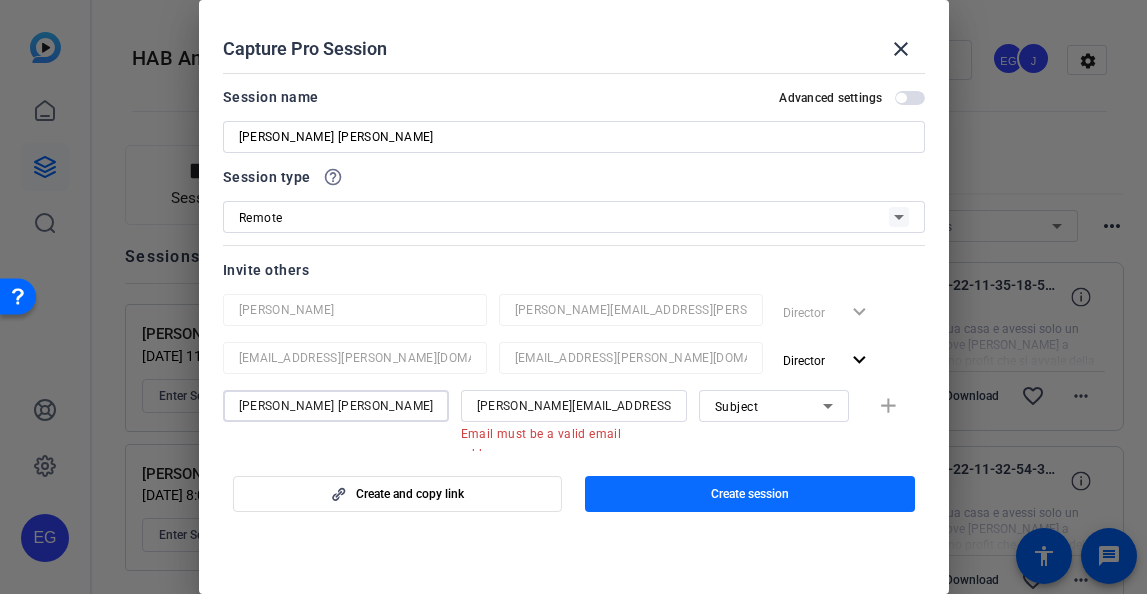 type on "Mauricio Bernal Cruz" 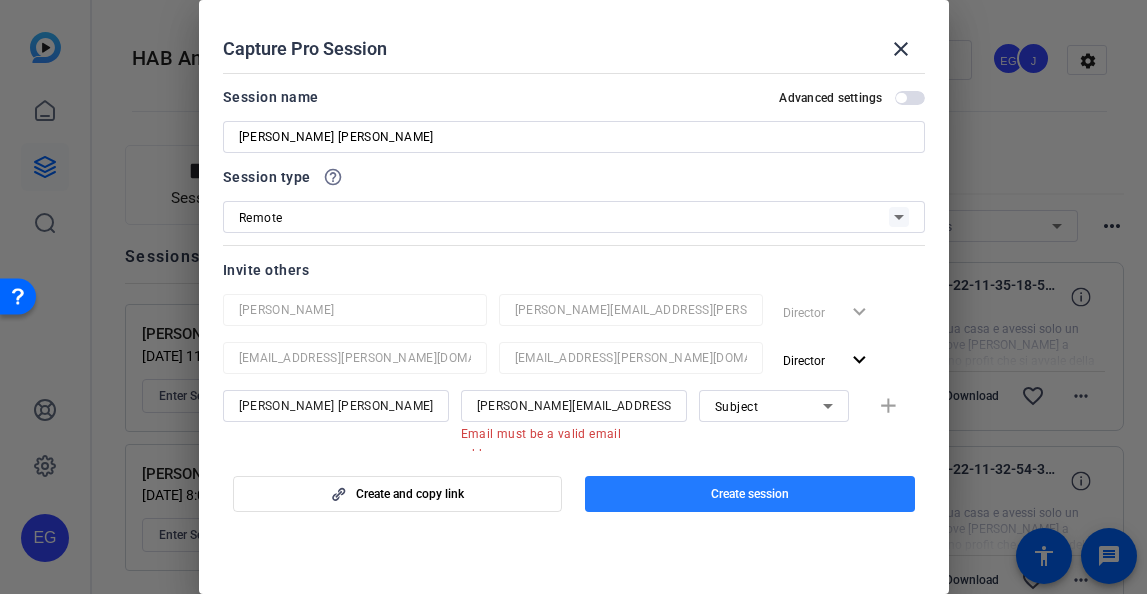 click on "Create session" 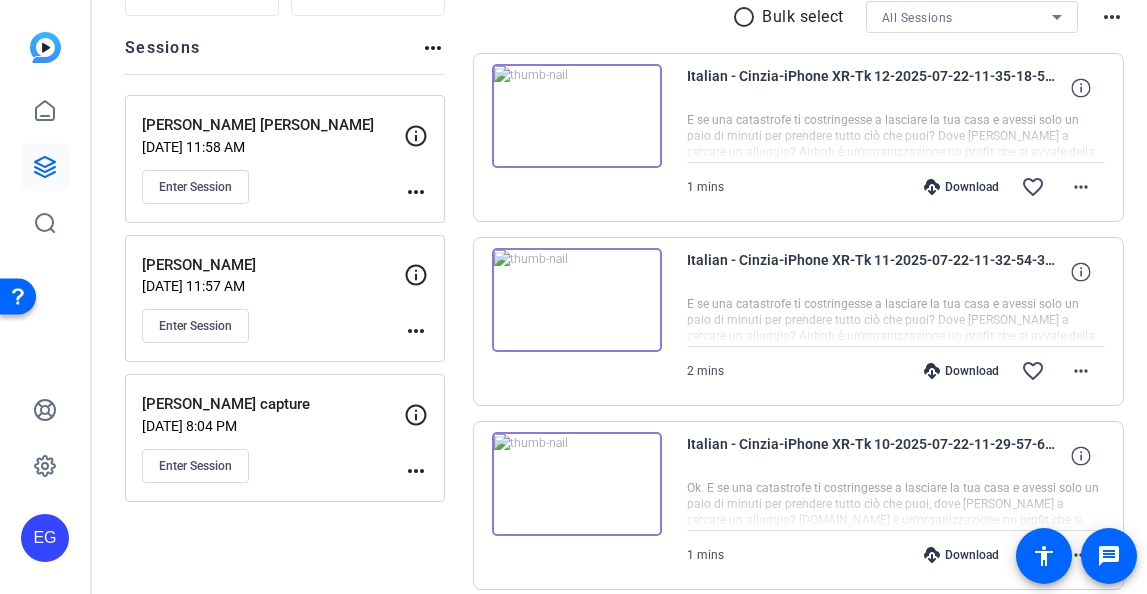scroll, scrollTop: 0, scrollLeft: 0, axis: both 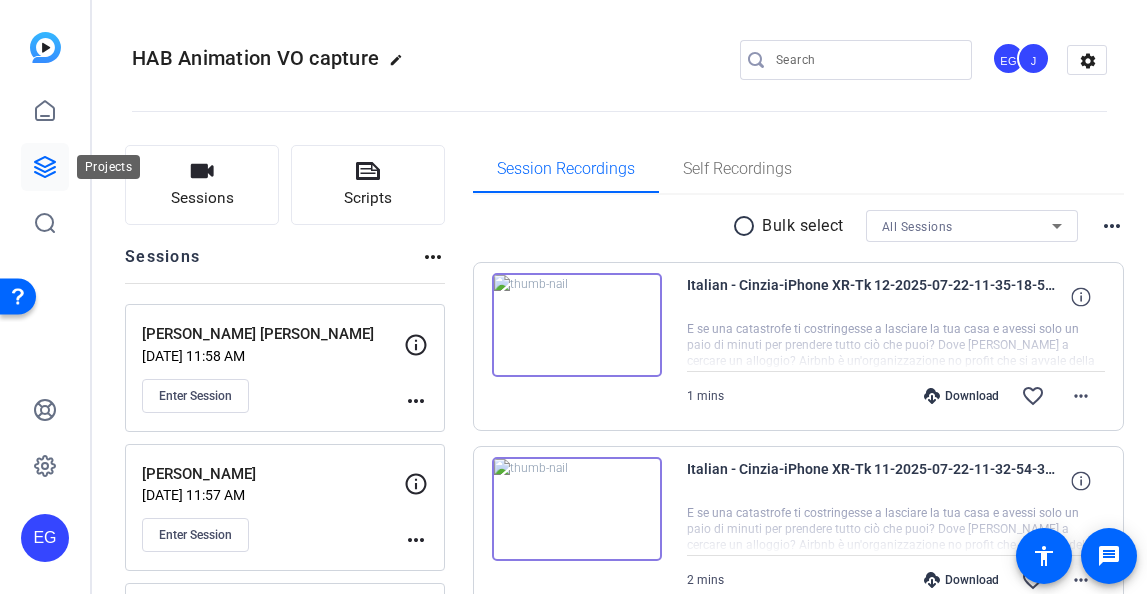 click 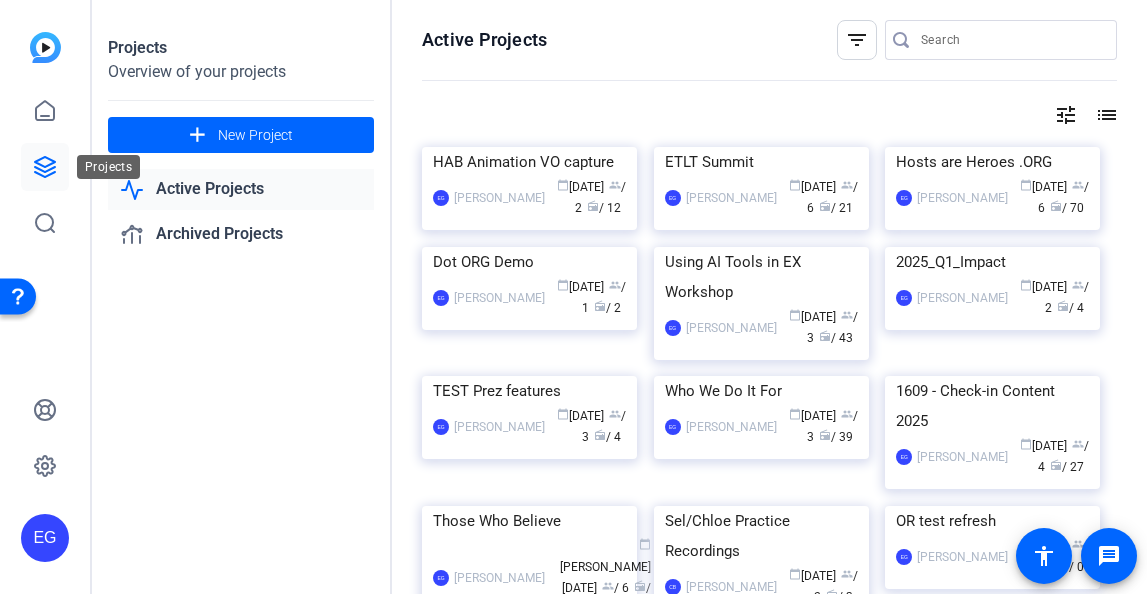 click 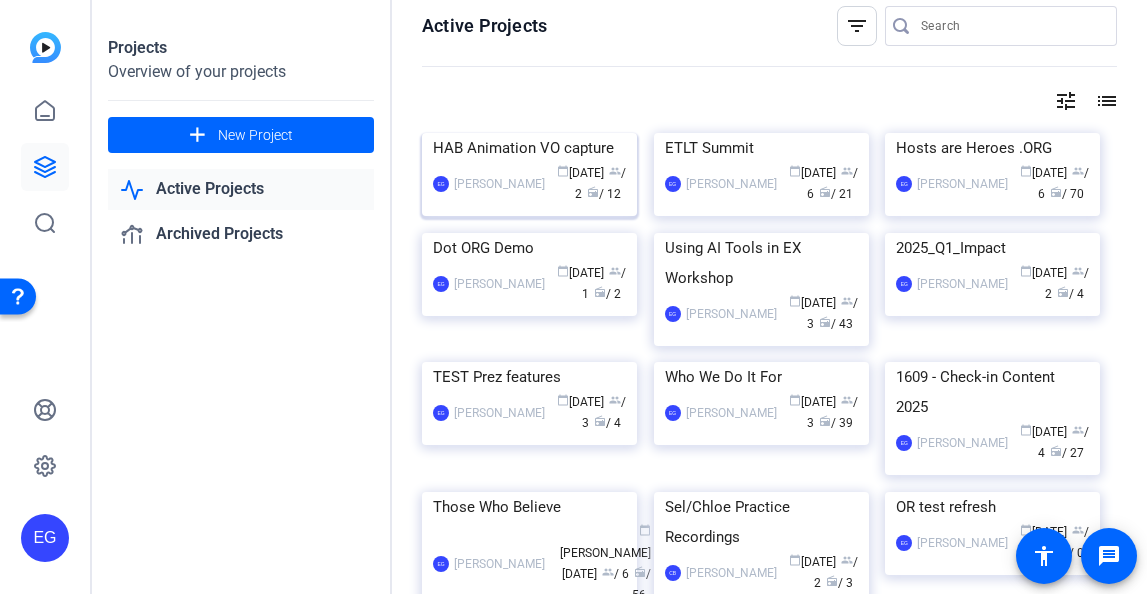 scroll, scrollTop: 0, scrollLeft: 0, axis: both 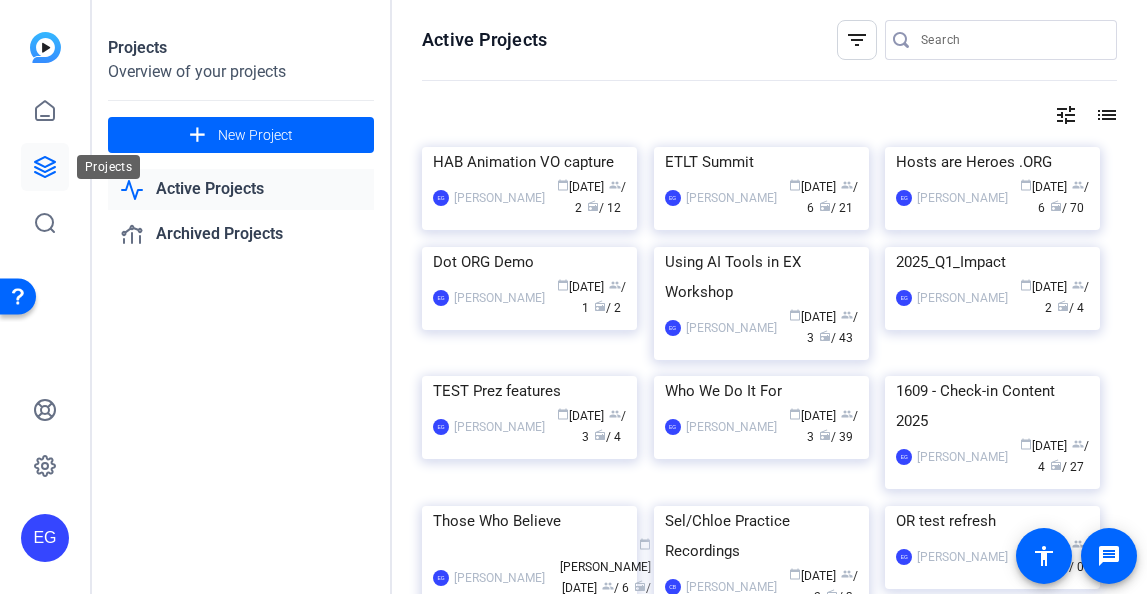click 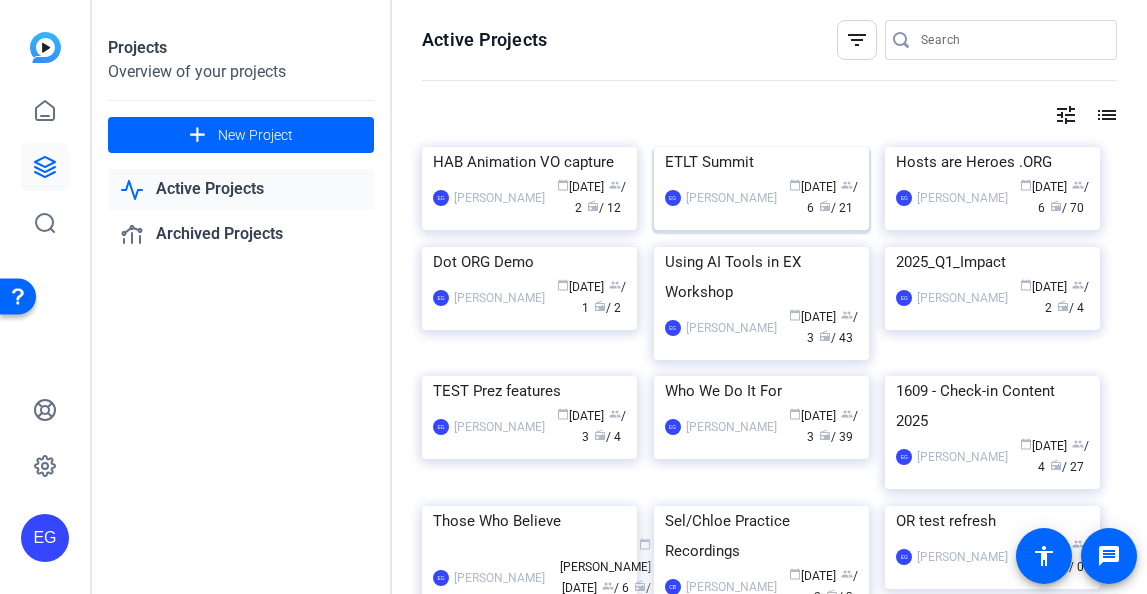click 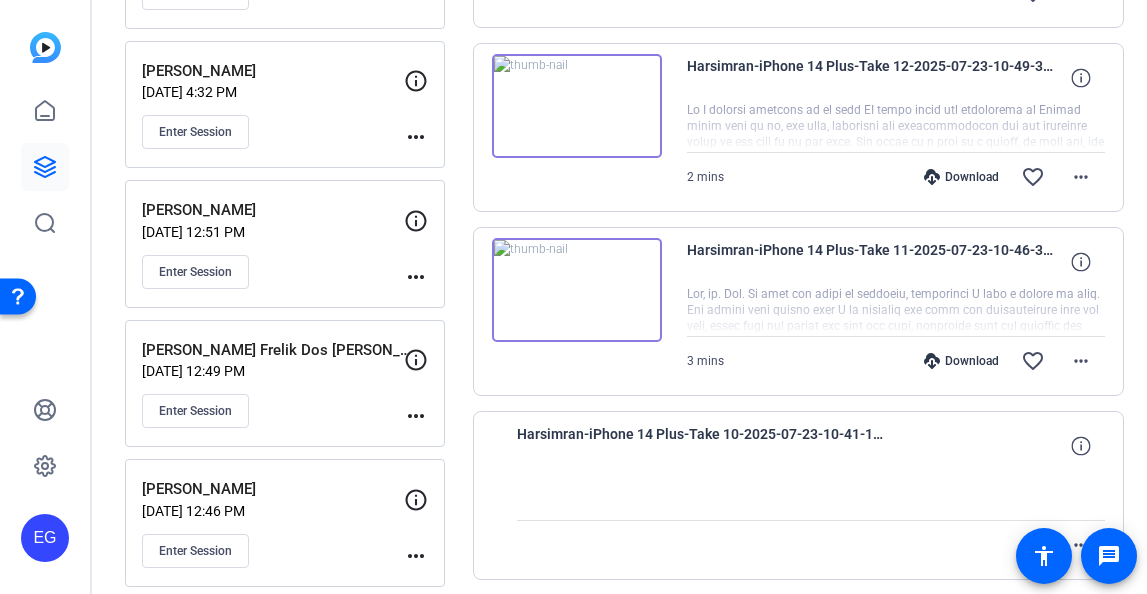 scroll, scrollTop: 424, scrollLeft: 0, axis: vertical 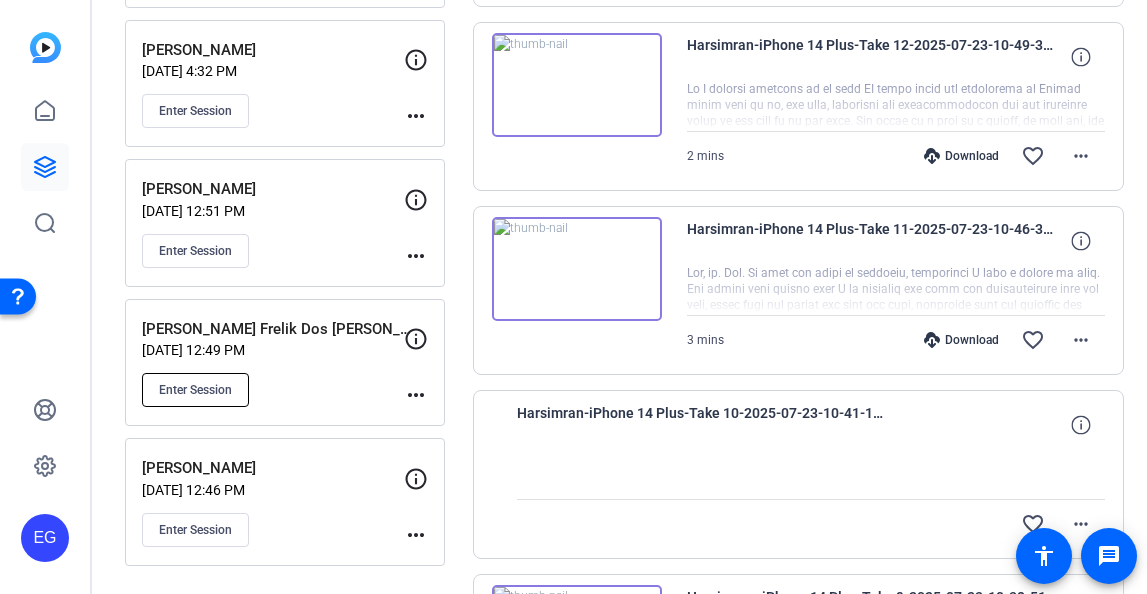 click on "Enter Session" 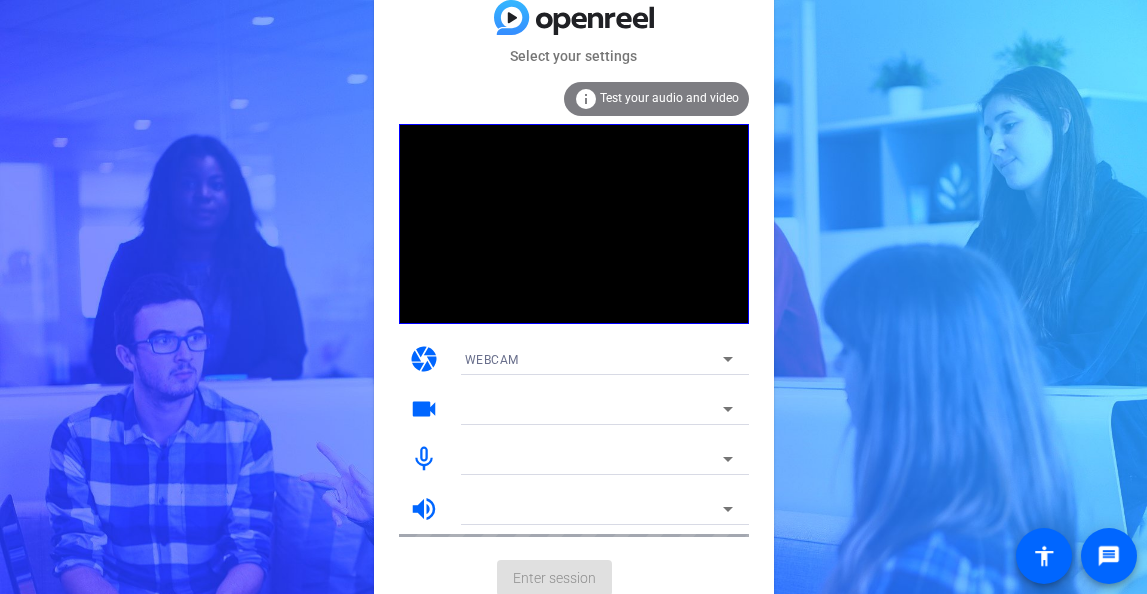 scroll, scrollTop: 0, scrollLeft: 0, axis: both 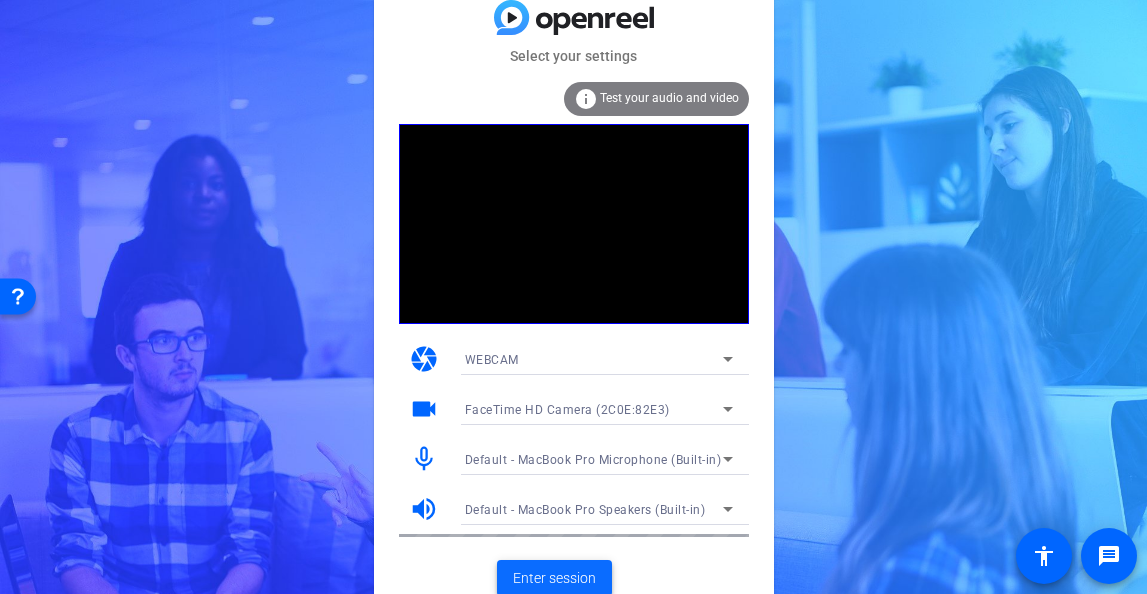 click on "Enter session" 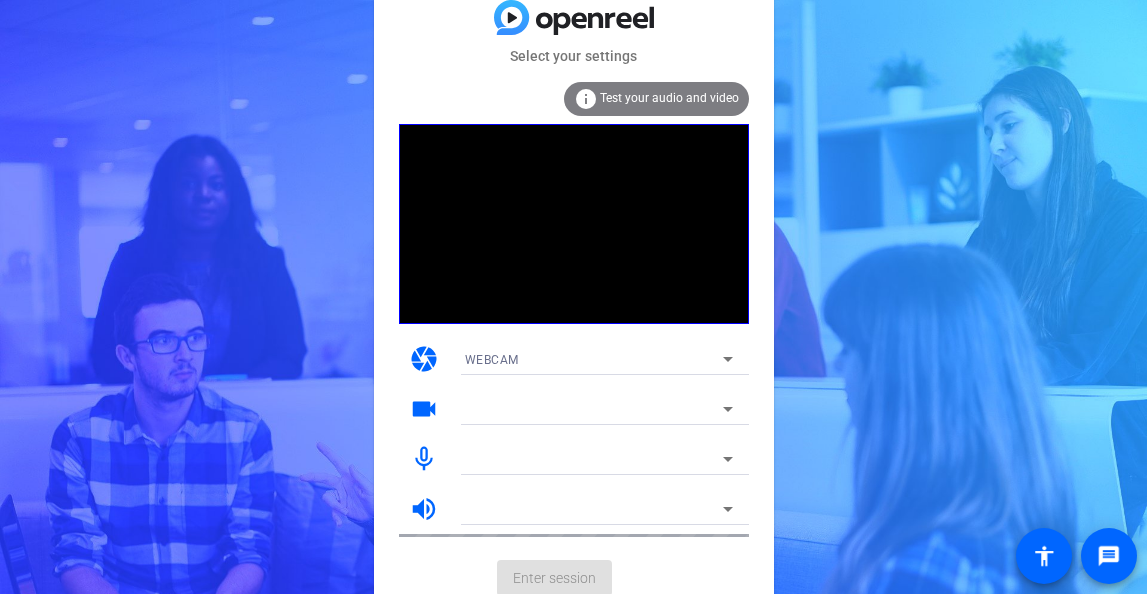 scroll, scrollTop: 0, scrollLeft: 0, axis: both 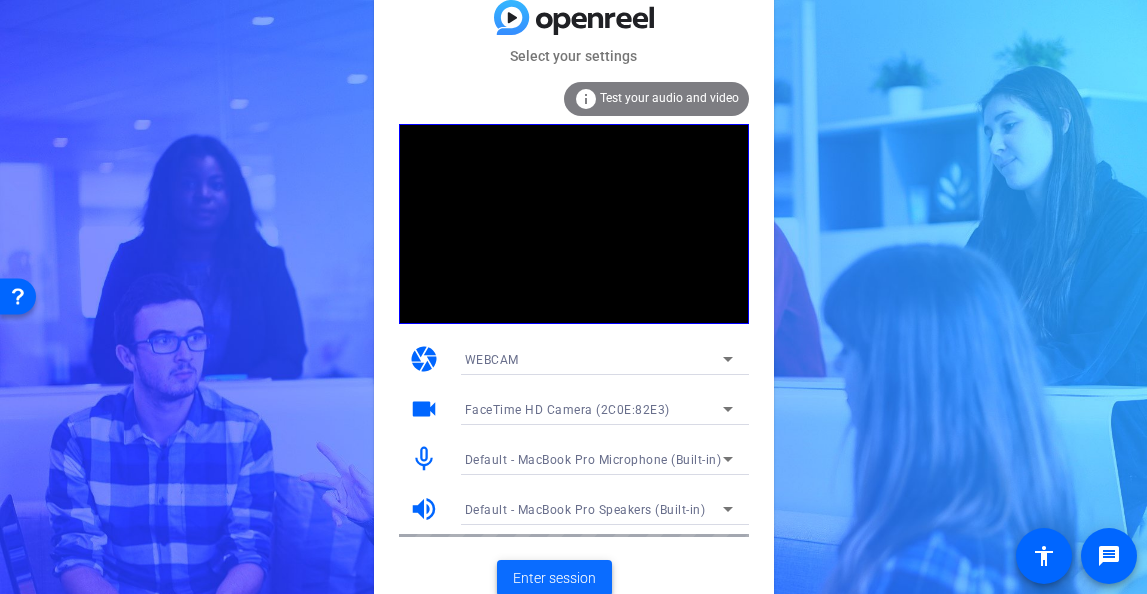 click on "Enter session" 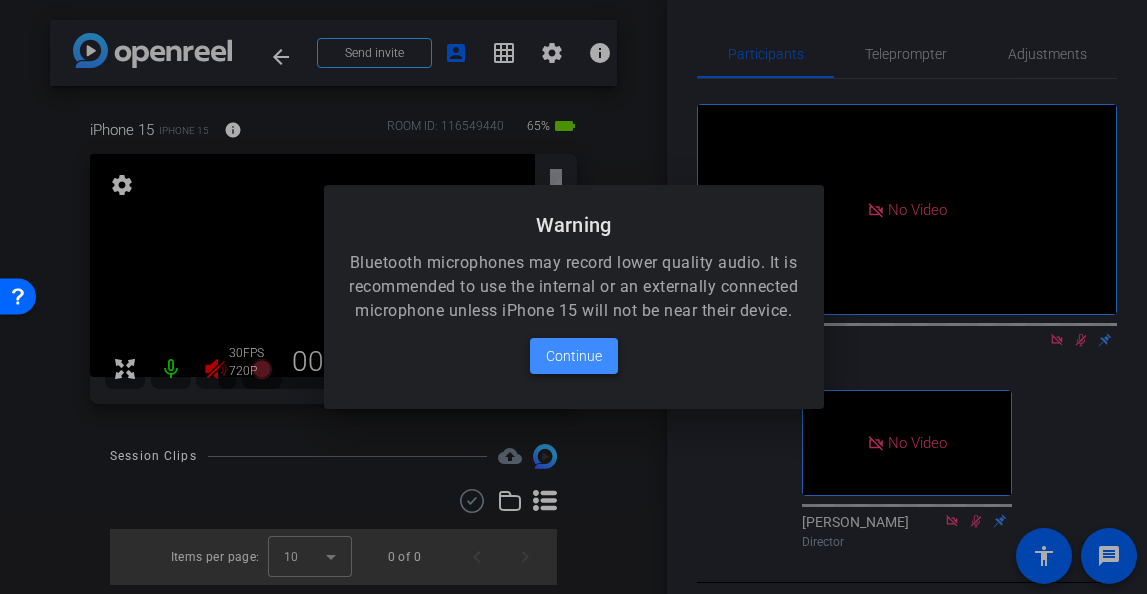 click on "Continue" at bounding box center [574, 356] 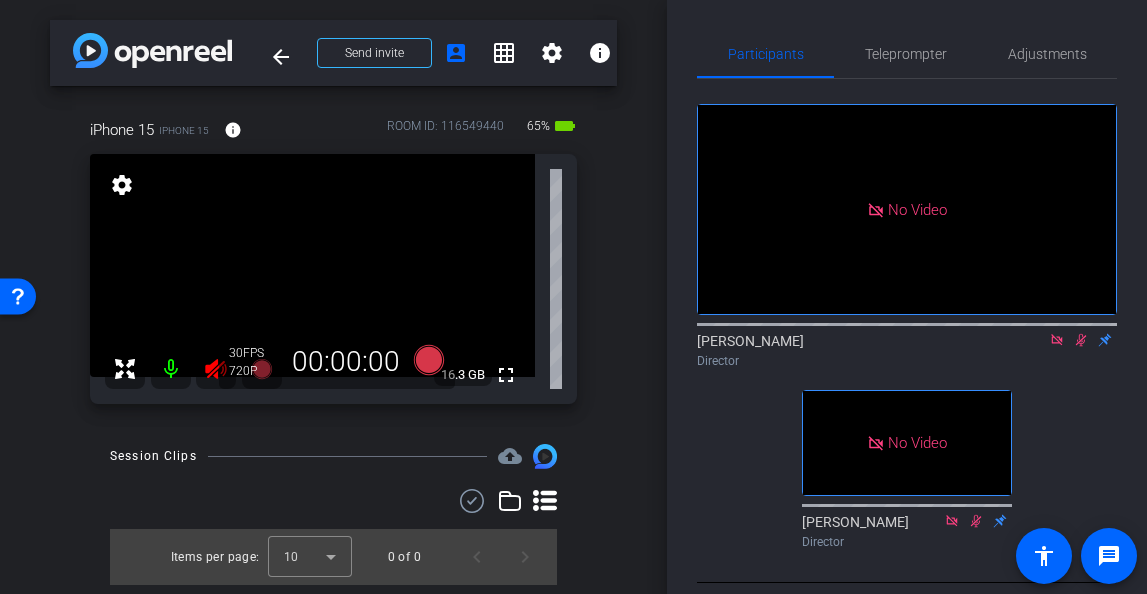 click 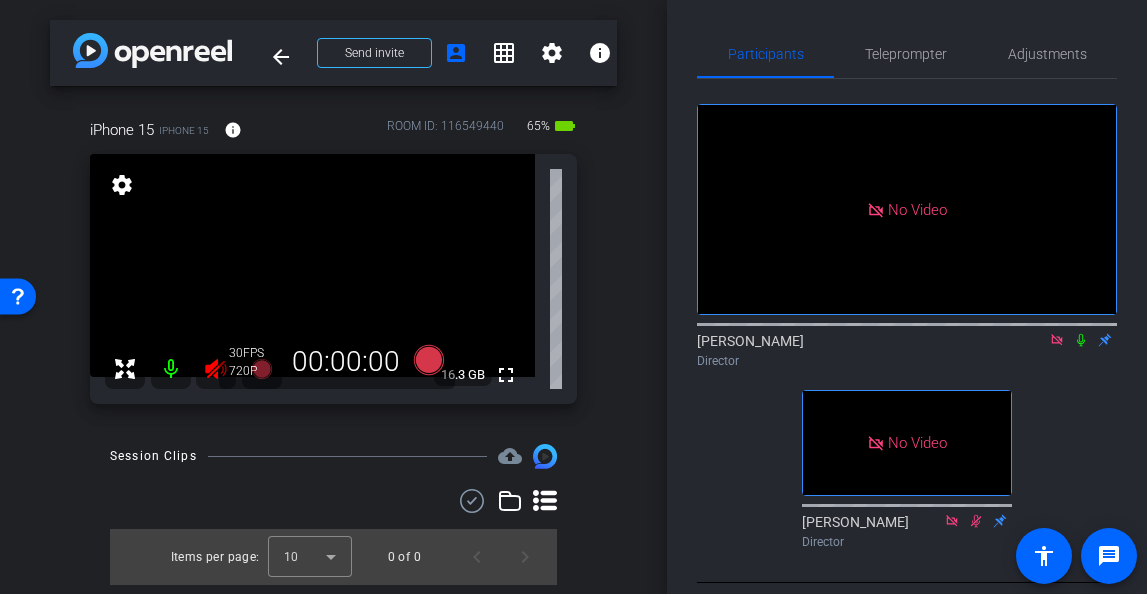 click 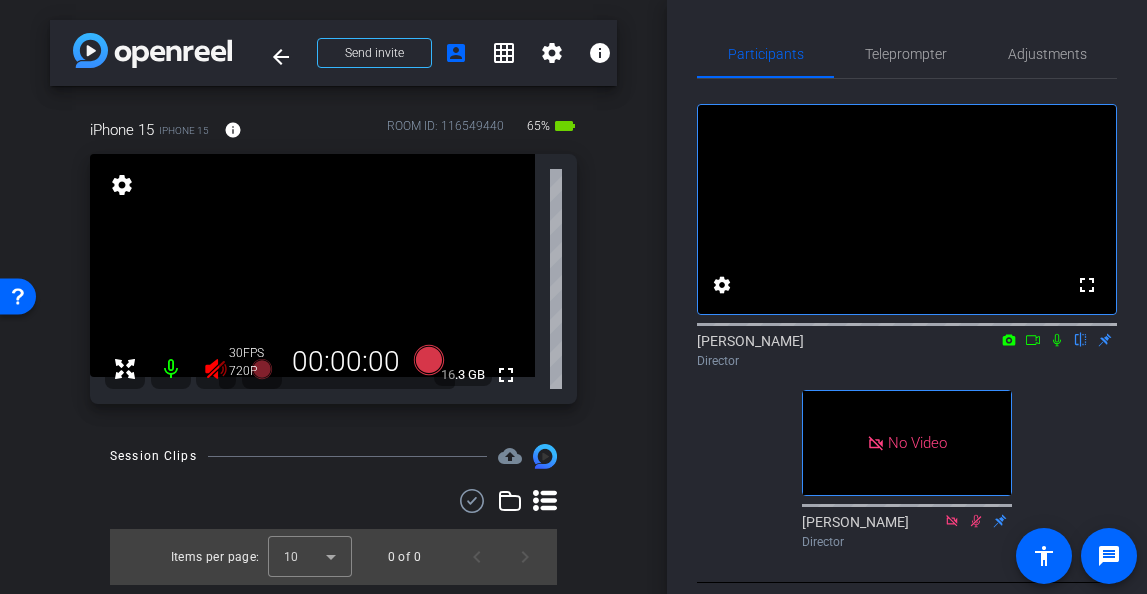 click 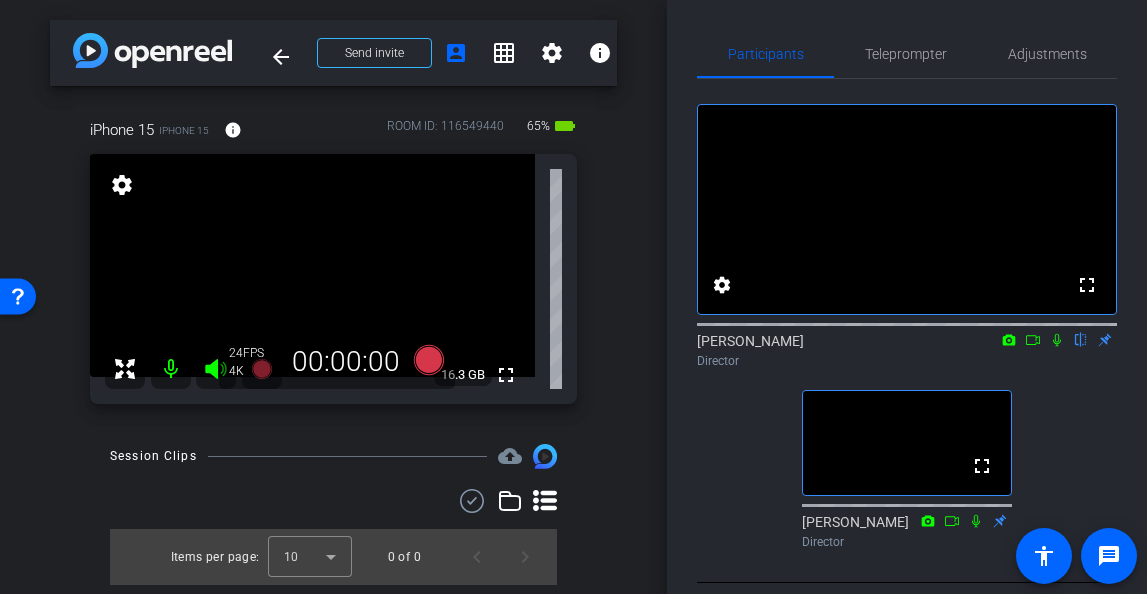 click 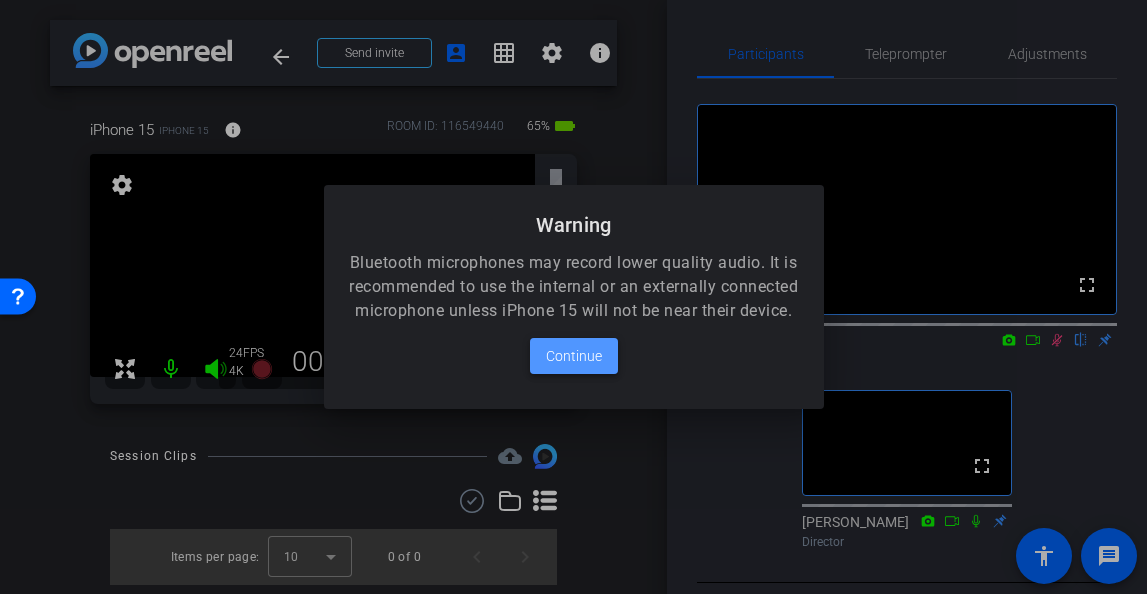 click on "Continue" at bounding box center [574, 356] 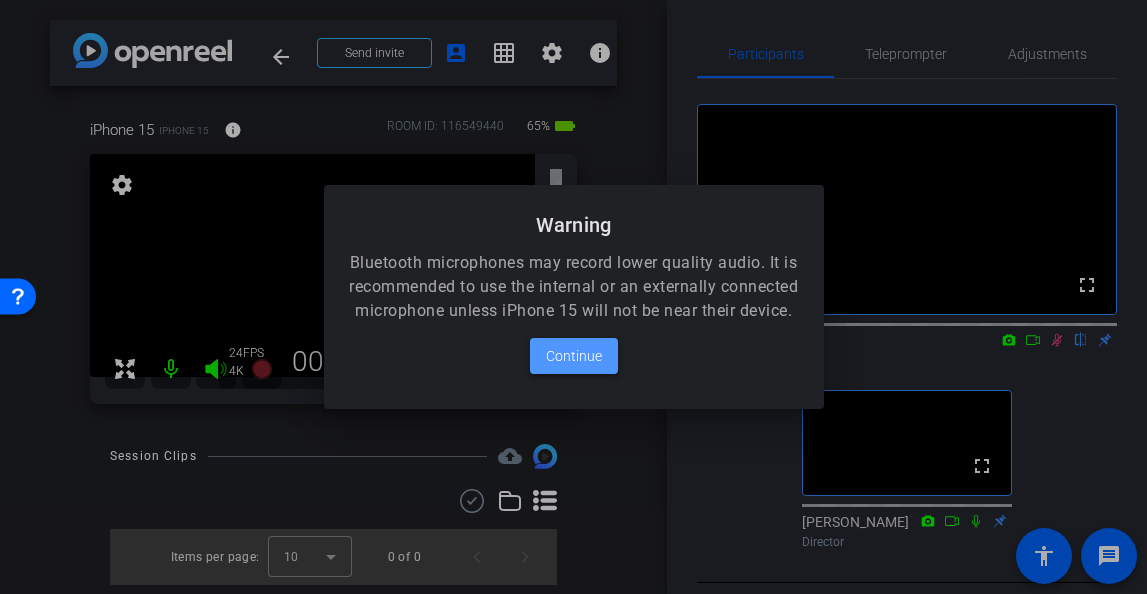 click on "Continue" at bounding box center [574, 356] 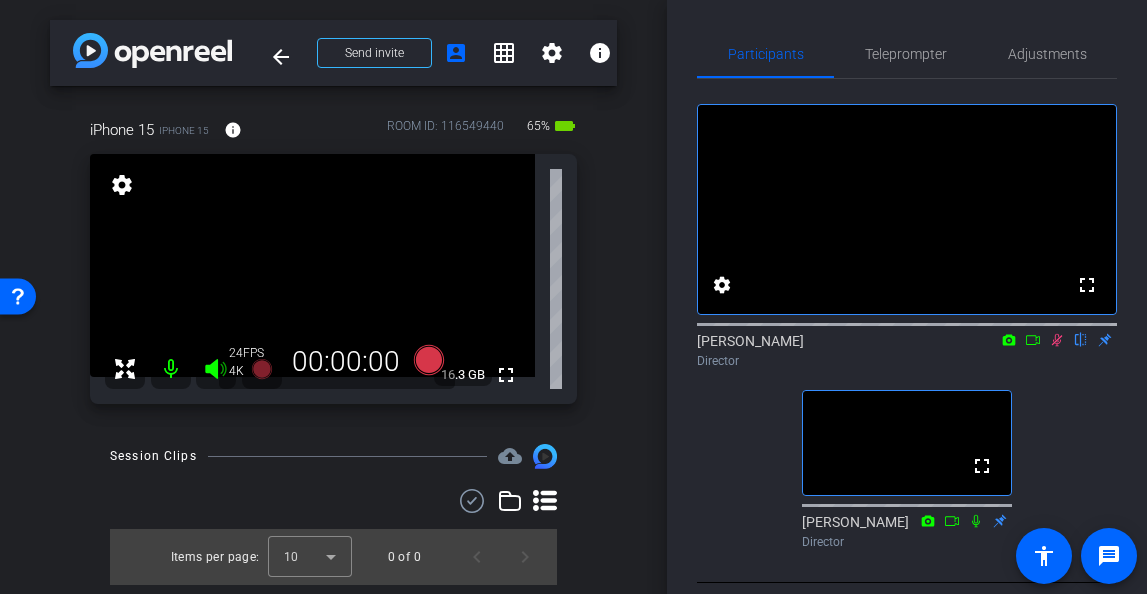 click 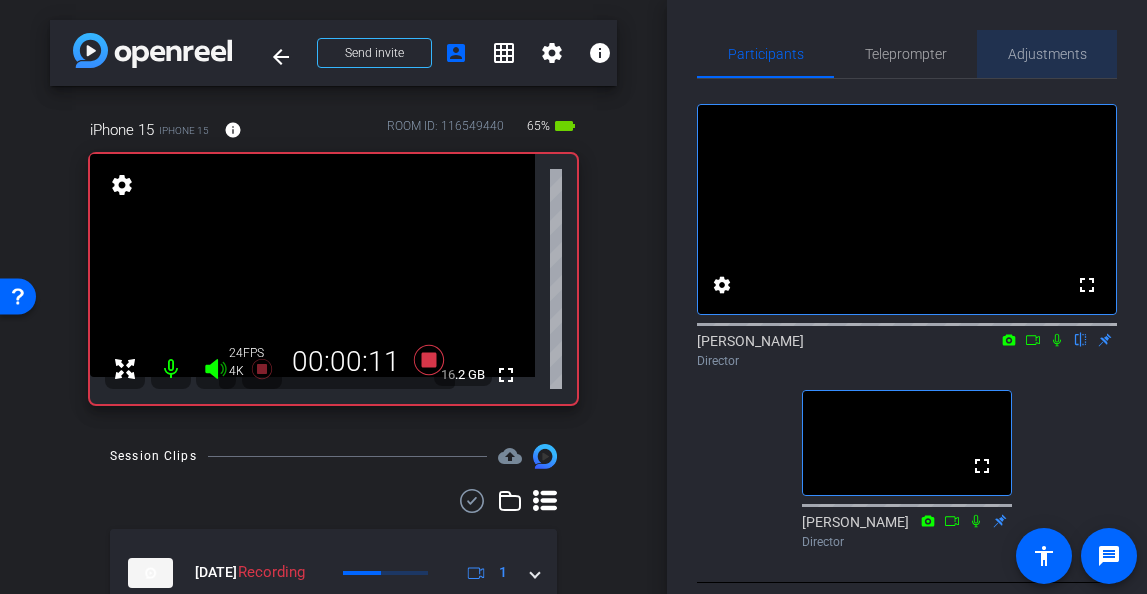 click on "Adjustments" at bounding box center (1047, 54) 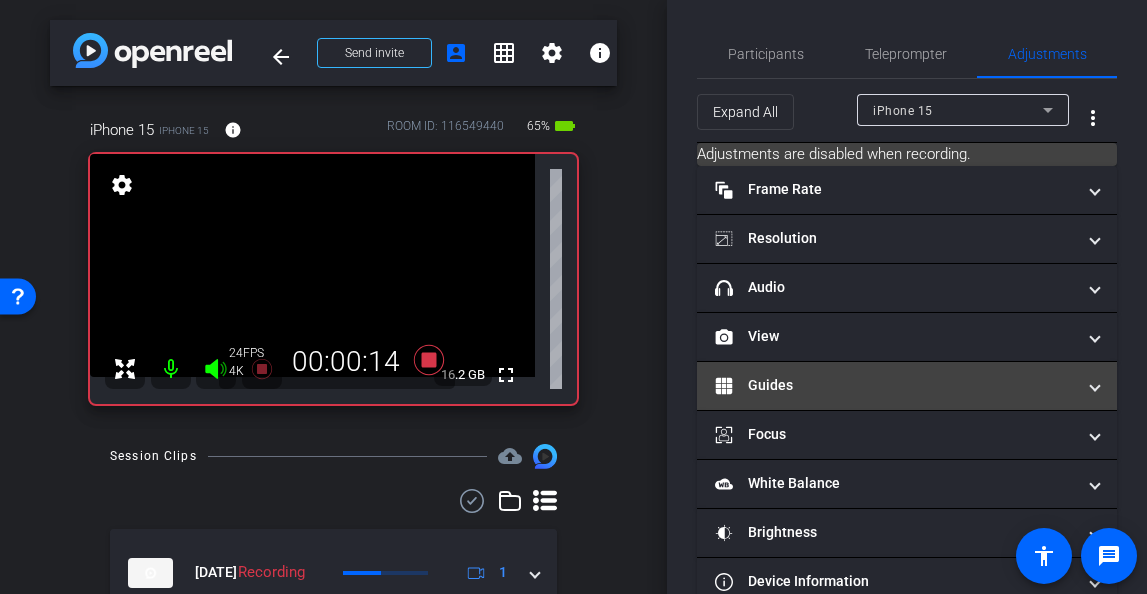 click on "Guides" at bounding box center [895, 385] 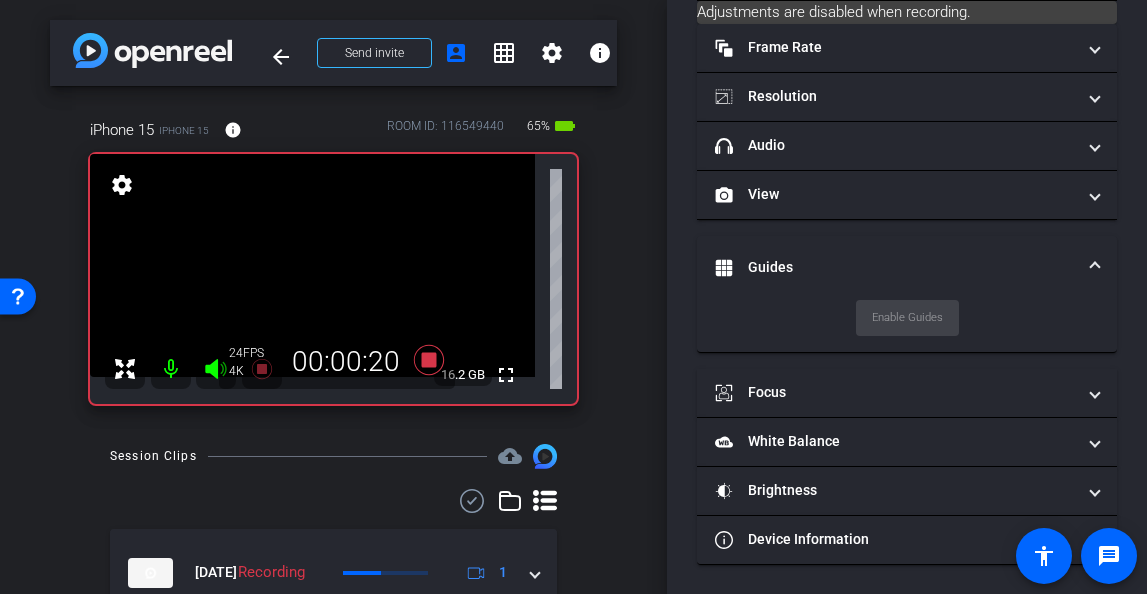 scroll, scrollTop: 0, scrollLeft: 0, axis: both 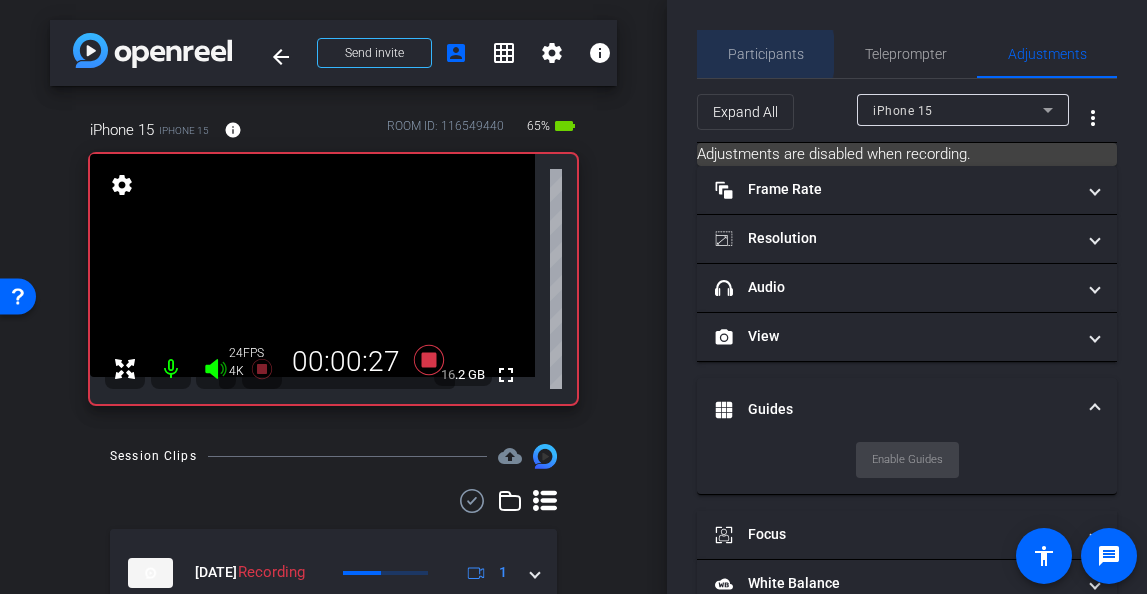 click on "Participants" at bounding box center (766, 54) 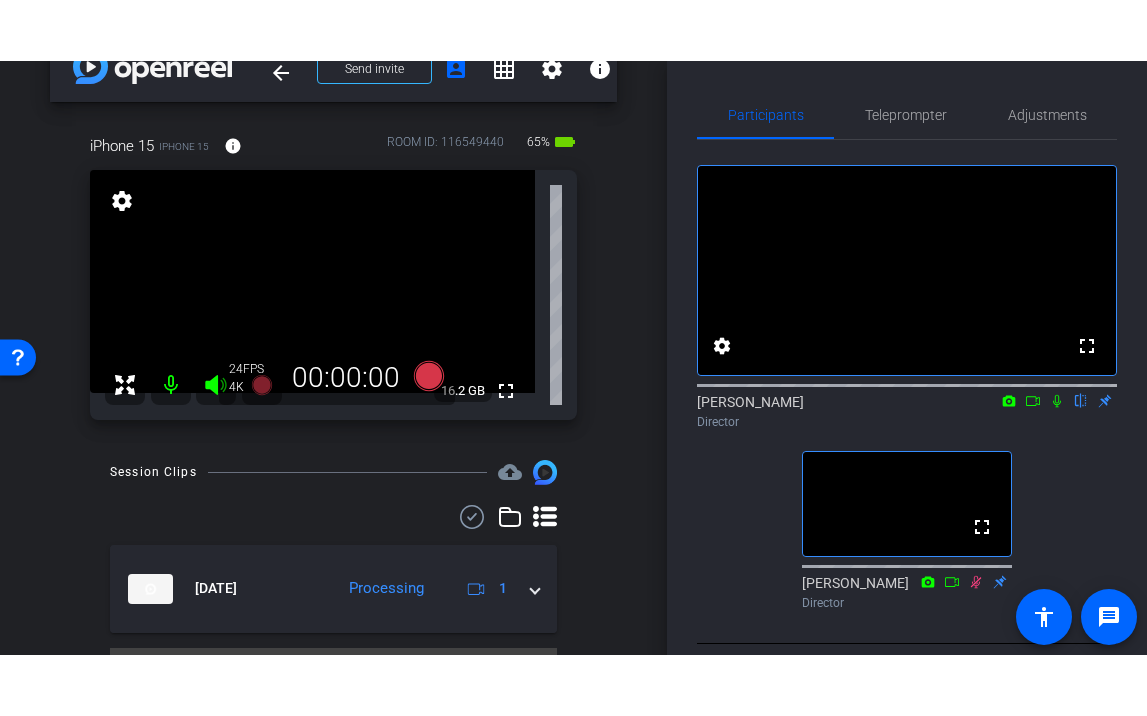 scroll, scrollTop: 94, scrollLeft: 0, axis: vertical 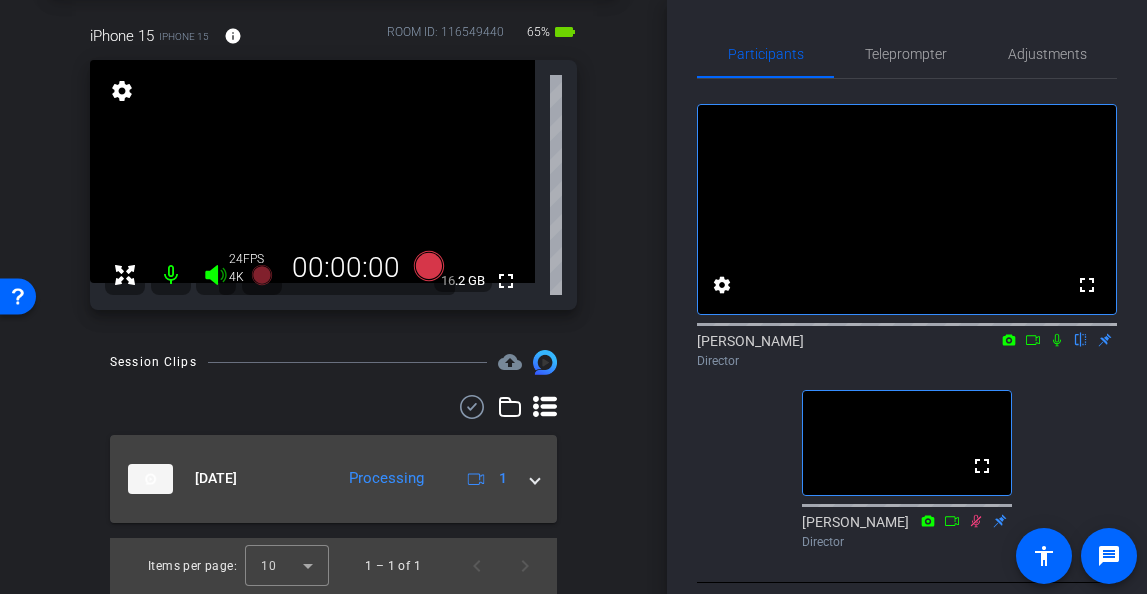 click on "Jul 23, 2025   Processing
1" at bounding box center (333, 479) 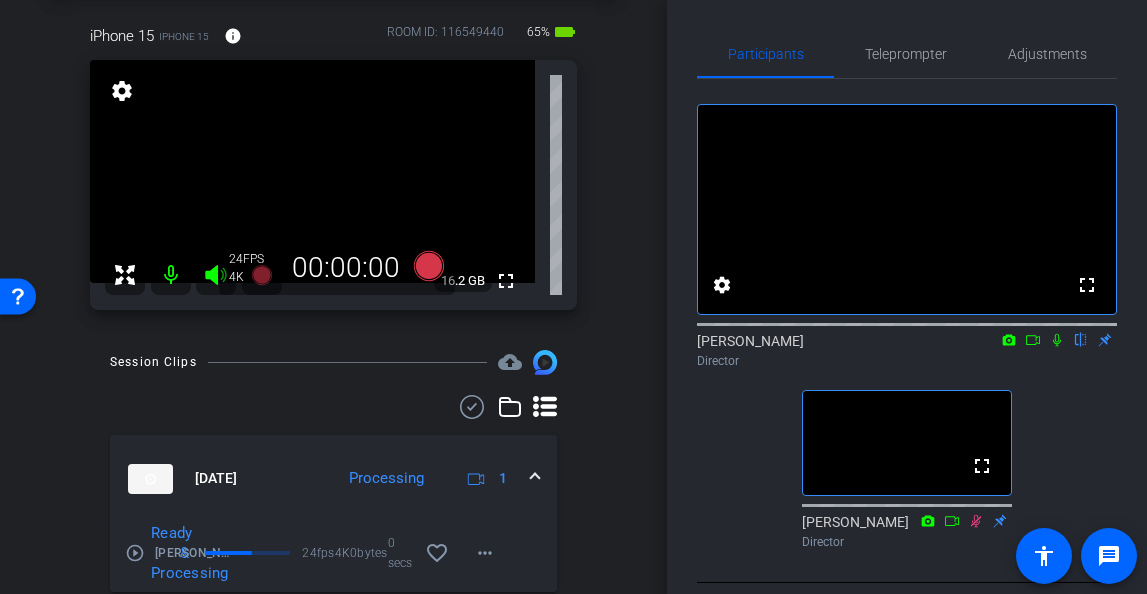 click at bounding box center (535, 478) 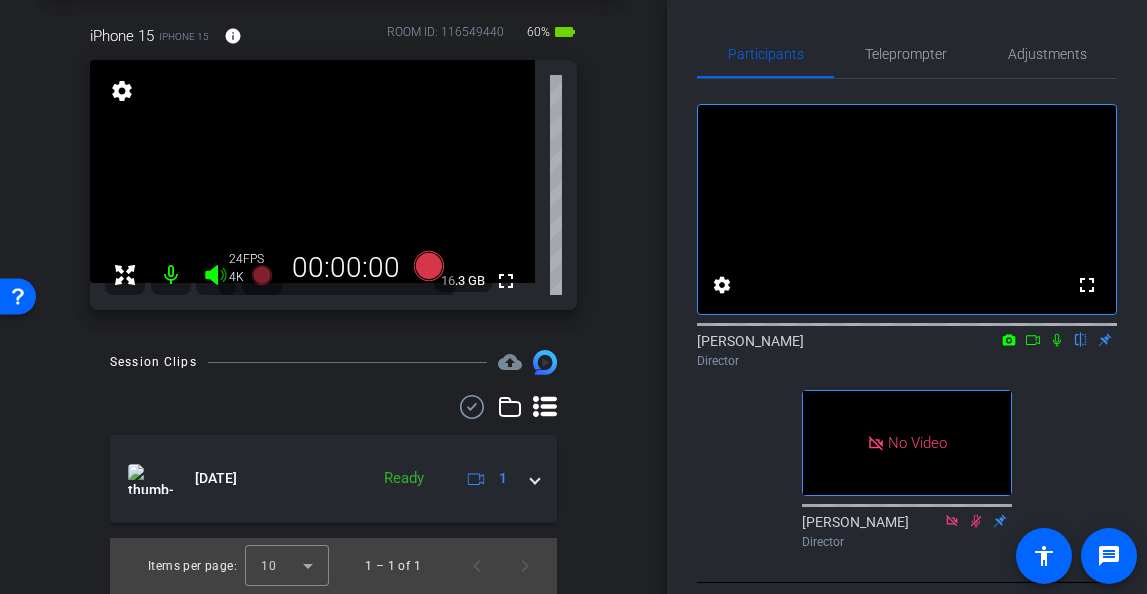 click 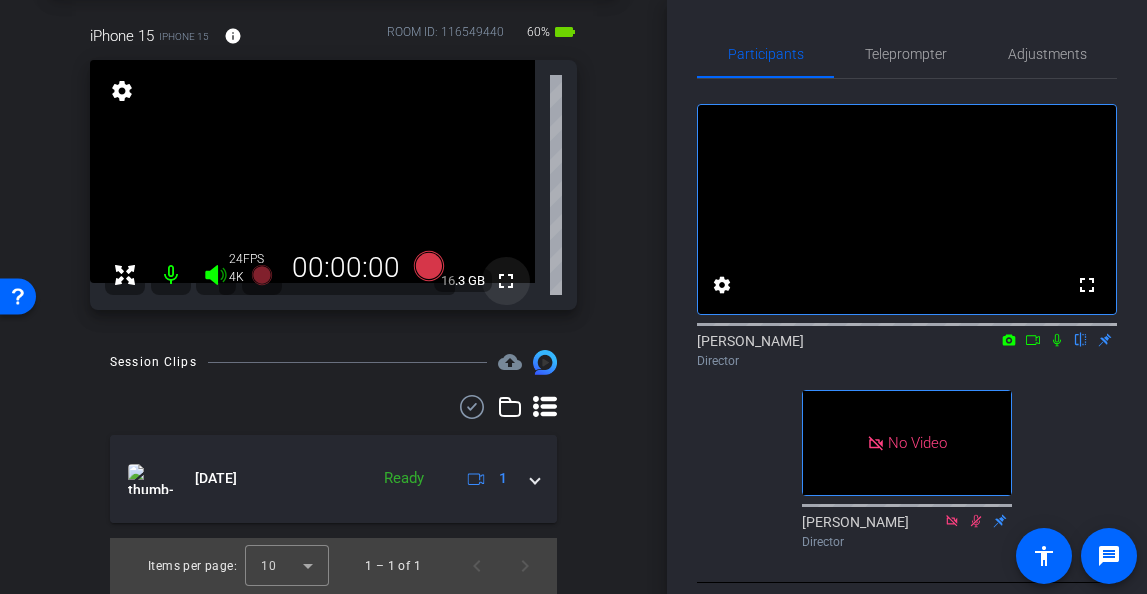 click on "fullscreen" at bounding box center (506, 281) 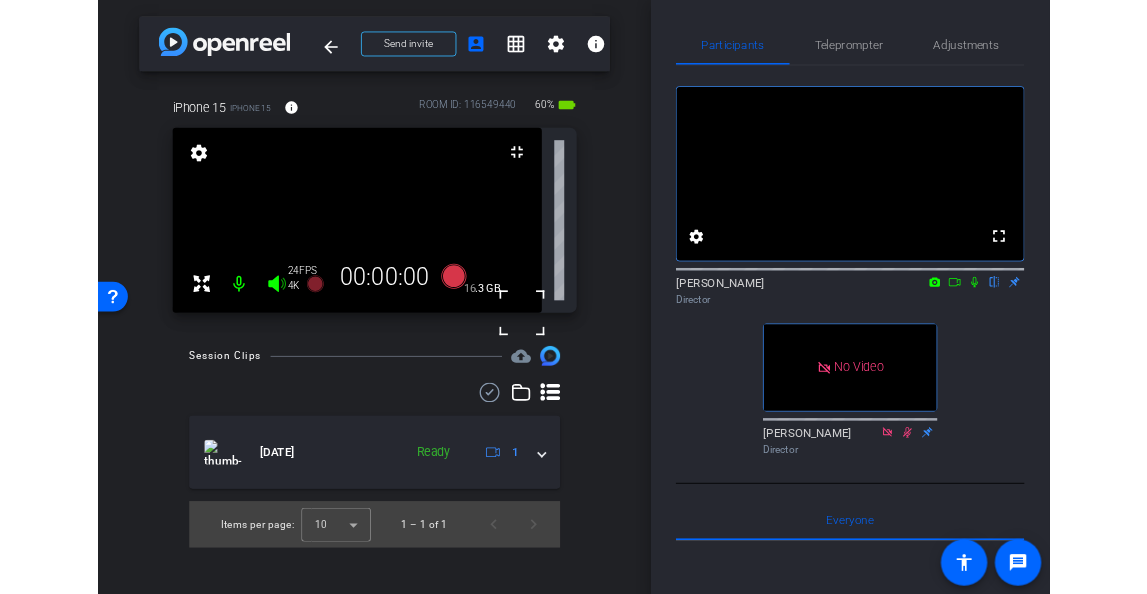 scroll, scrollTop: 0, scrollLeft: 0, axis: both 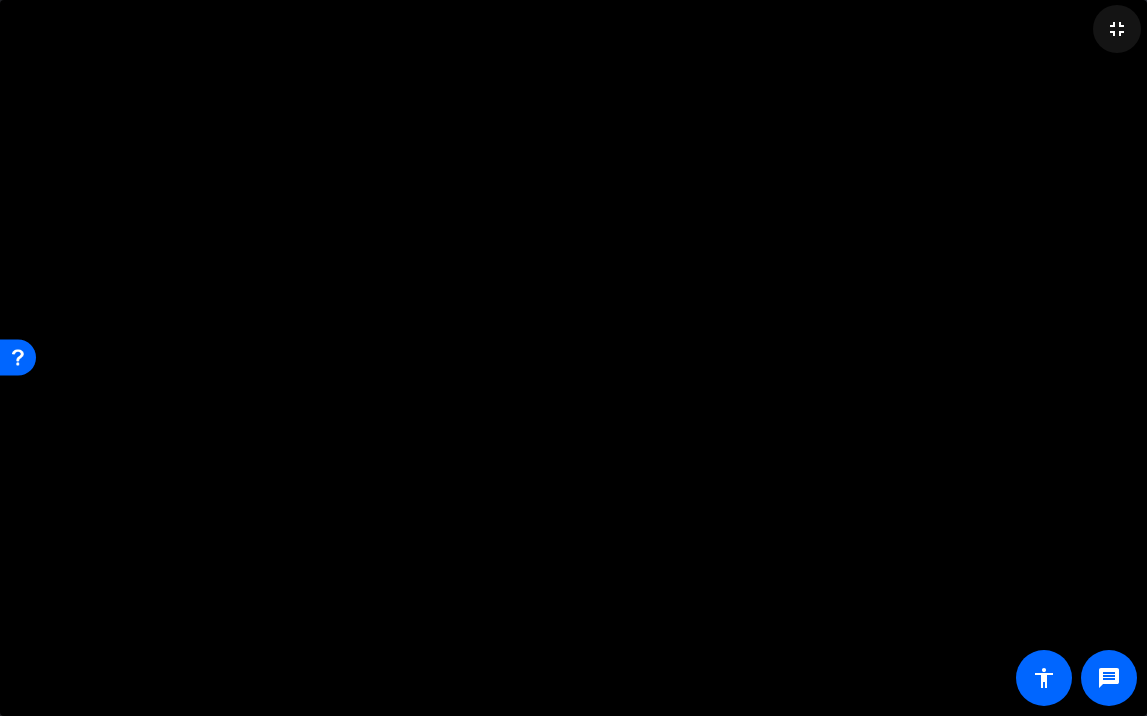 click on "fullscreen_exit" at bounding box center (1117, 29) 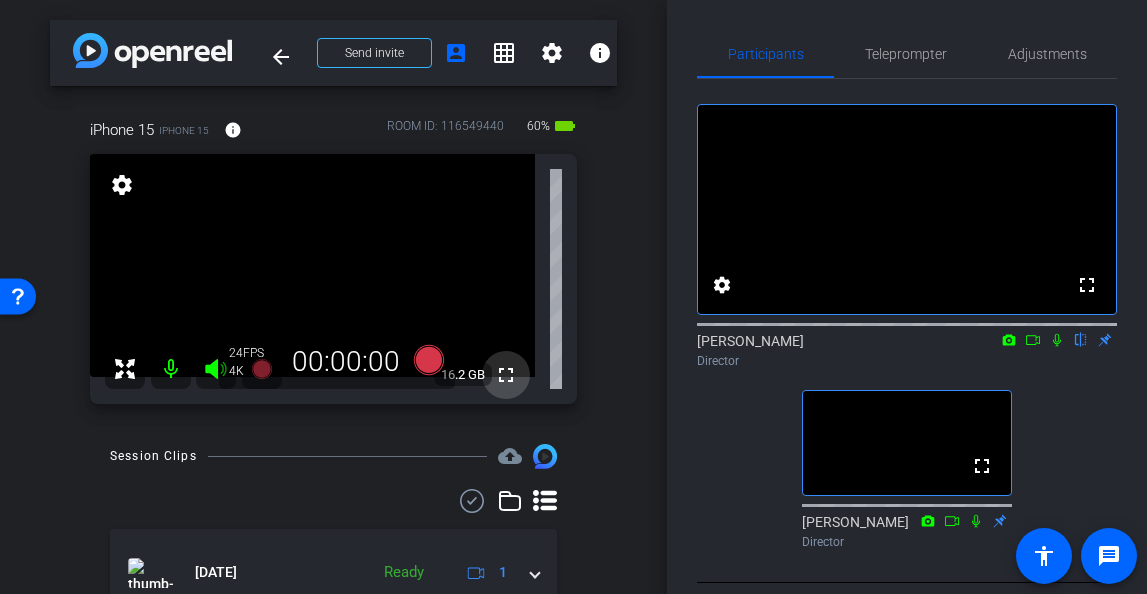 click on "fullscreen" at bounding box center [506, 375] 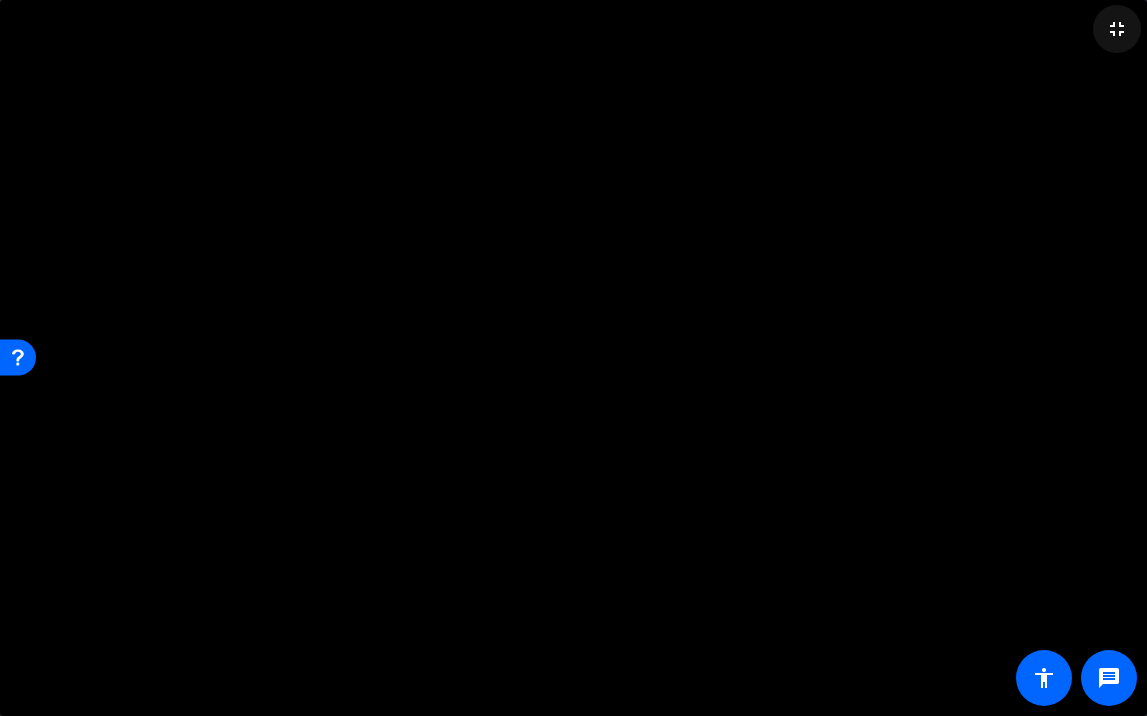 click on "fullscreen_exit" at bounding box center (1117, 29) 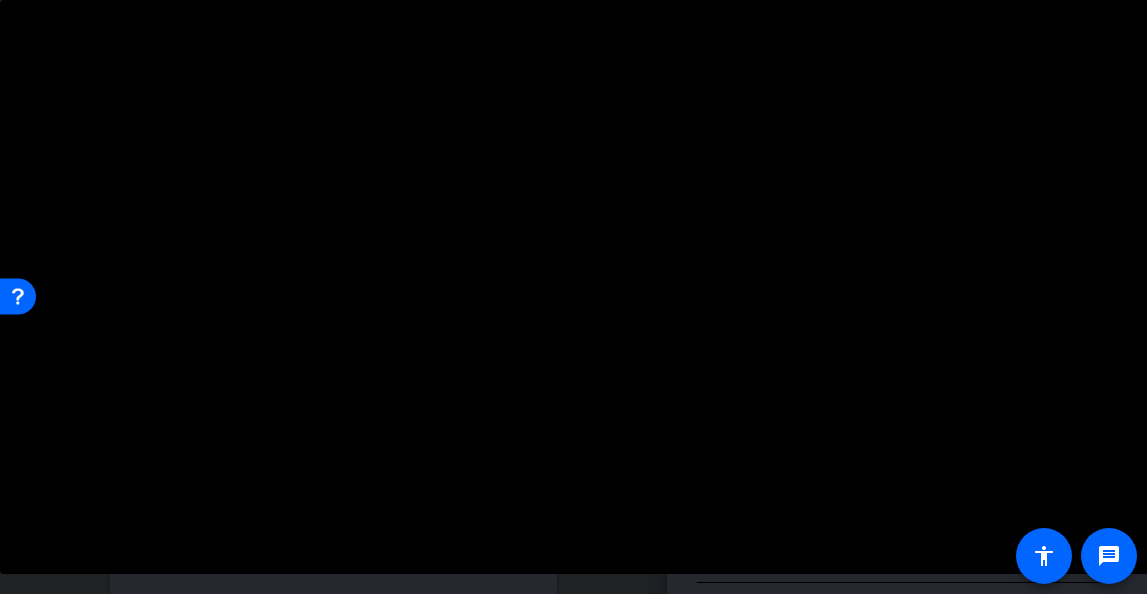 scroll, scrollTop: 0, scrollLeft: 0, axis: both 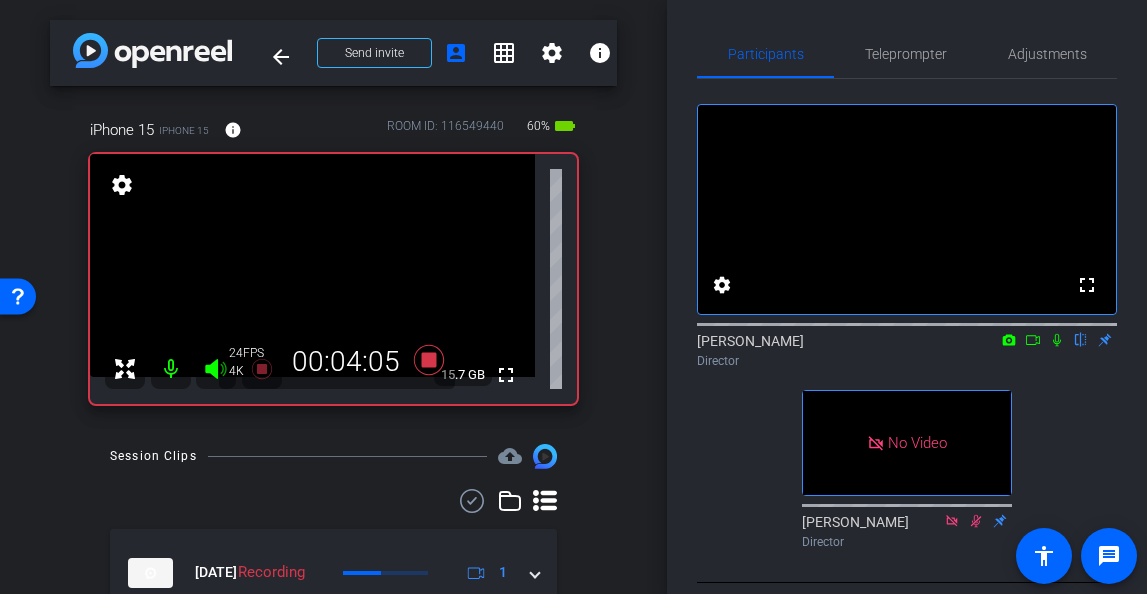 click 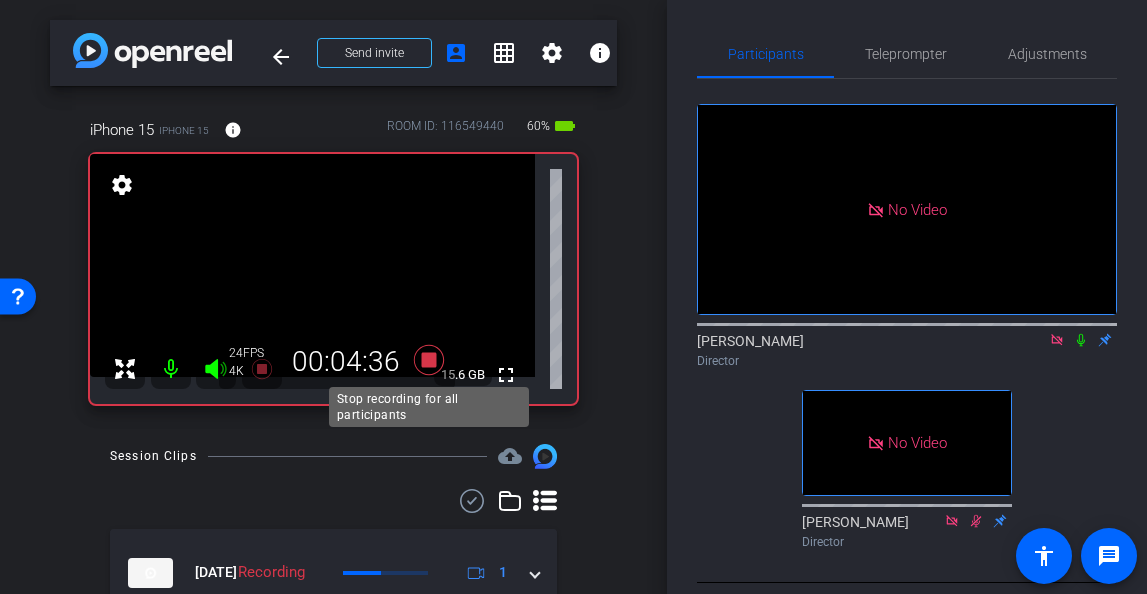 click 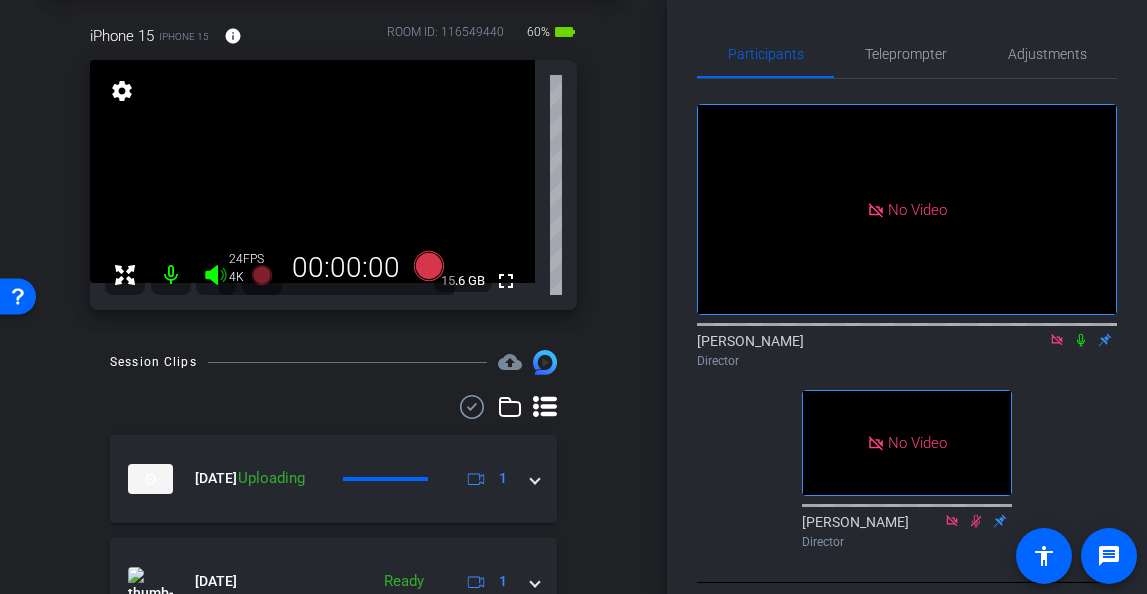 scroll, scrollTop: 87, scrollLeft: 0, axis: vertical 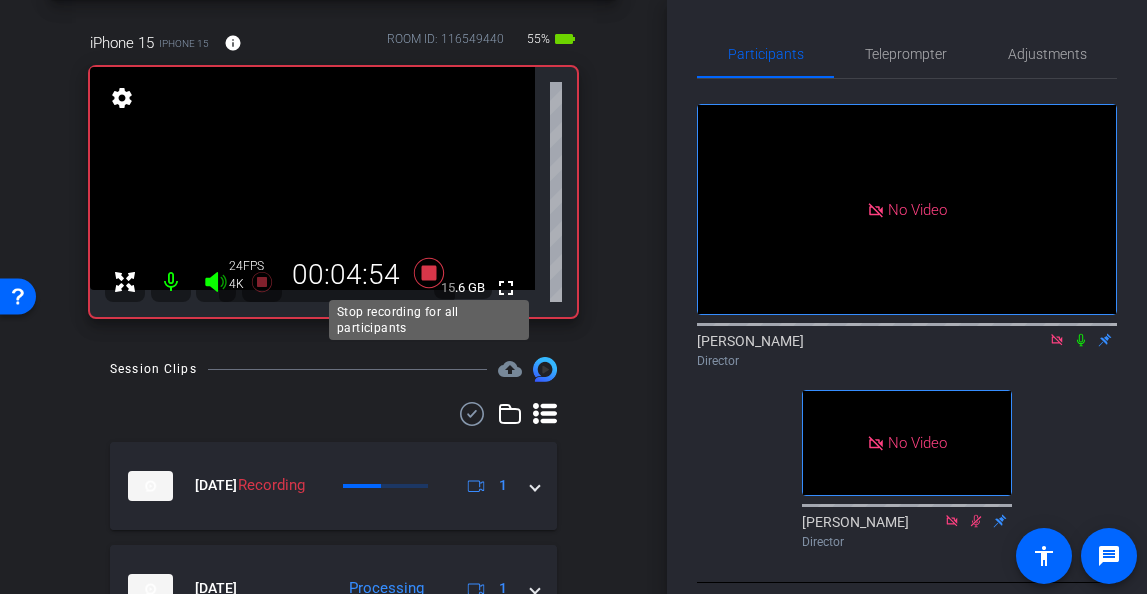 click 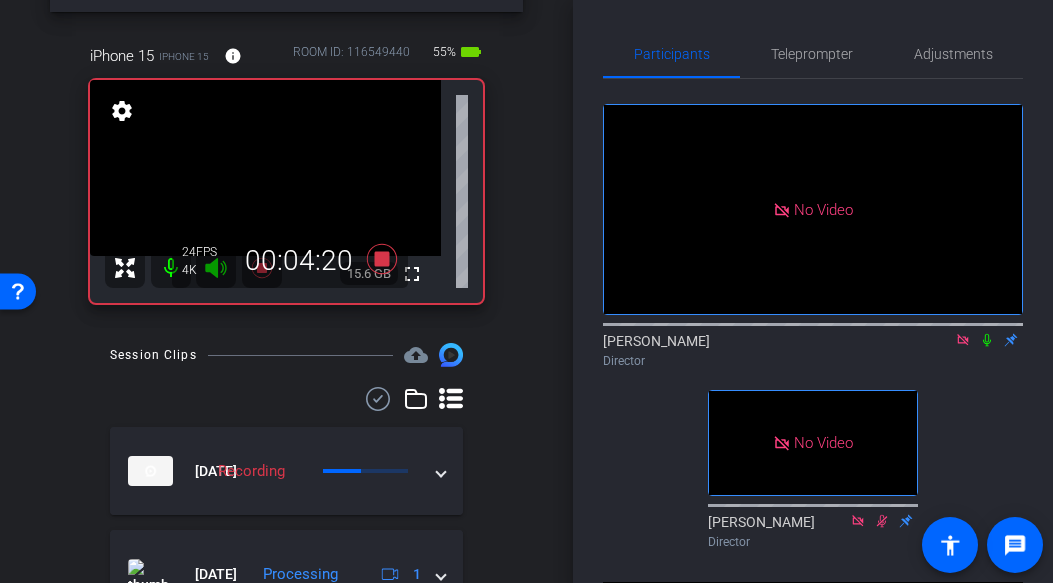 scroll, scrollTop: 64, scrollLeft: 0, axis: vertical 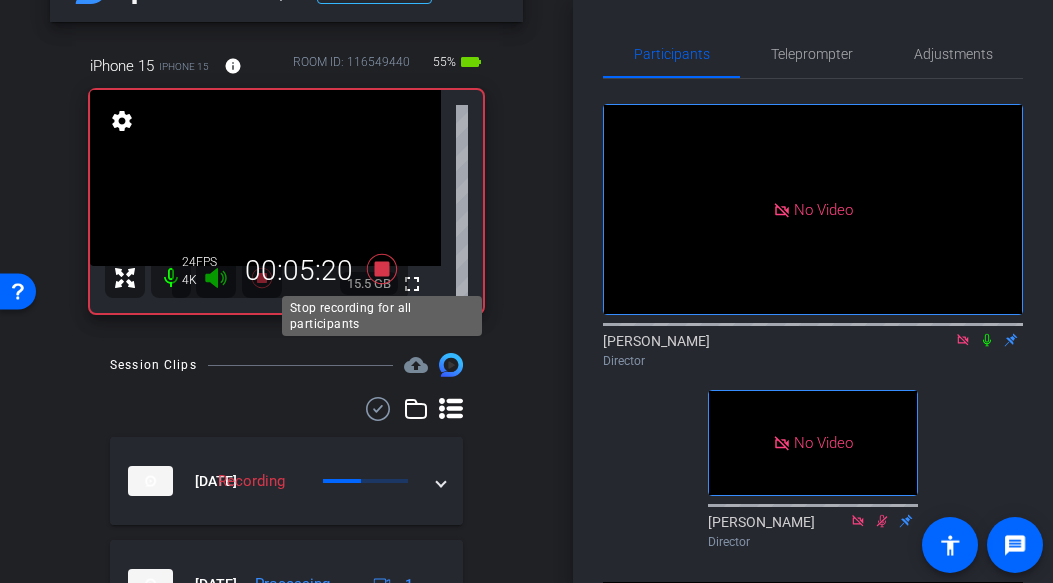 click 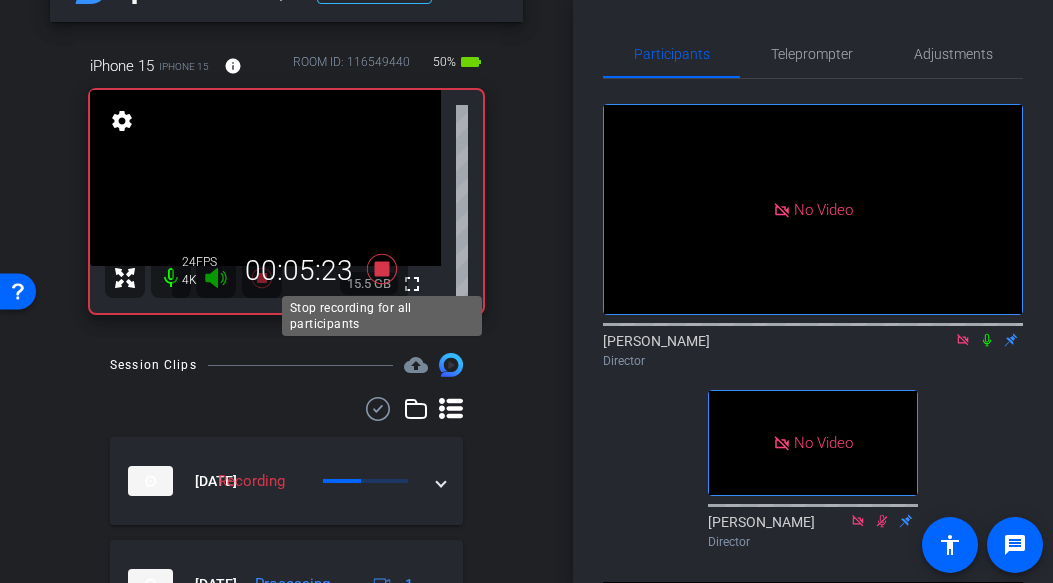 click 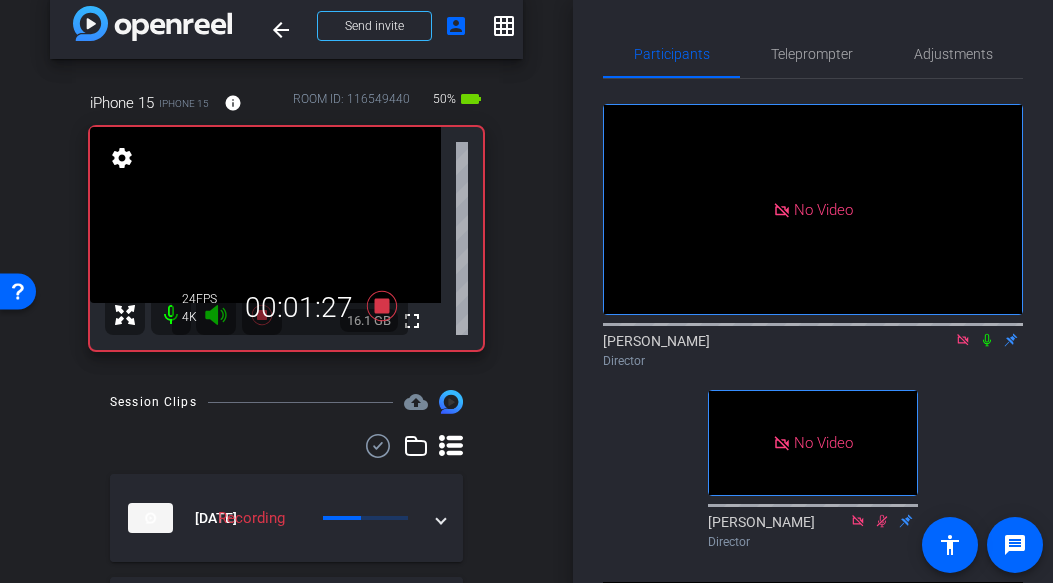 scroll, scrollTop: 0, scrollLeft: 0, axis: both 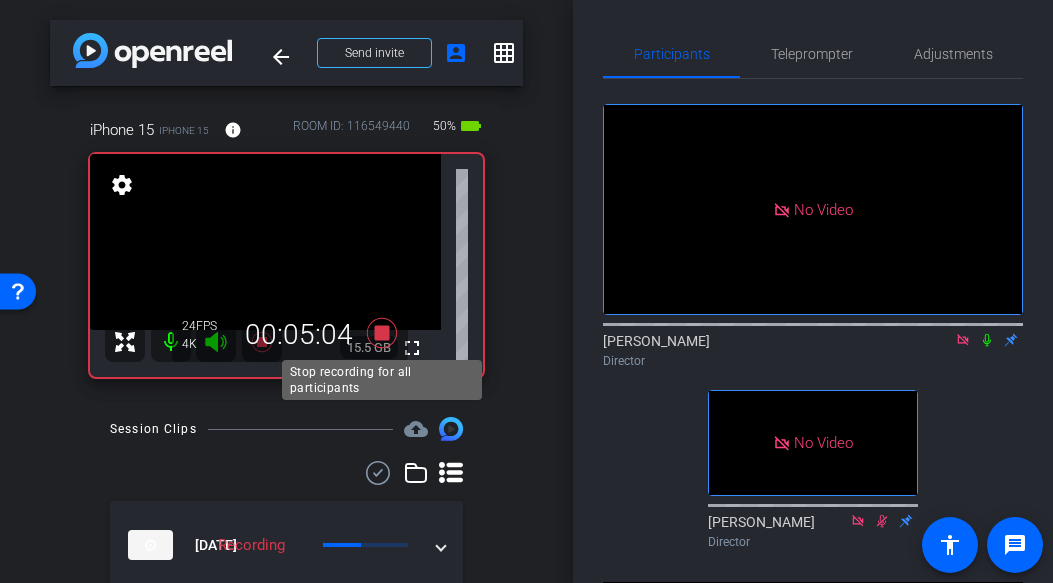 click 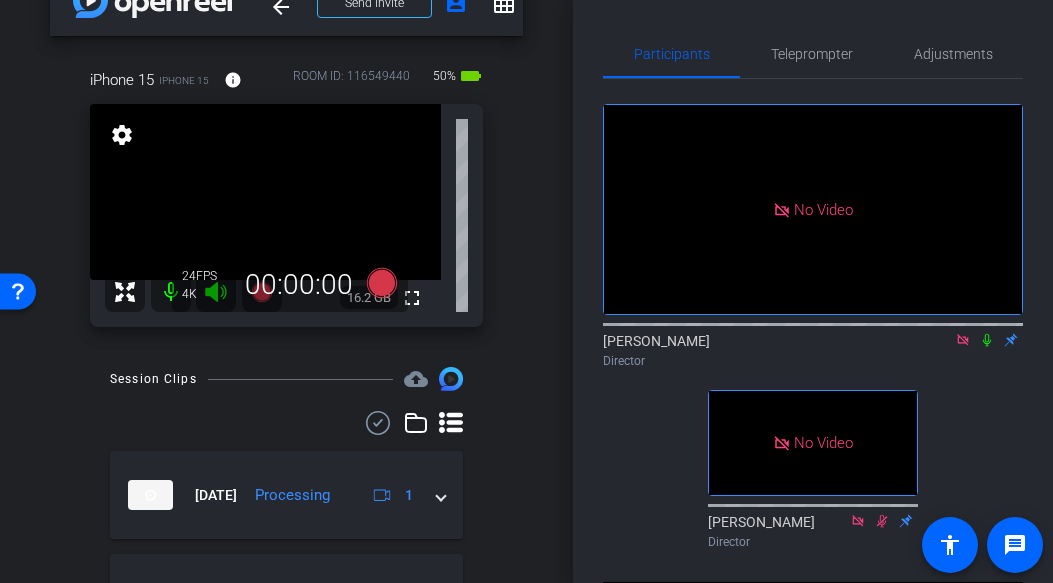 scroll, scrollTop: 35, scrollLeft: 0, axis: vertical 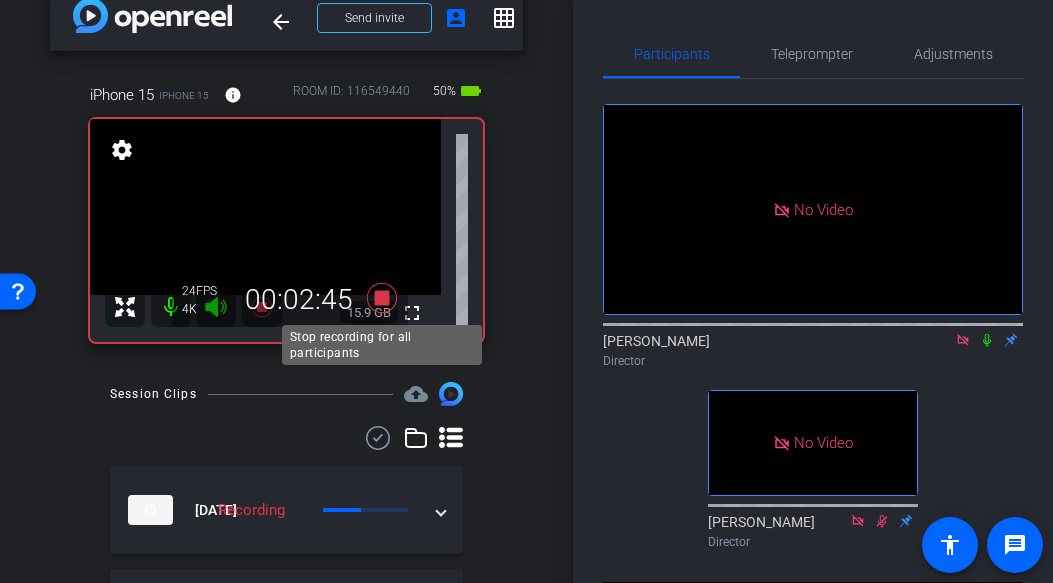 click 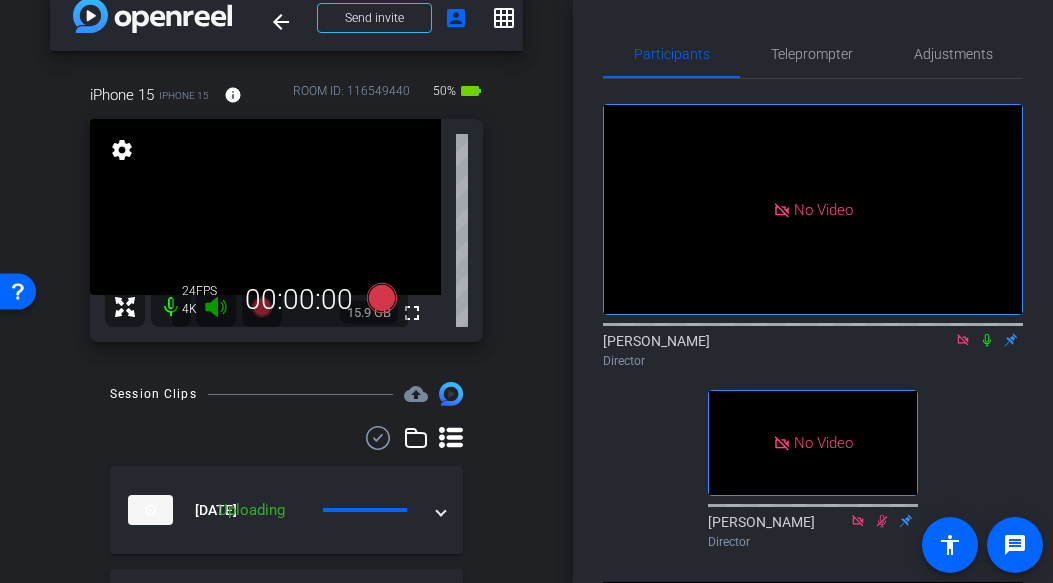 click 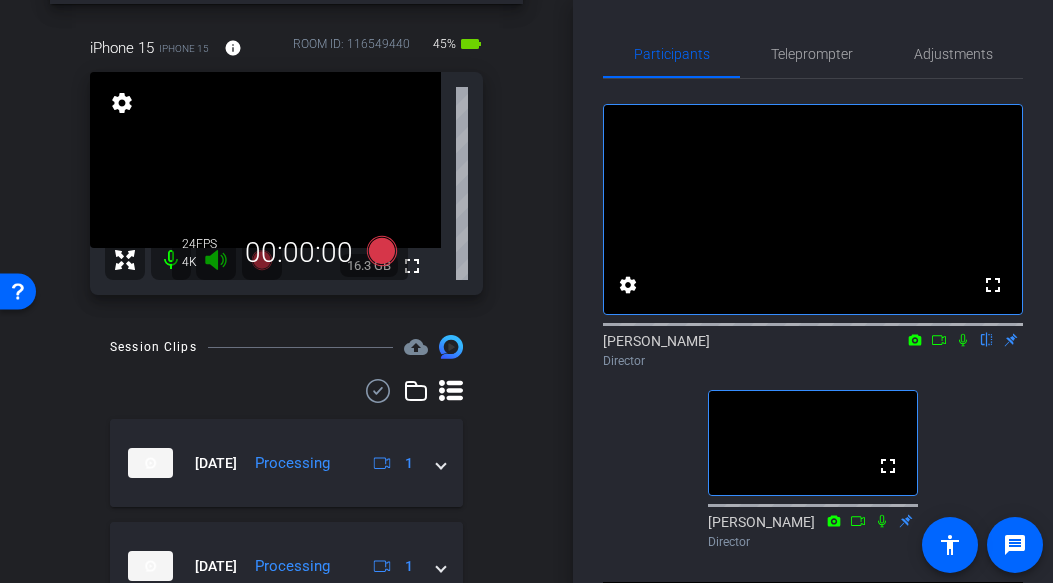 scroll, scrollTop: 60, scrollLeft: 0, axis: vertical 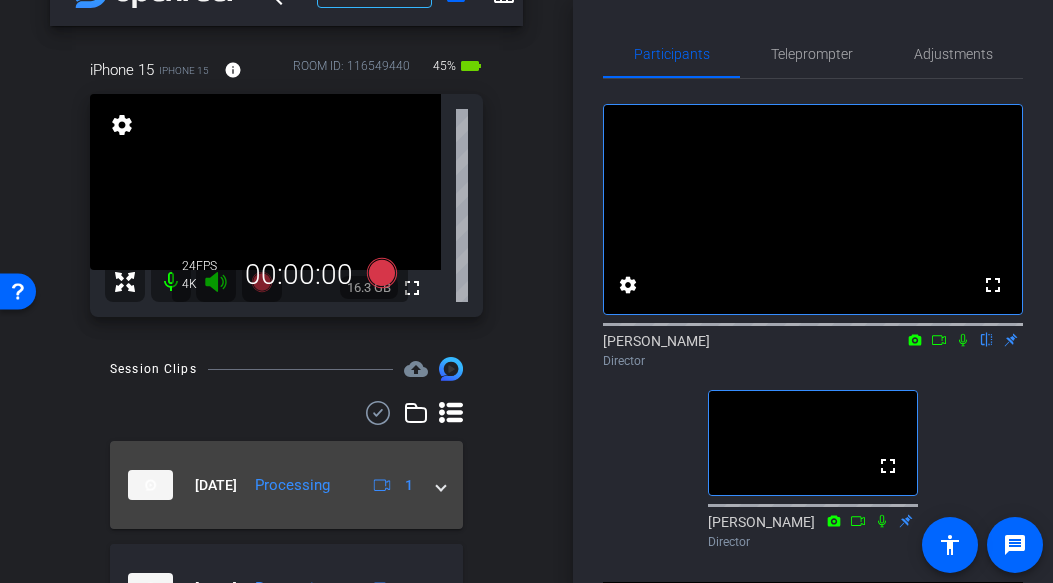 click at bounding box center (441, 485) 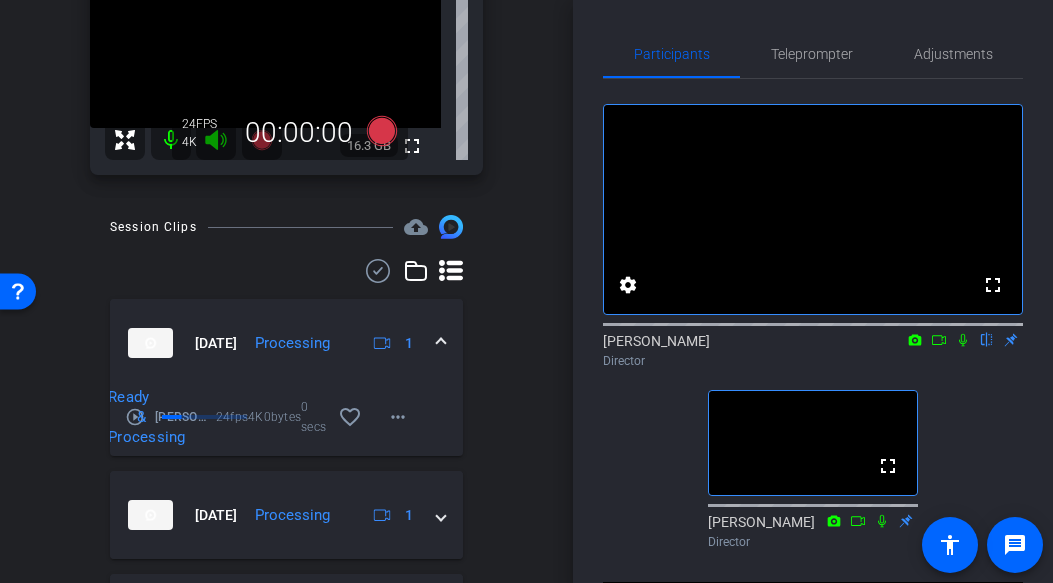 scroll, scrollTop: 231, scrollLeft: 0, axis: vertical 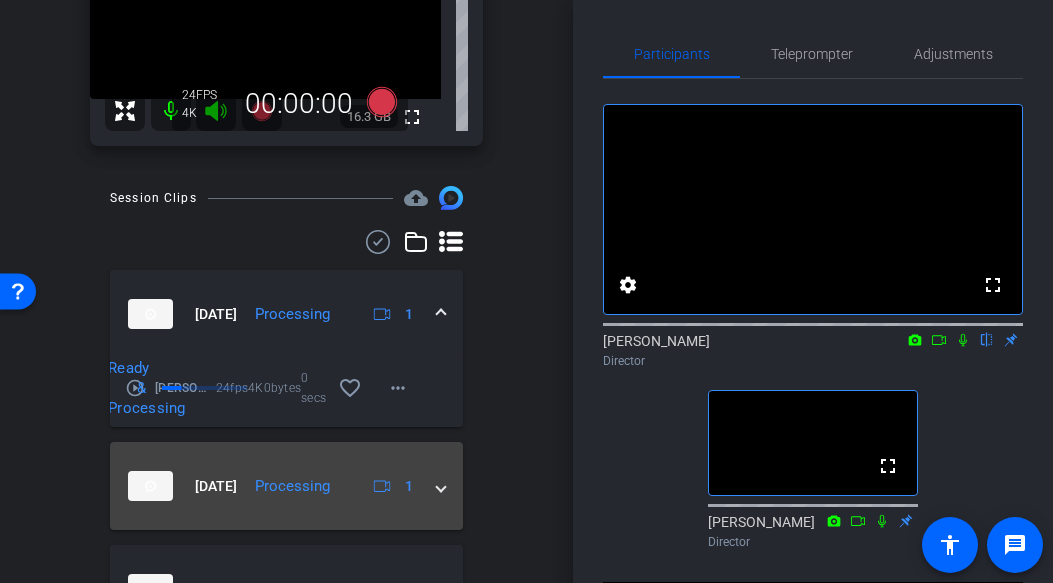 click at bounding box center (441, 486) 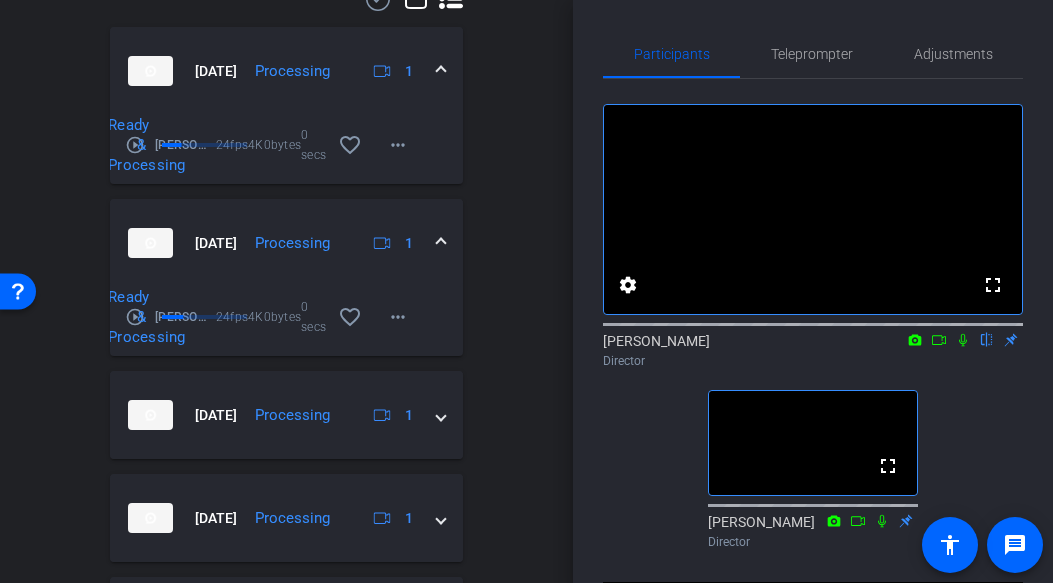 scroll, scrollTop: 518, scrollLeft: 0, axis: vertical 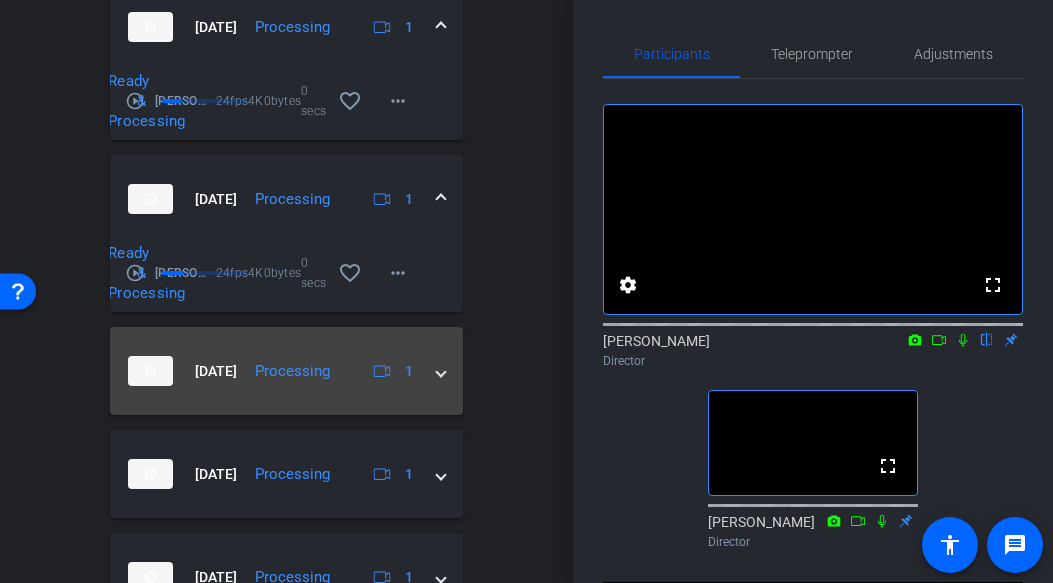 click at bounding box center [441, 371] 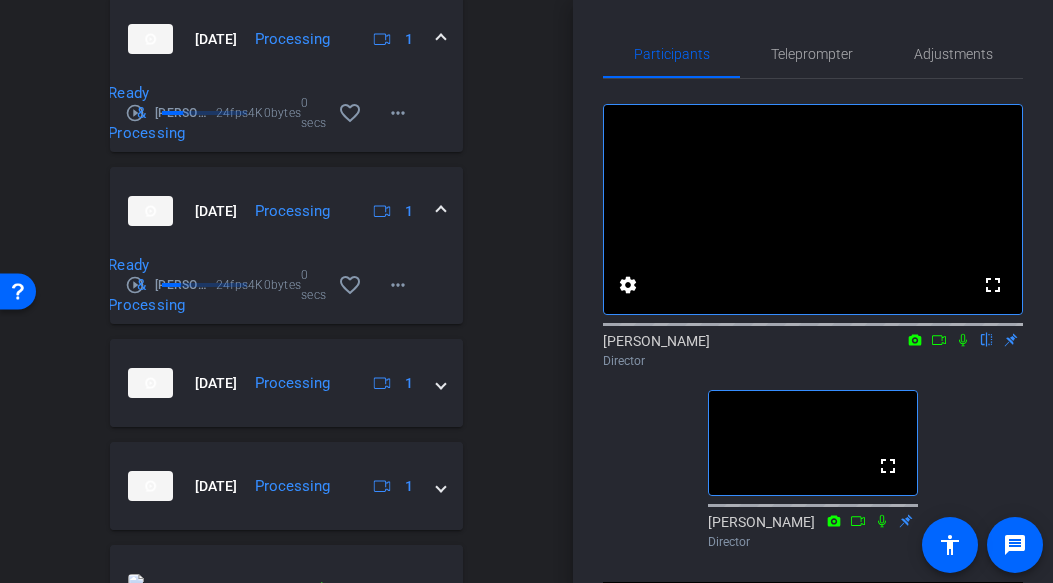 scroll, scrollTop: 684, scrollLeft: 0, axis: vertical 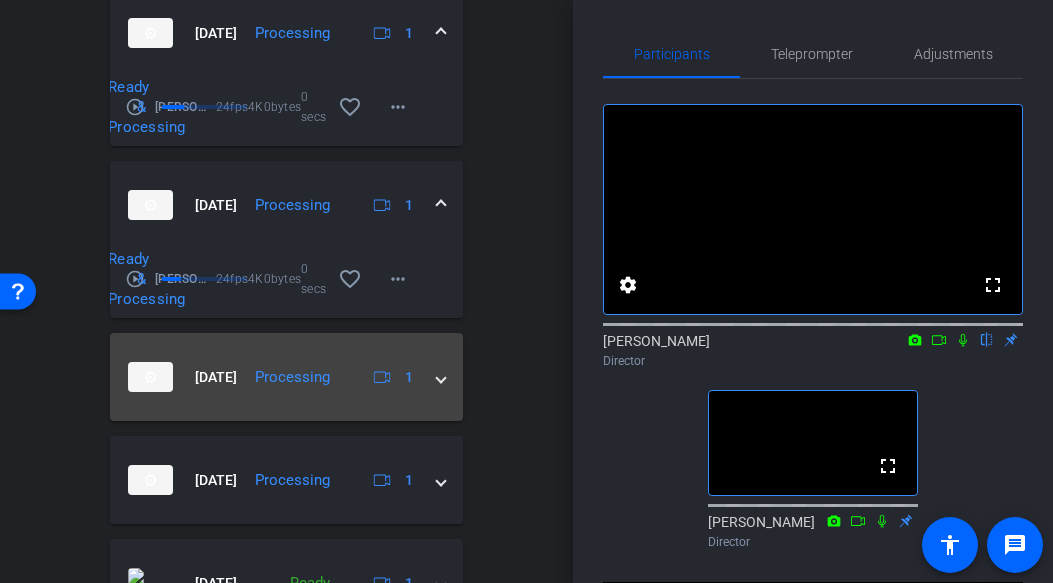 click at bounding box center [441, 377] 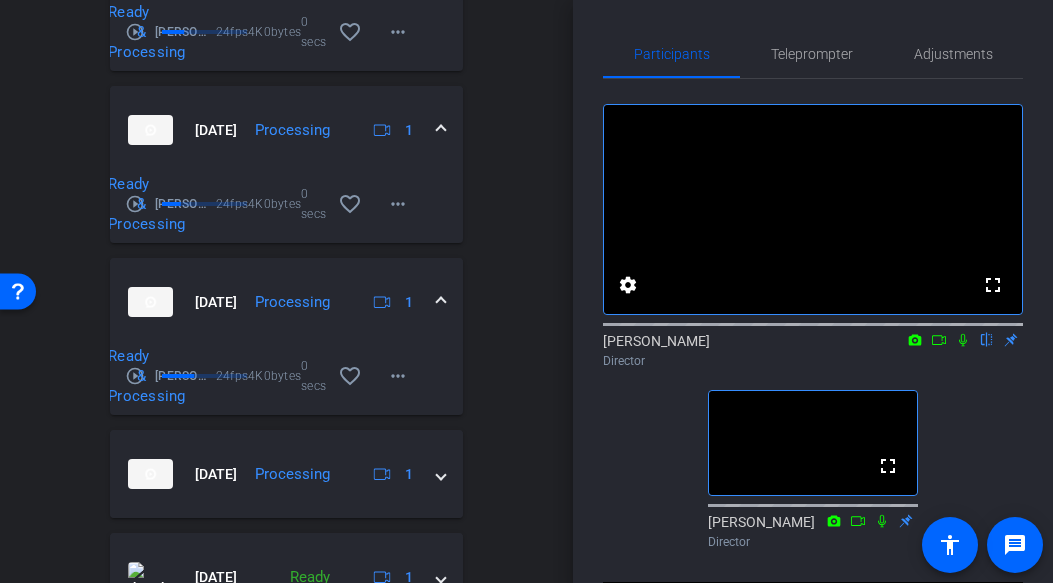 scroll, scrollTop: 814, scrollLeft: 0, axis: vertical 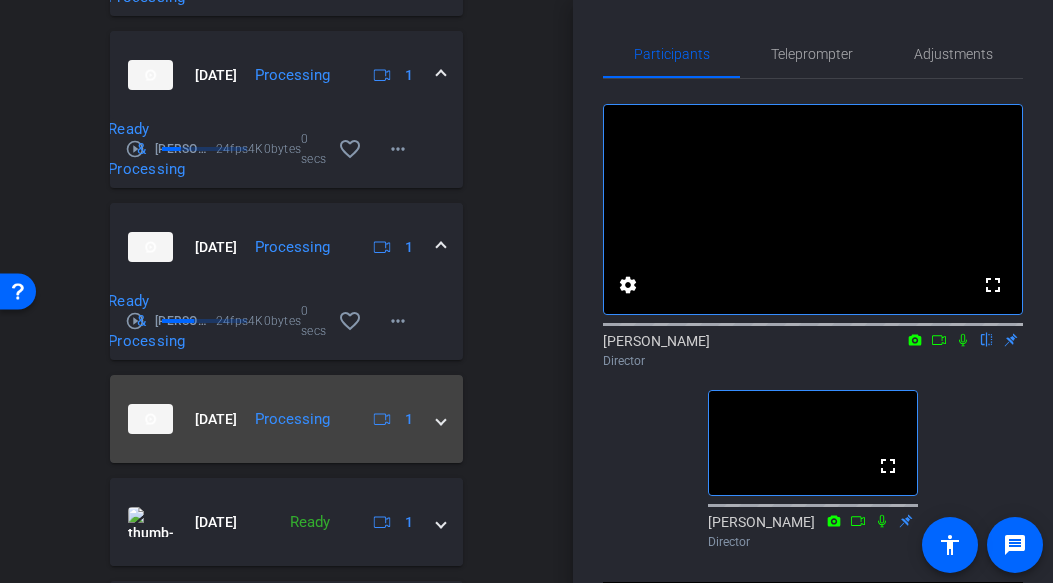 click at bounding box center (441, 419) 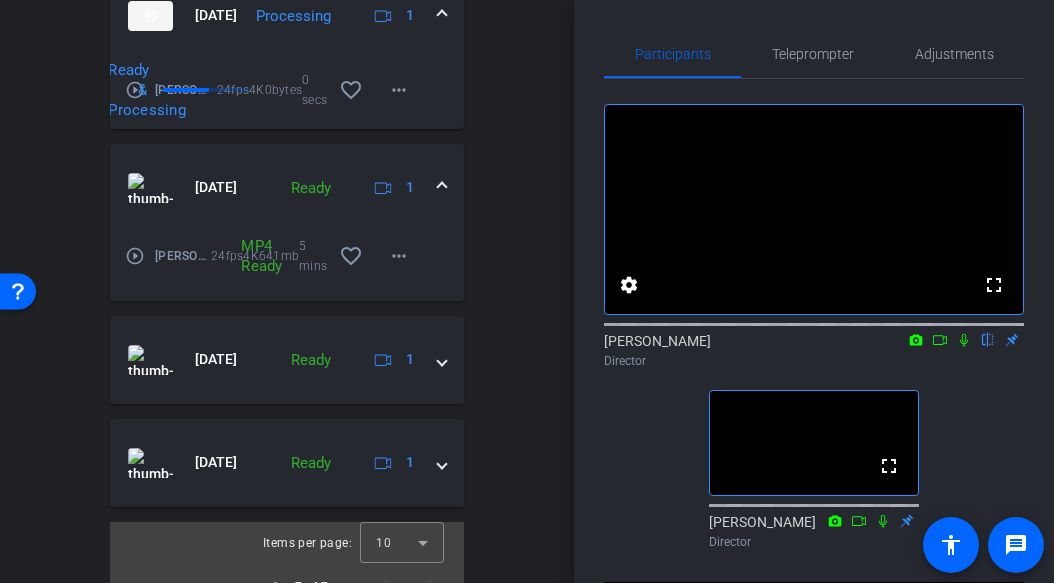 scroll, scrollTop: 1158, scrollLeft: 0, axis: vertical 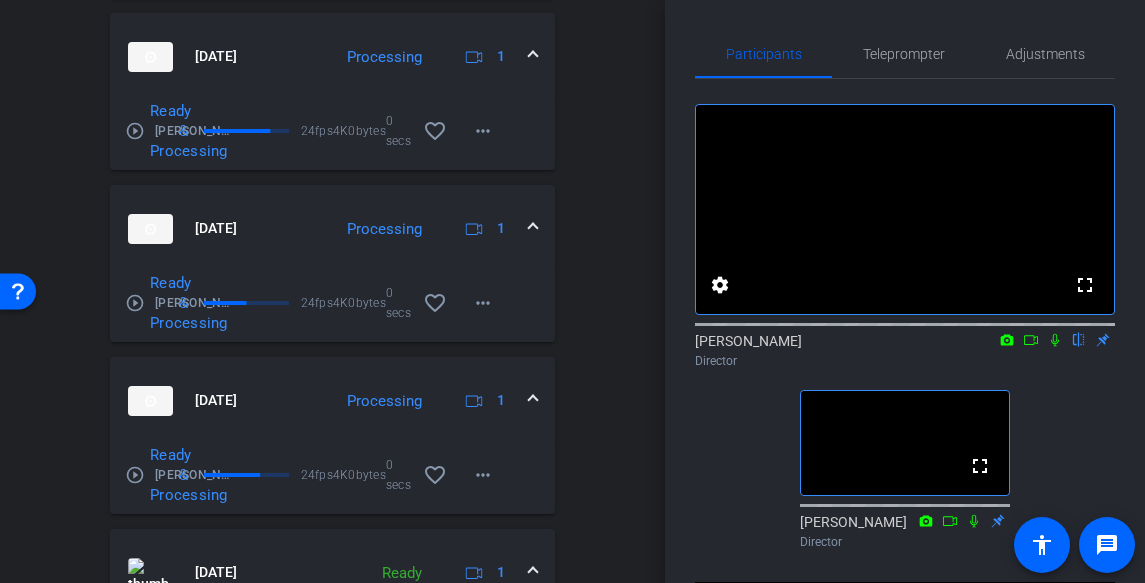 click 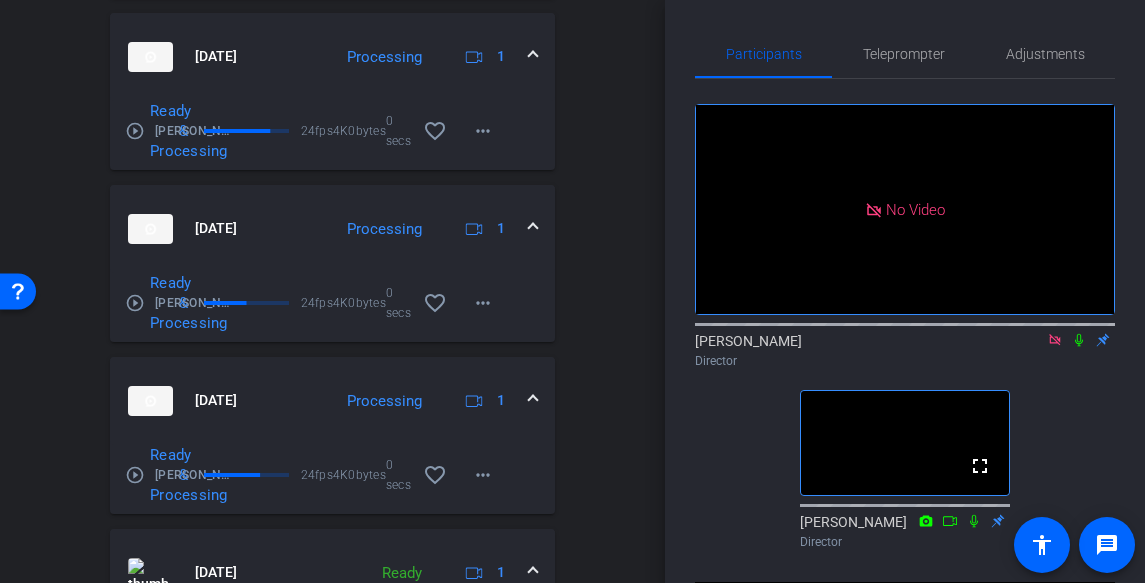 click 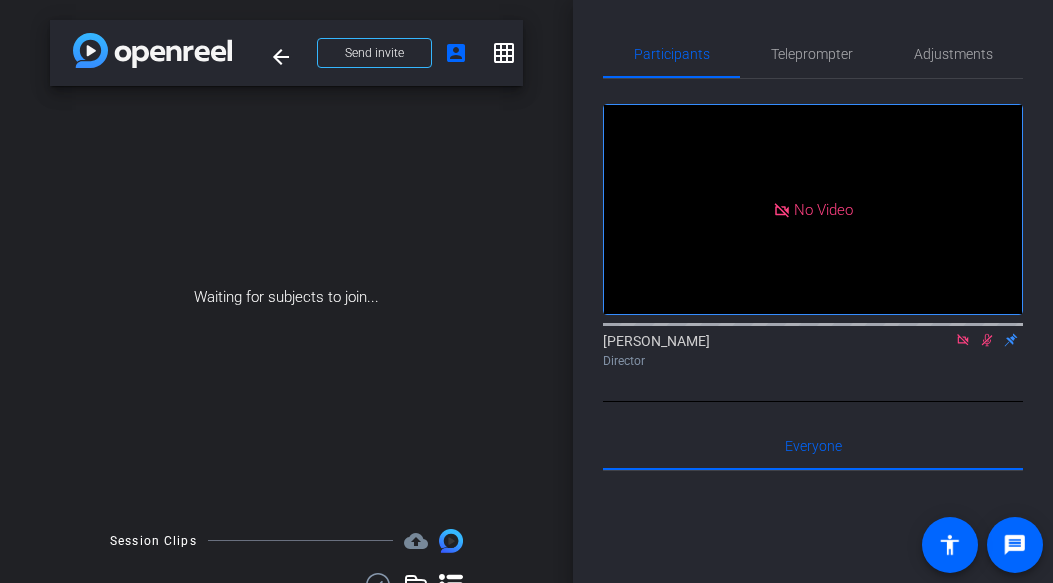 scroll, scrollTop: 0, scrollLeft: 0, axis: both 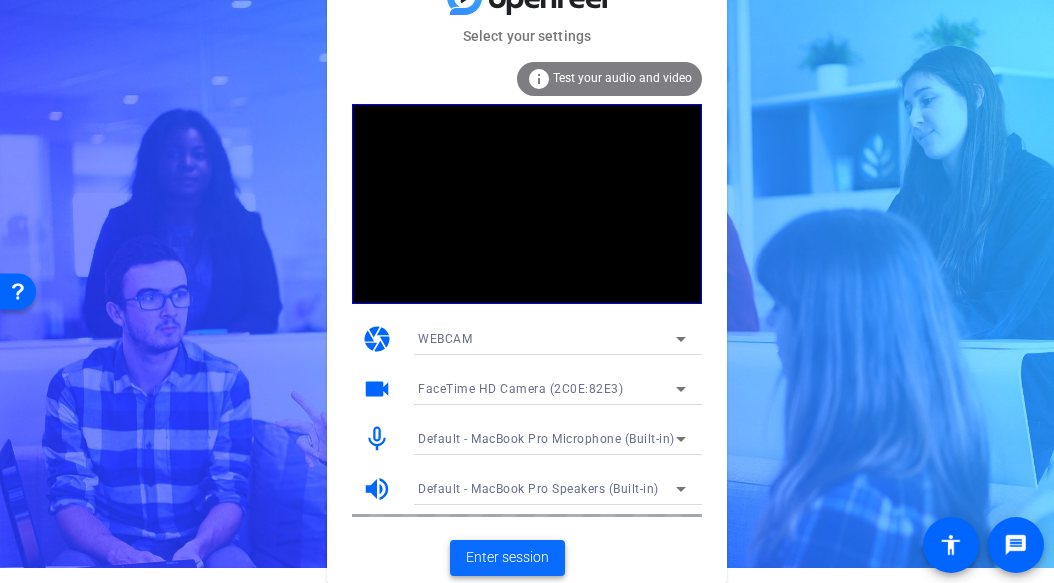 click on "Enter session" 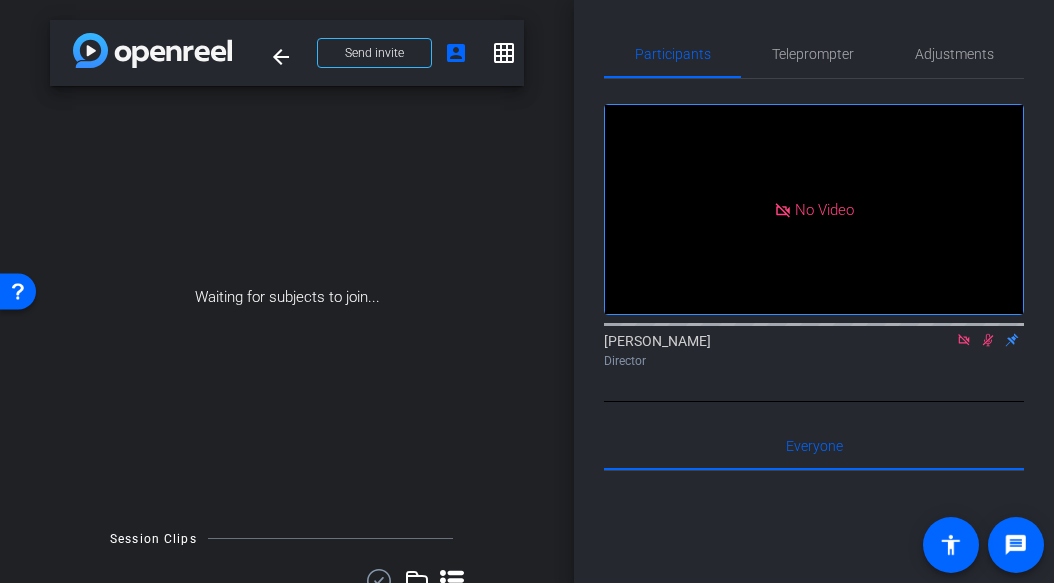 scroll, scrollTop: 0, scrollLeft: 0, axis: both 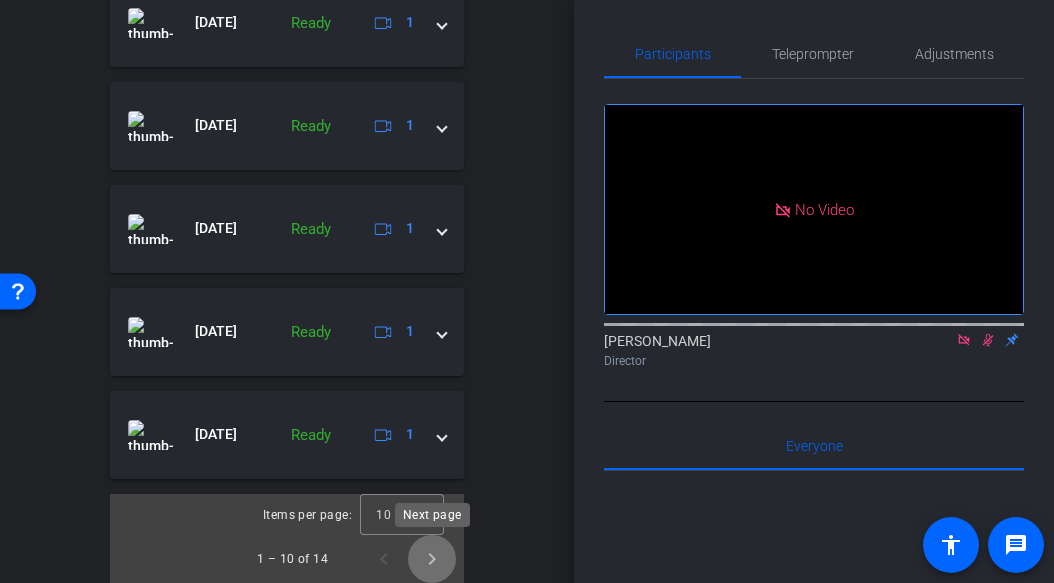 click 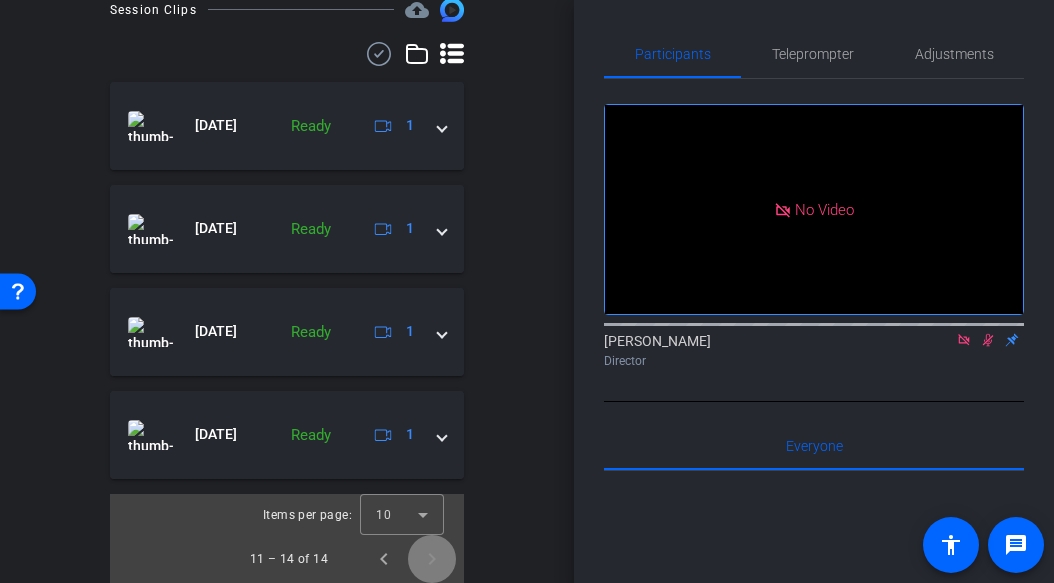 scroll, scrollTop: 531, scrollLeft: 0, axis: vertical 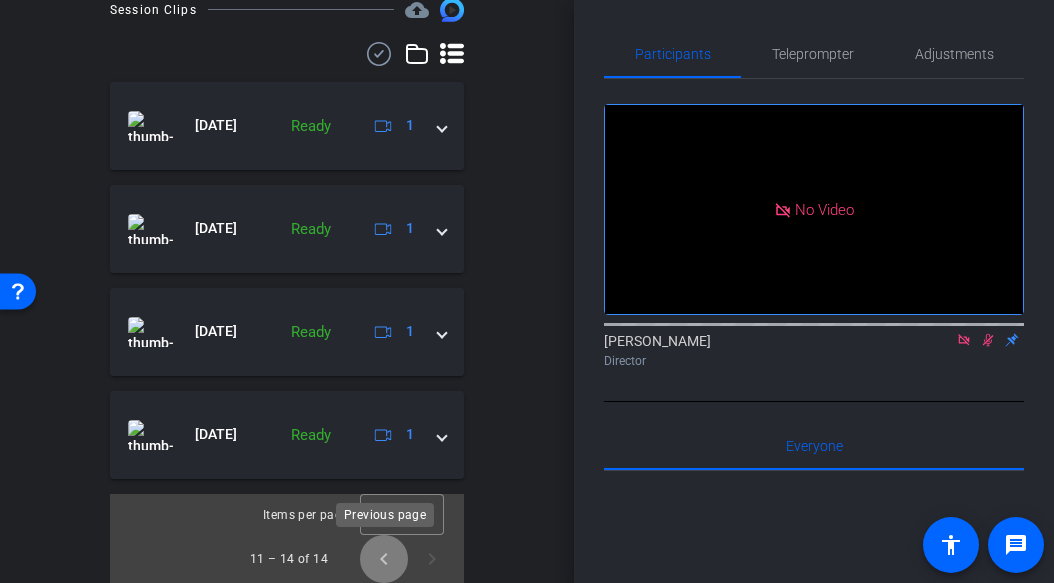 click 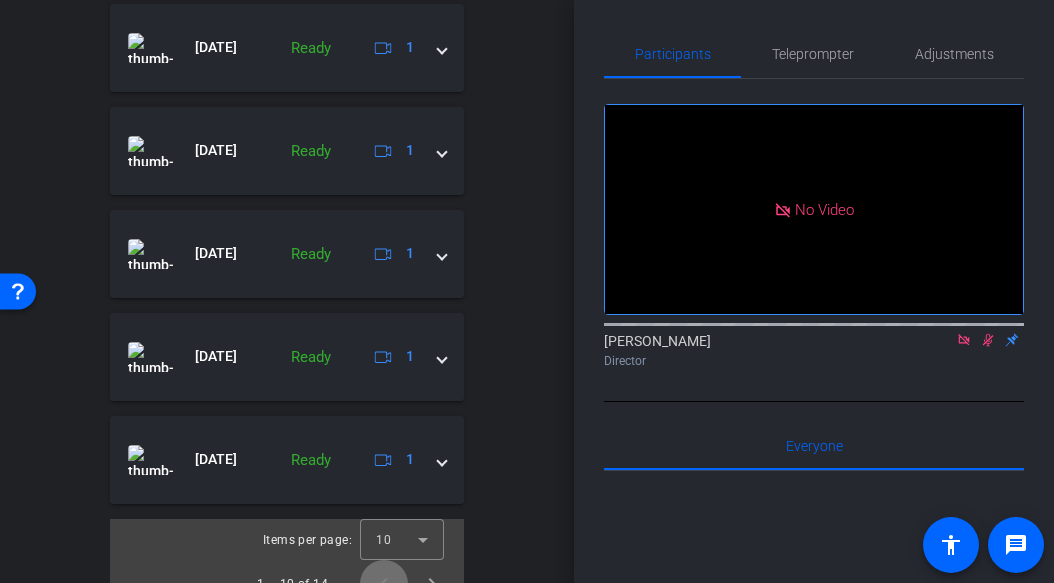 scroll, scrollTop: 1149, scrollLeft: 0, axis: vertical 